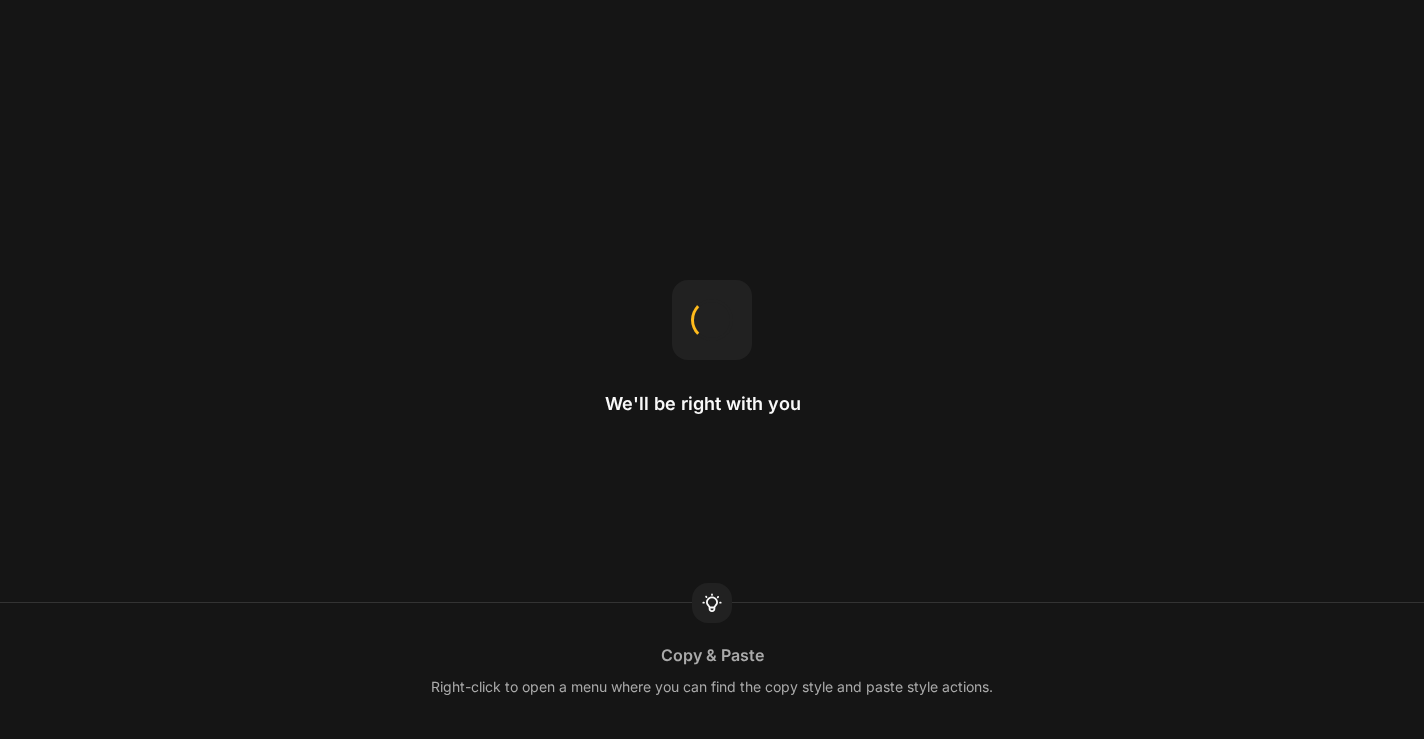 scroll, scrollTop: 0, scrollLeft: 0, axis: both 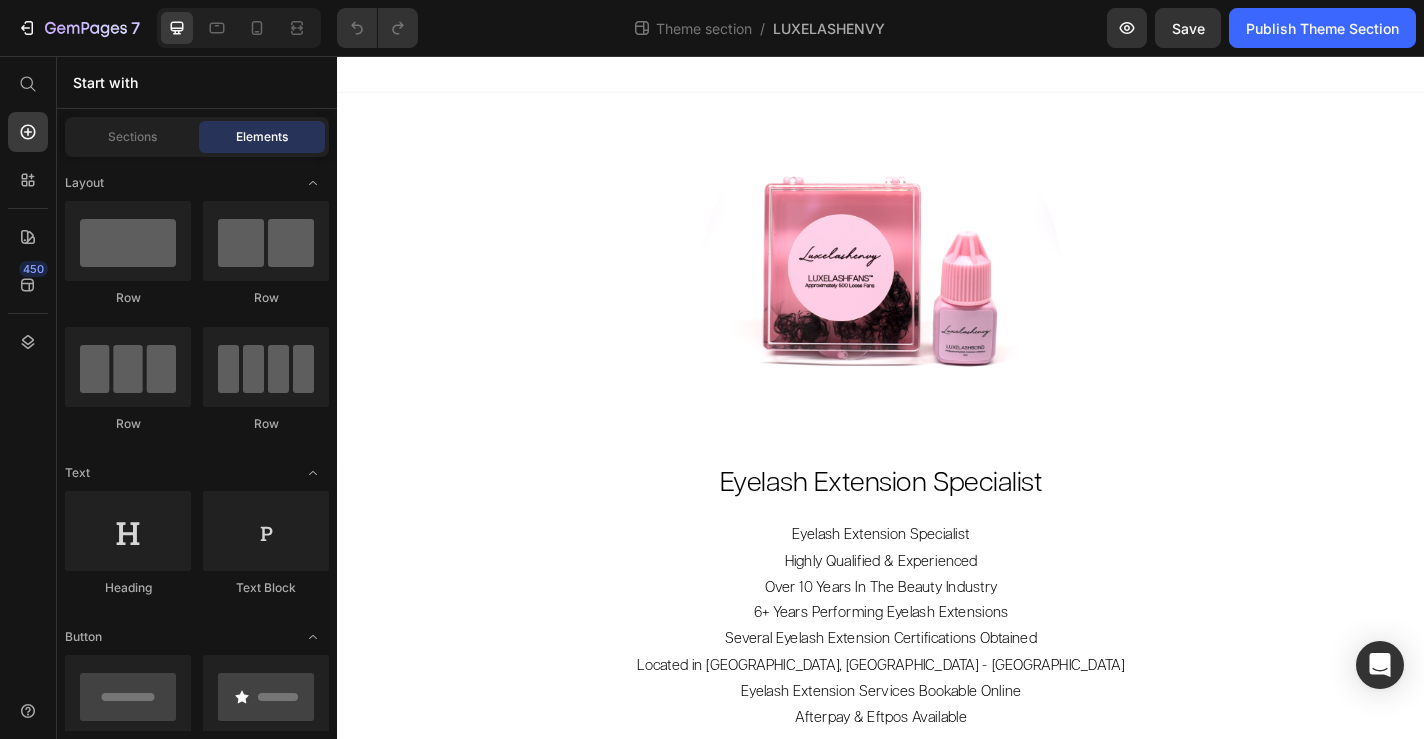 click at bounding box center (937, 76) 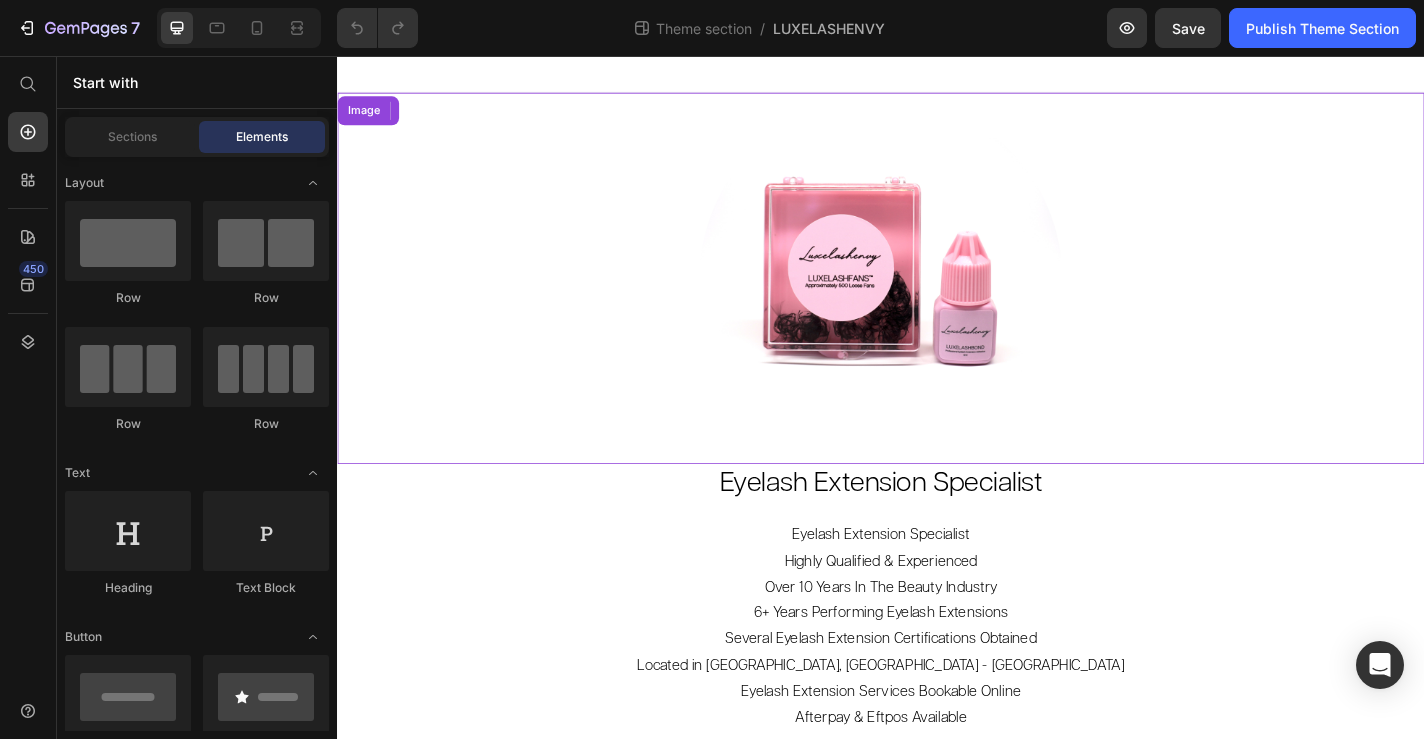 click at bounding box center (937, 301) 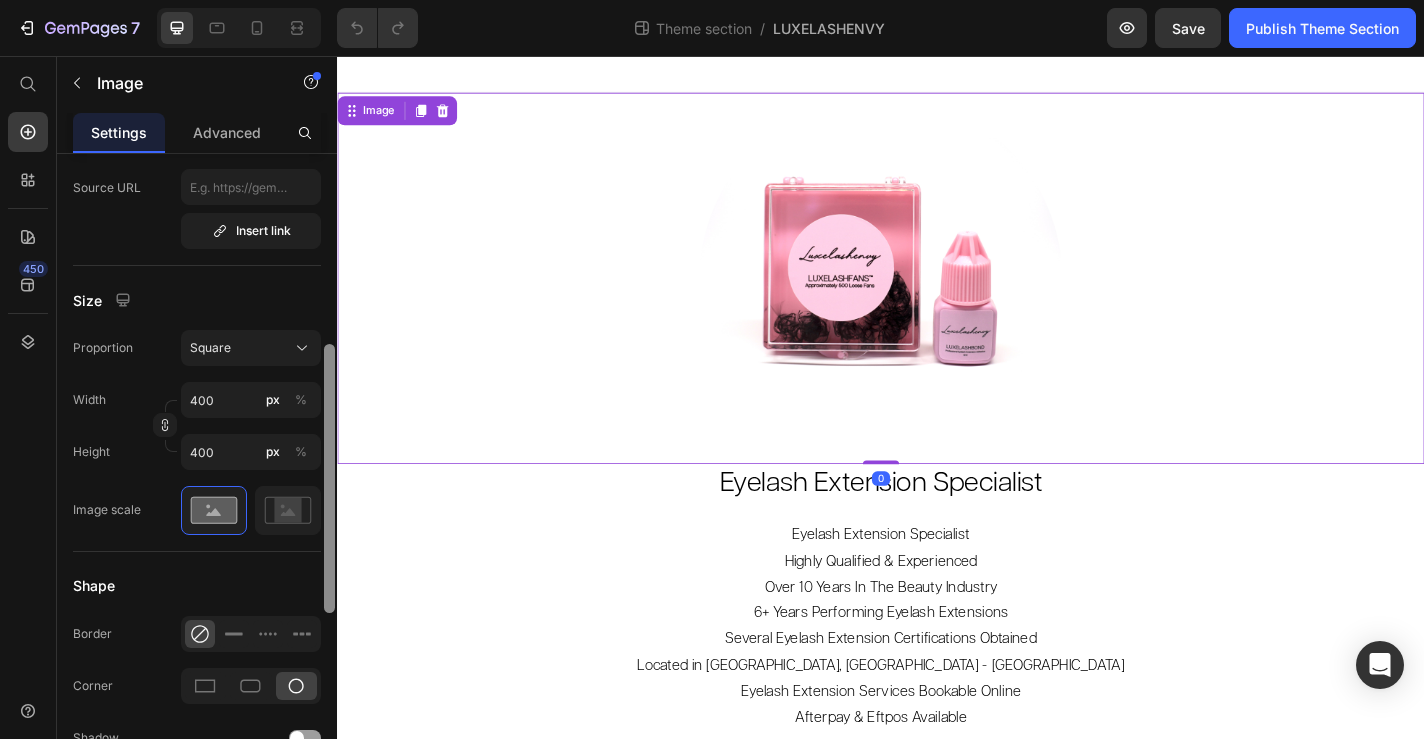 drag, startPoint x: 327, startPoint y: 344, endPoint x: 327, endPoint y: 533, distance: 189 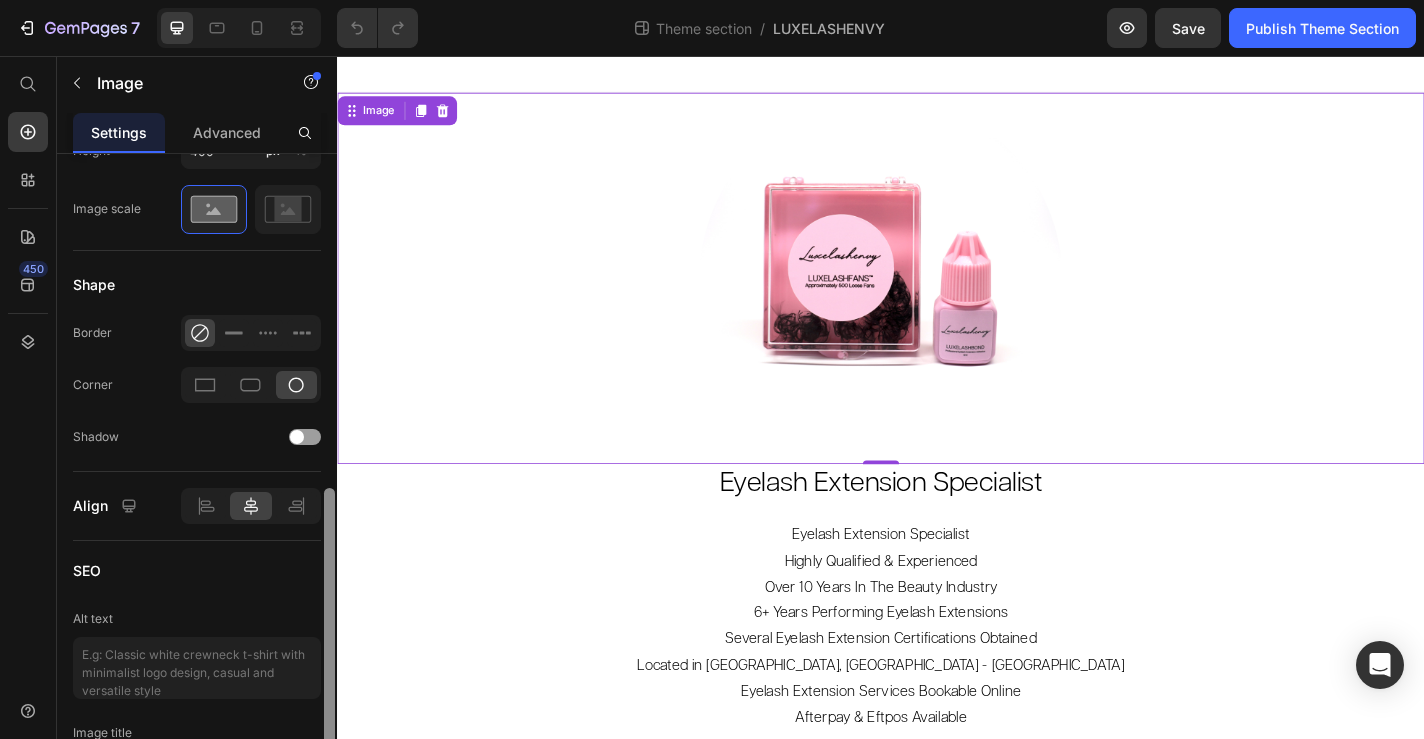 scroll, scrollTop: 801, scrollLeft: 0, axis: vertical 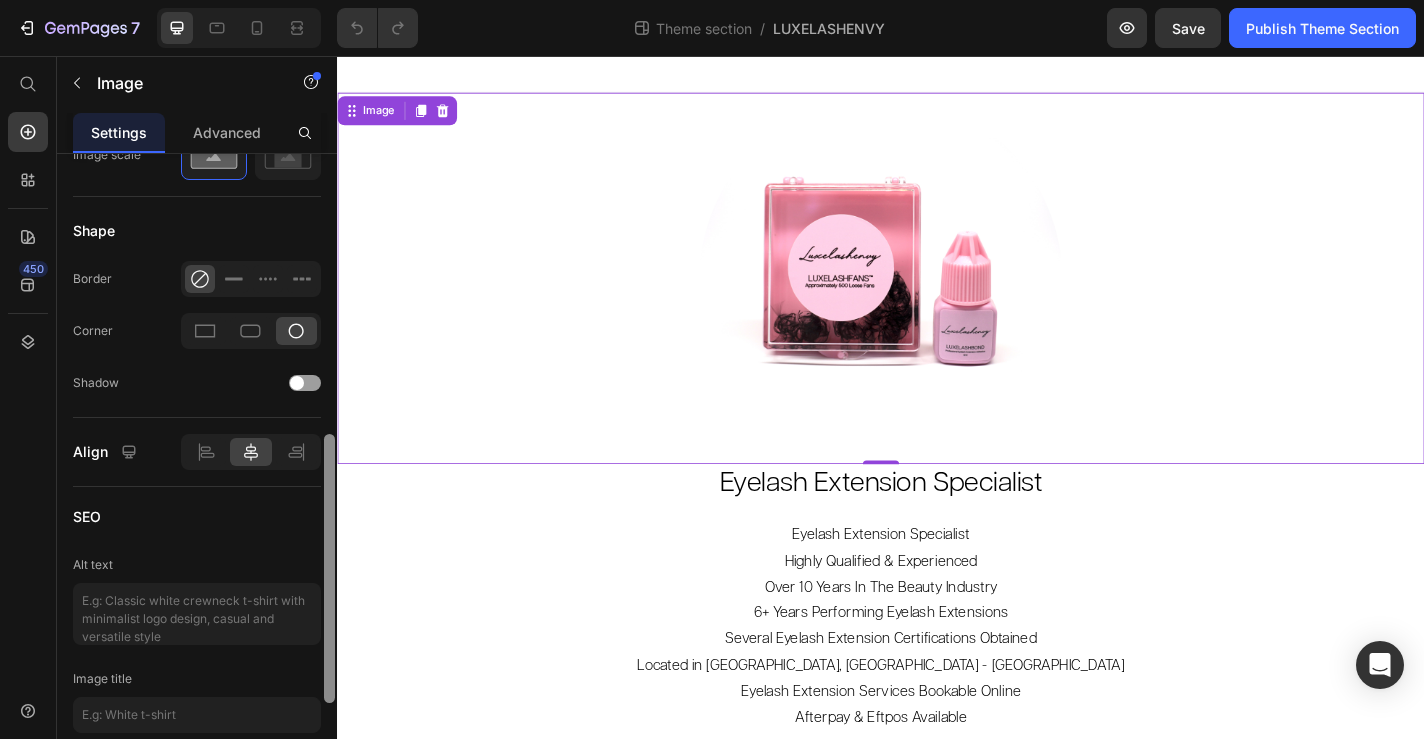 drag, startPoint x: 327, startPoint y: 533, endPoint x: 327, endPoint y: 682, distance: 149 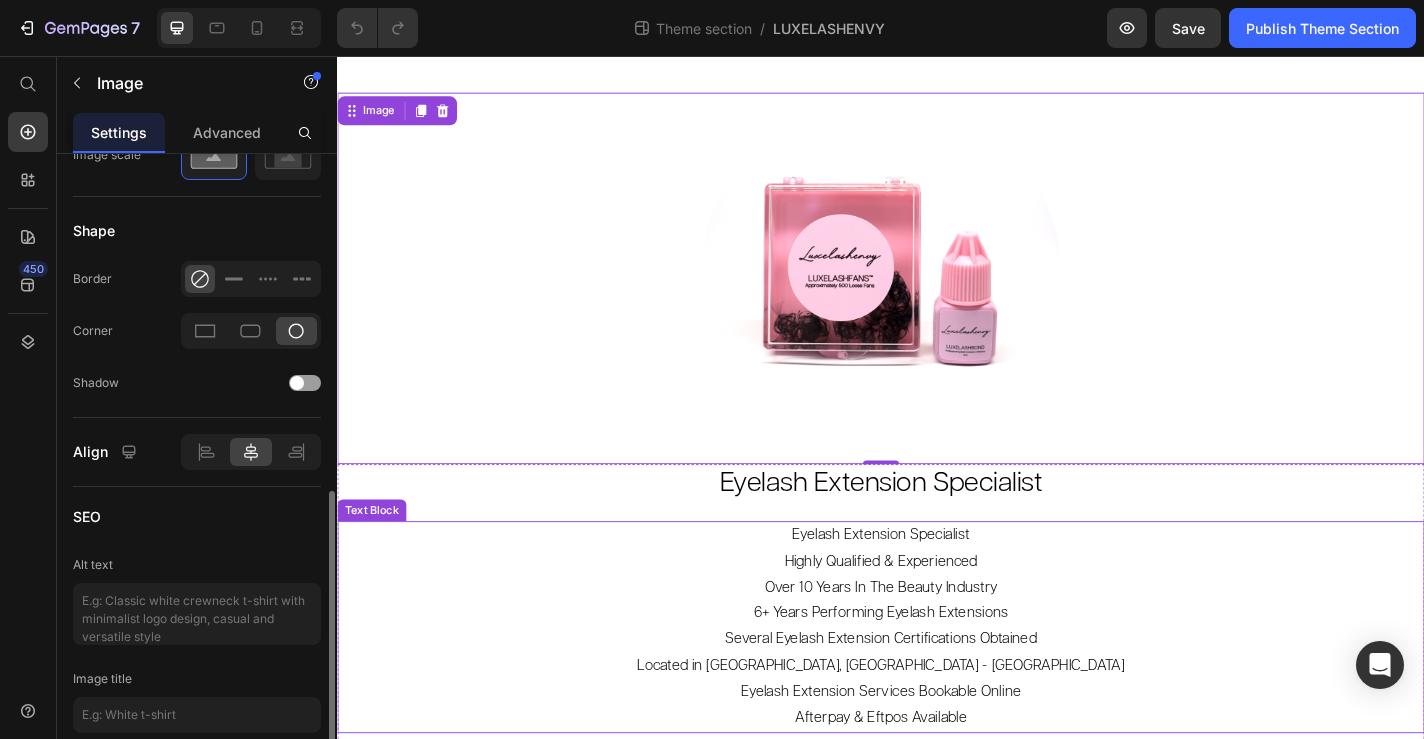 click on "Located in [GEOGRAPHIC_DATA], [GEOGRAPHIC_DATA] - [GEOGRAPHIC_DATA]" at bounding box center (937, 729) 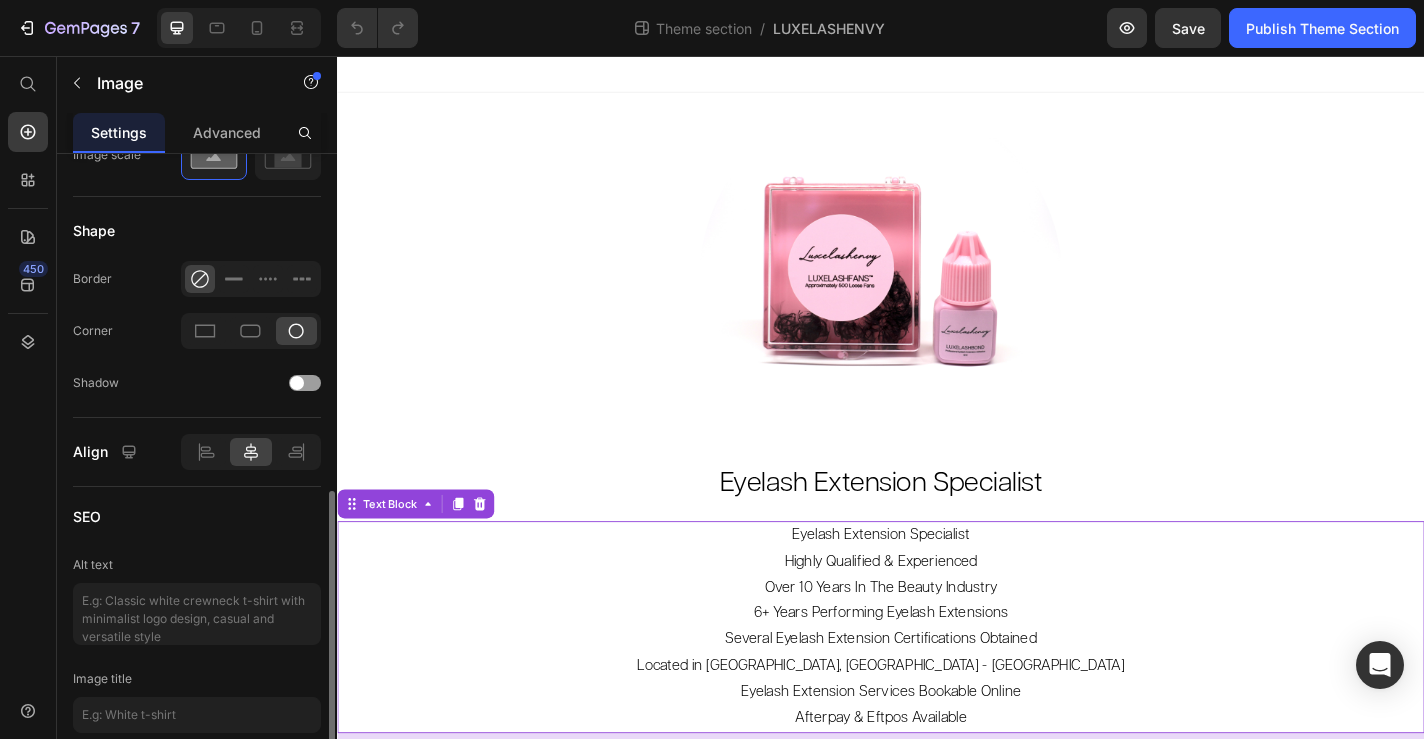 scroll, scrollTop: 0, scrollLeft: 0, axis: both 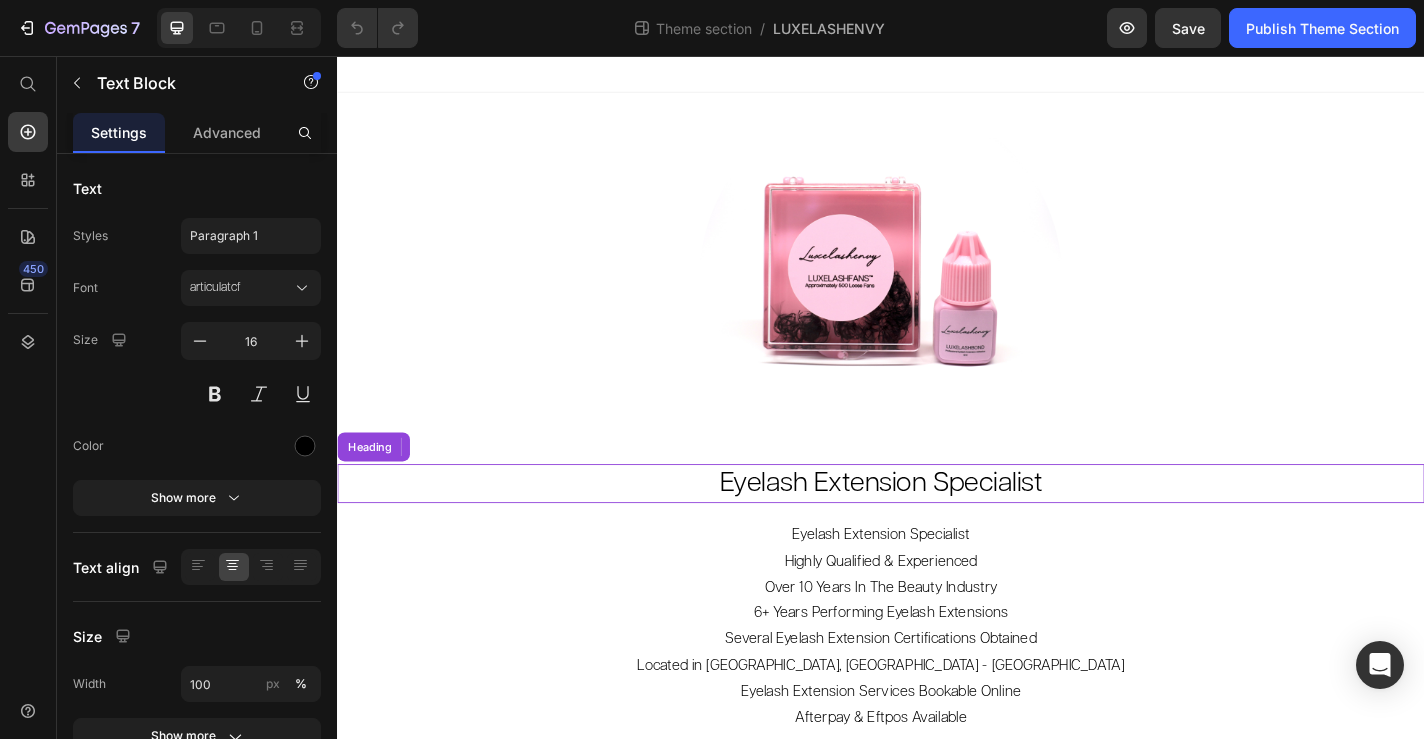 click on "Eyelash Extension Specialist" at bounding box center (937, 527) 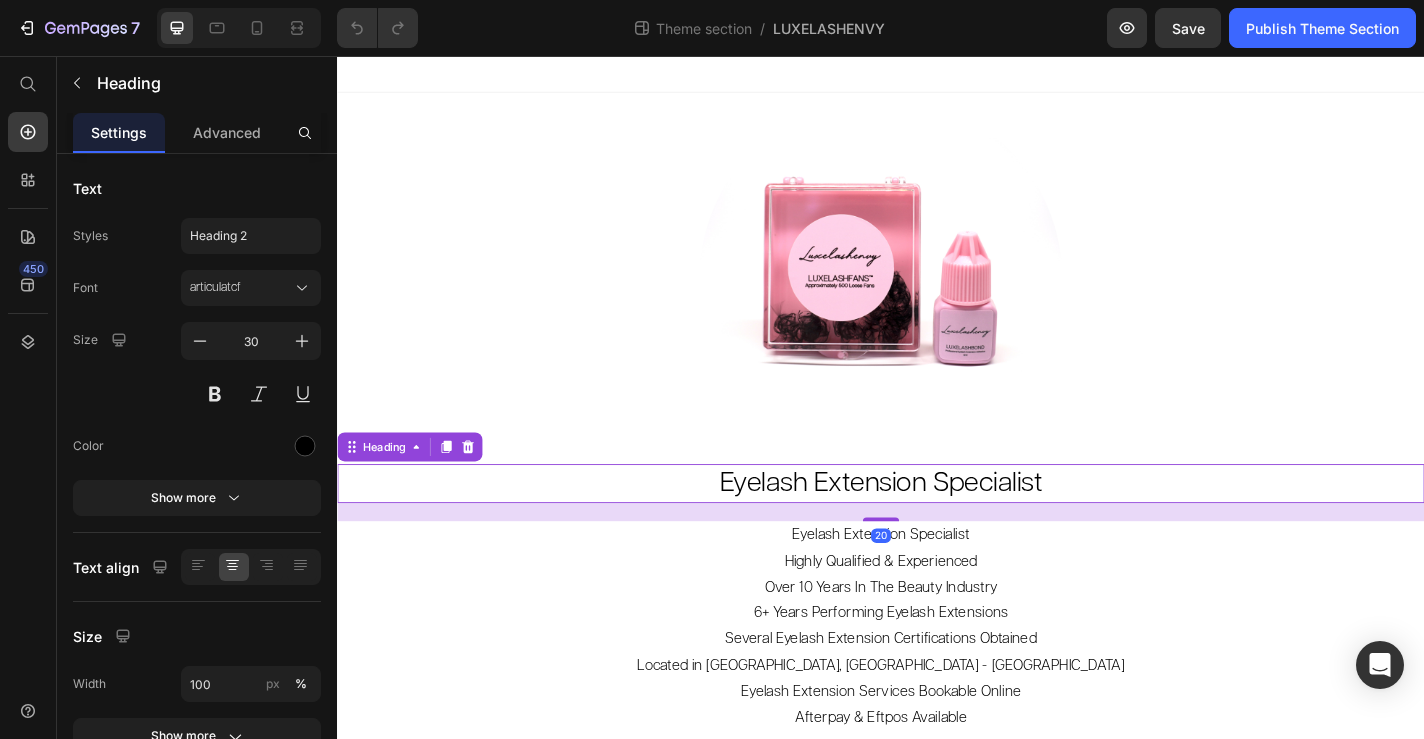click on "20" at bounding box center [937, 559] 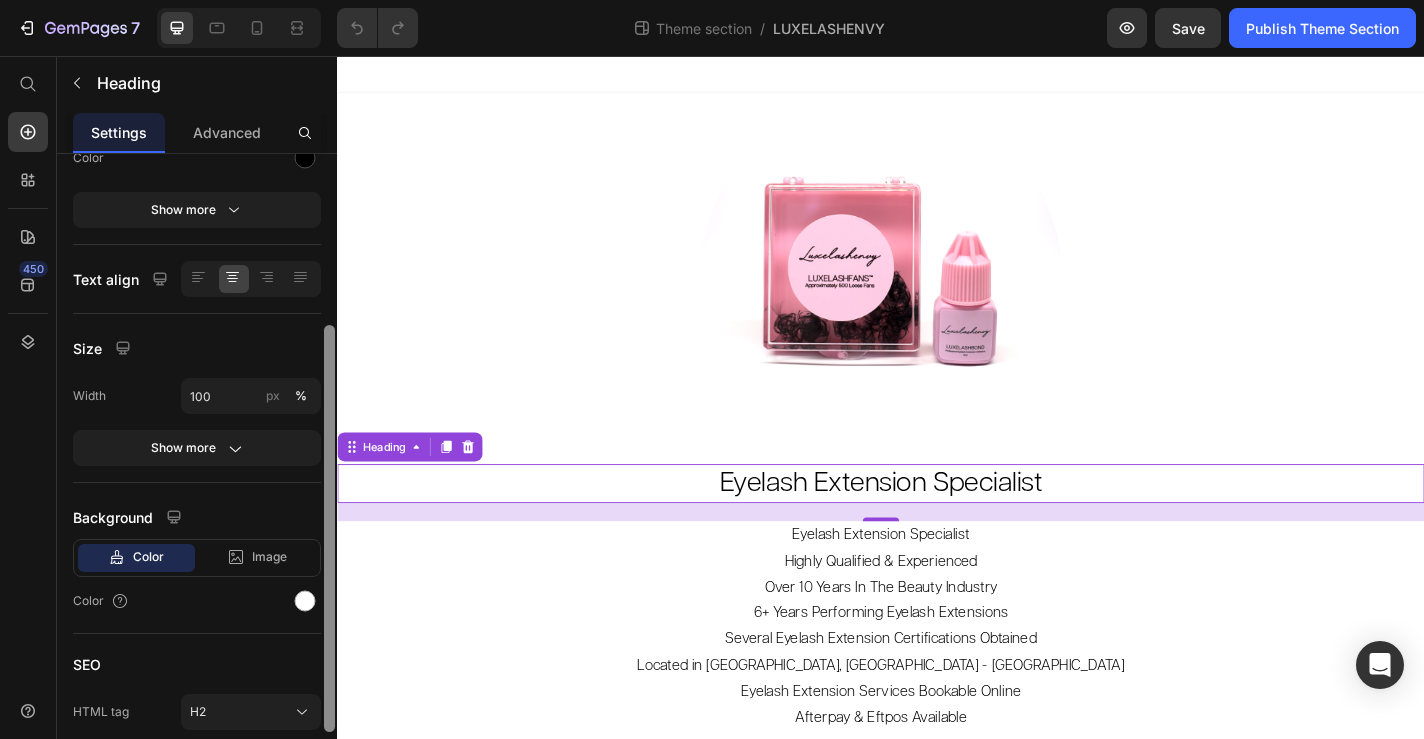 drag, startPoint x: 324, startPoint y: 389, endPoint x: 329, endPoint y: 574, distance: 185.06755 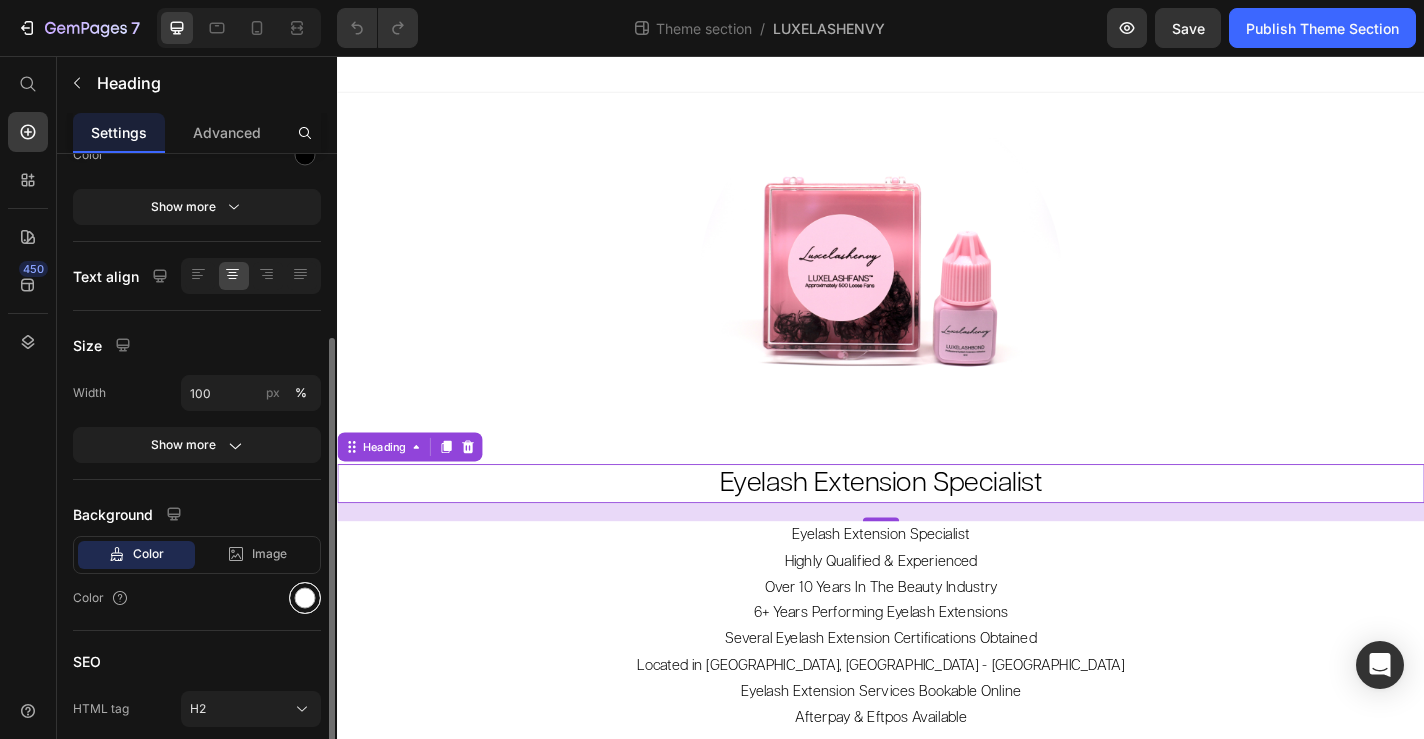 click at bounding box center (305, 598) 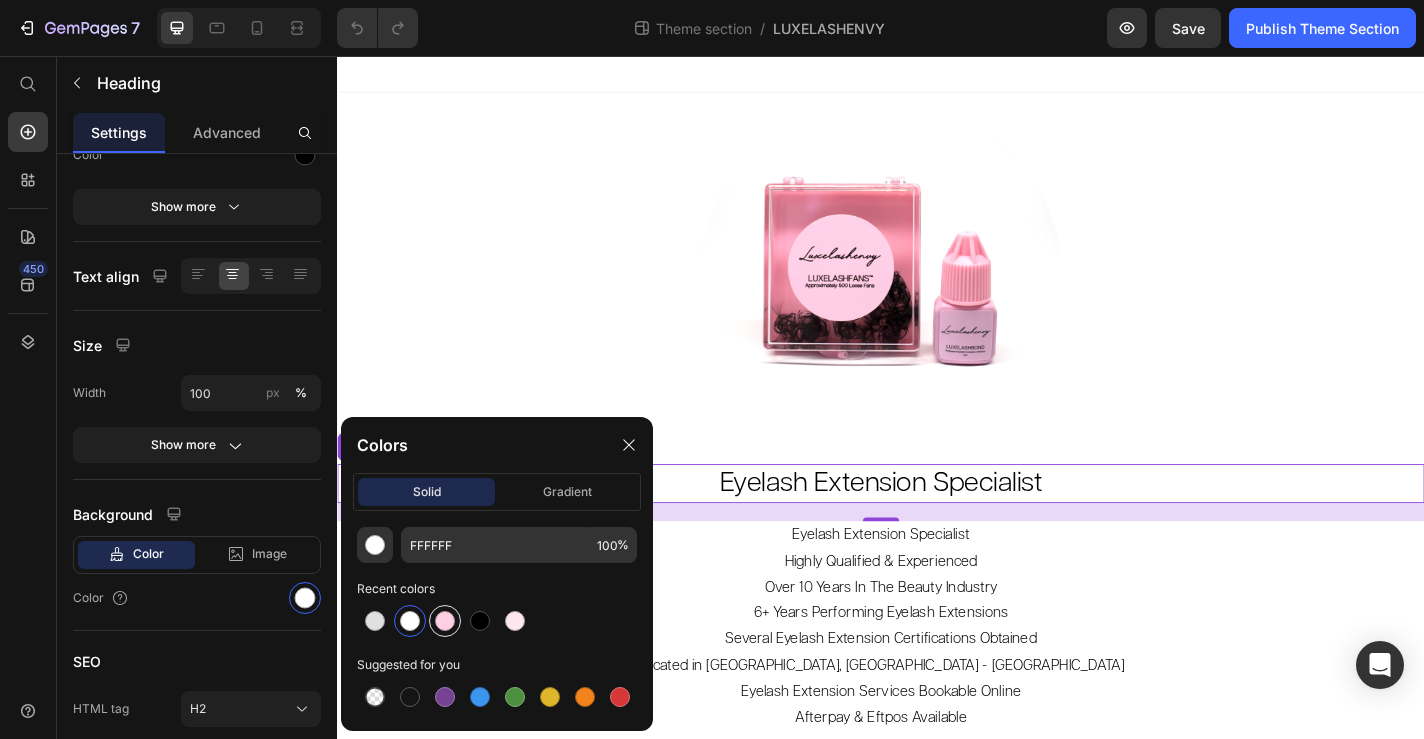 click at bounding box center (445, 621) 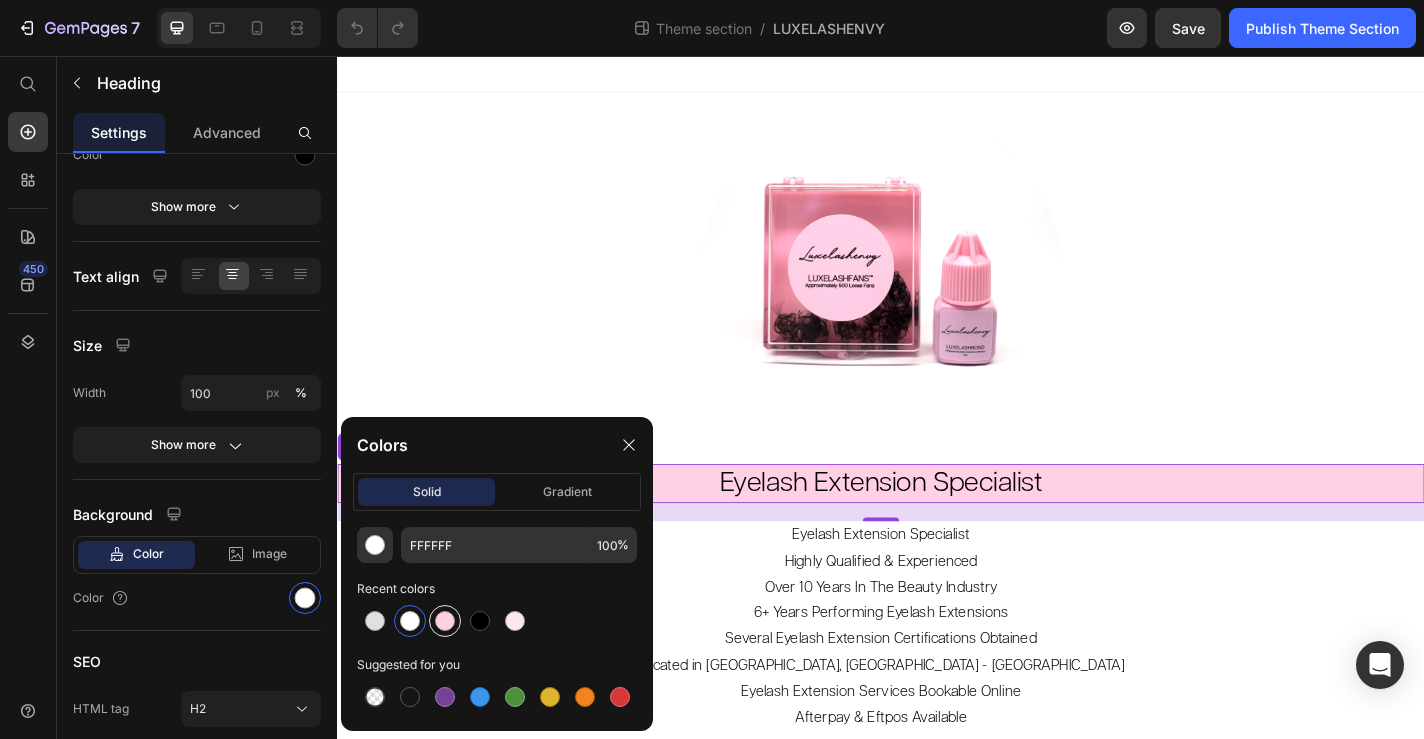 type on "FFCFE3" 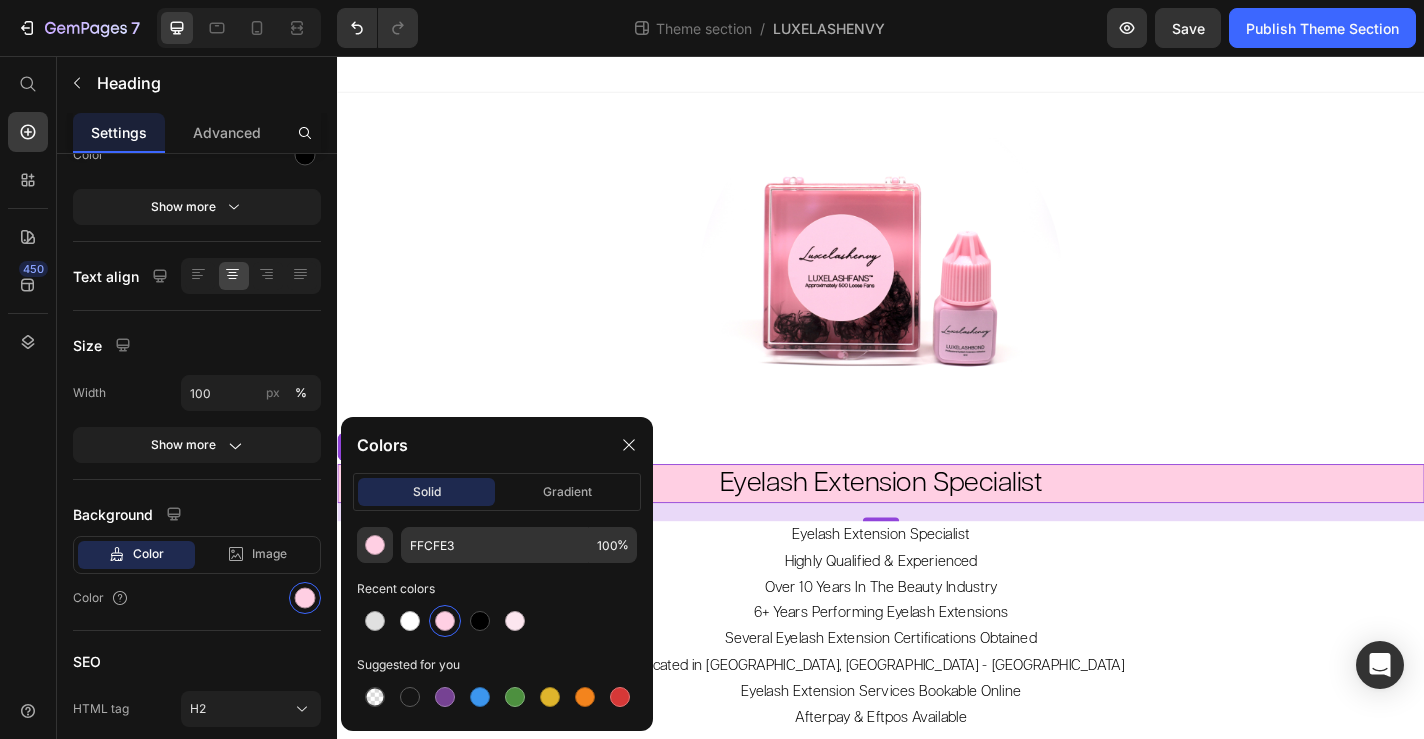 click on "20" at bounding box center (937, 559) 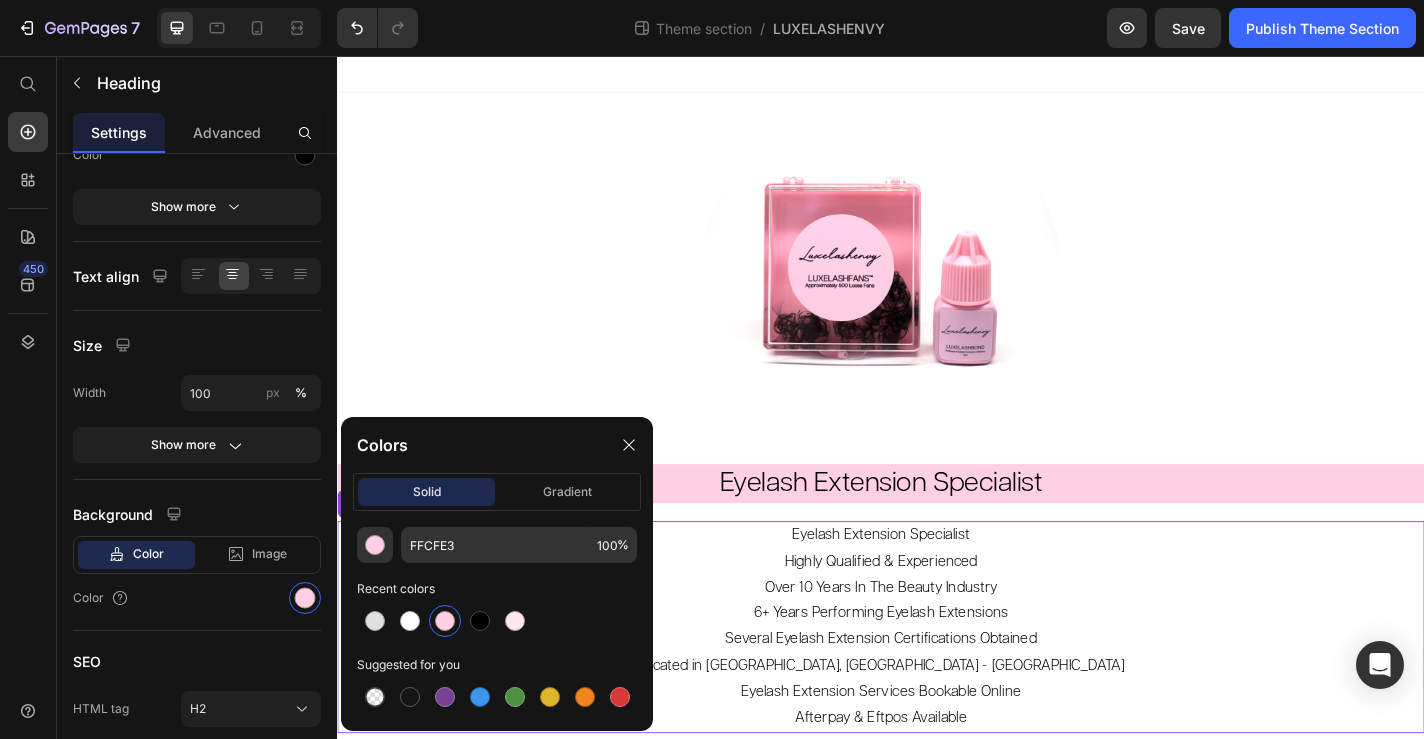 click on "Eyelash Extension Specialist" at bounding box center (937, 585) 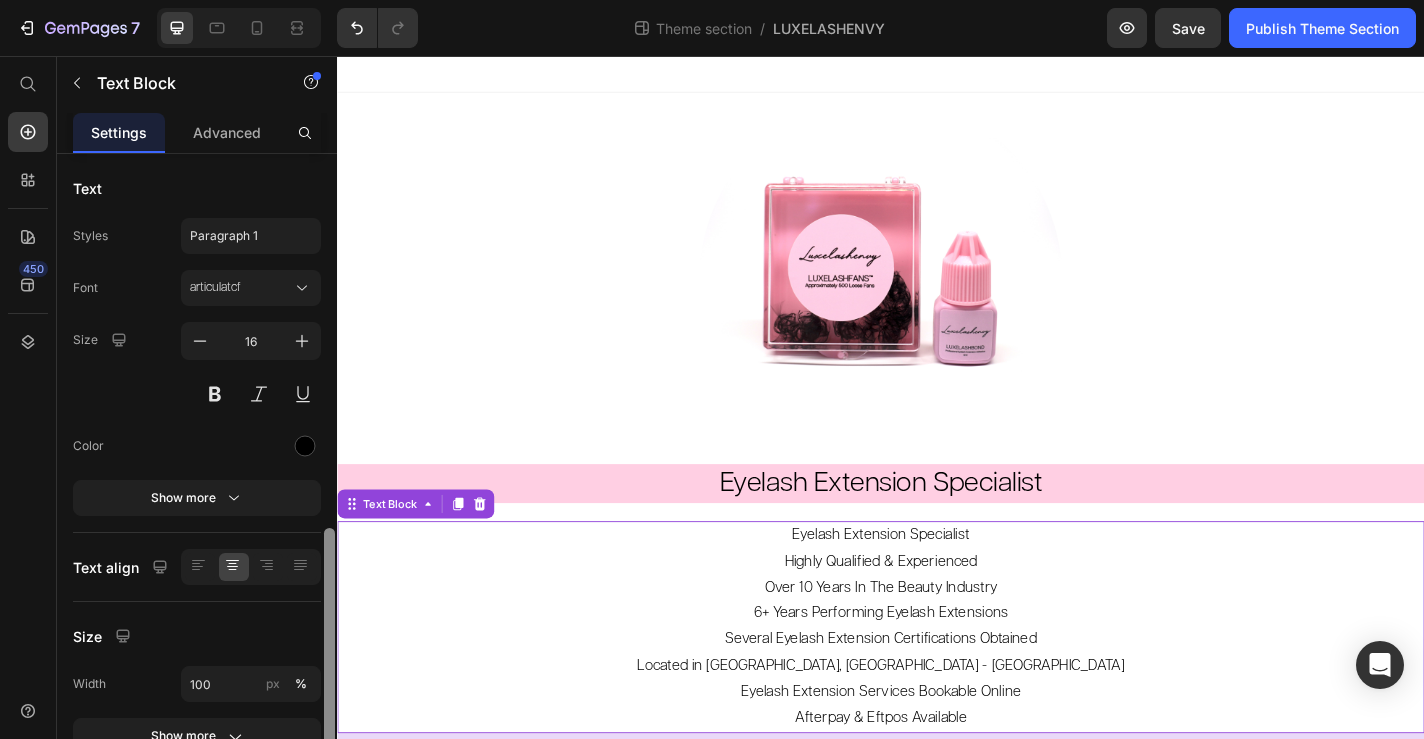 scroll, scrollTop: 253, scrollLeft: 0, axis: vertical 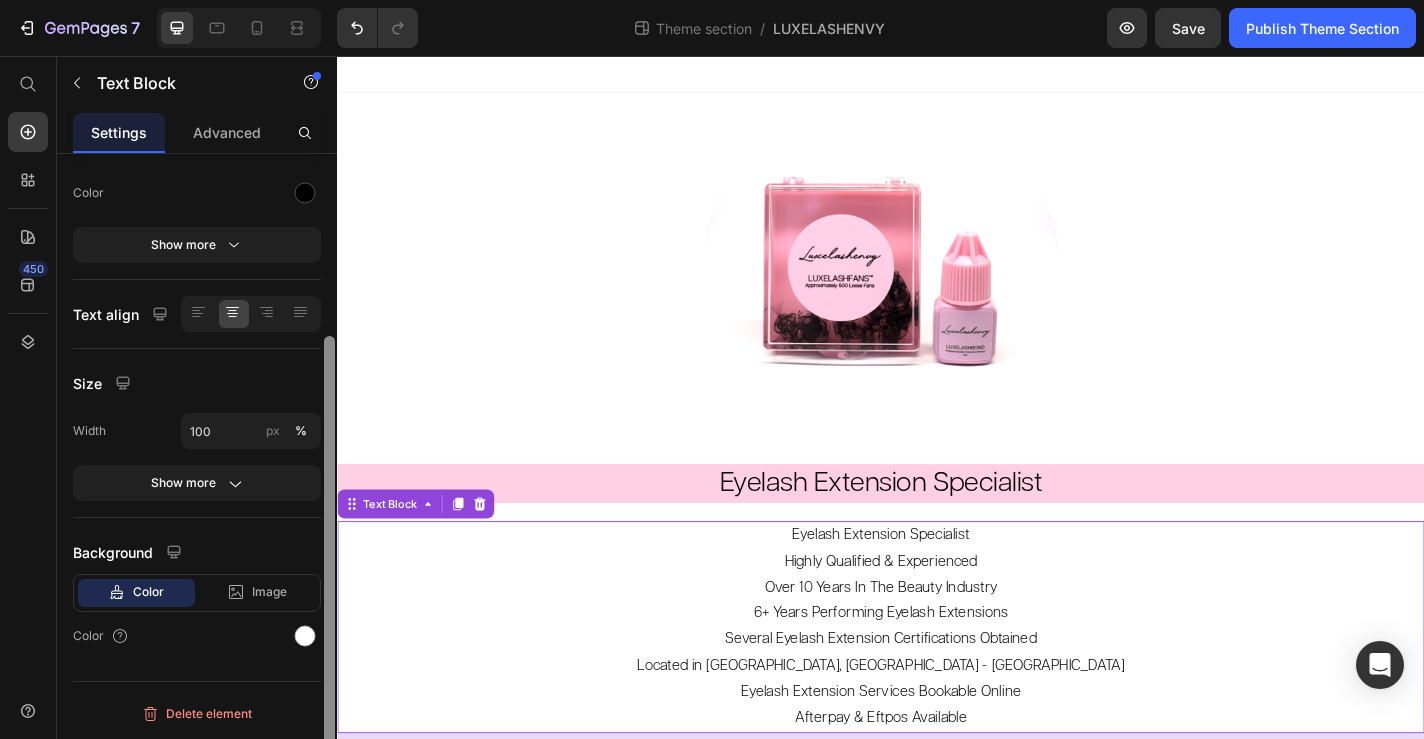 drag, startPoint x: 331, startPoint y: 395, endPoint x: 333, endPoint y: 645, distance: 250.008 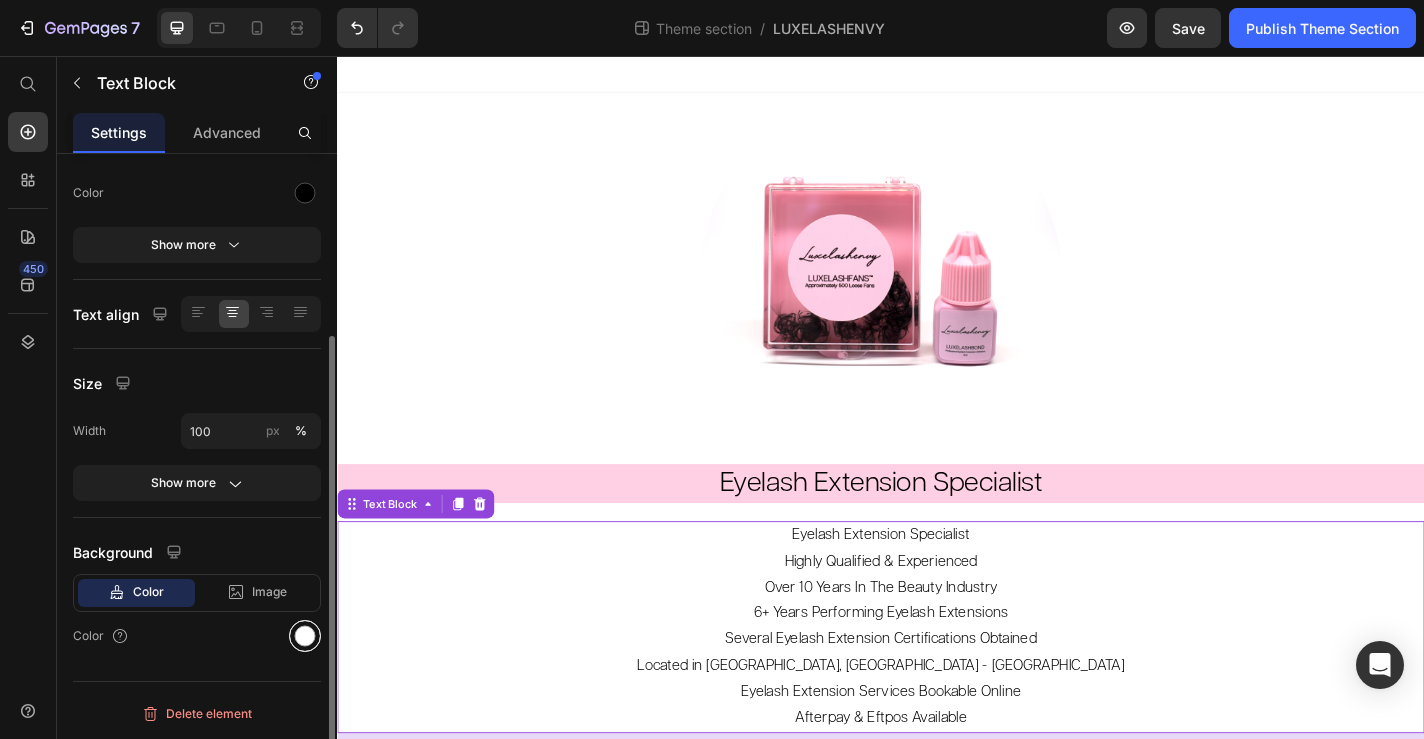 click at bounding box center [305, 636] 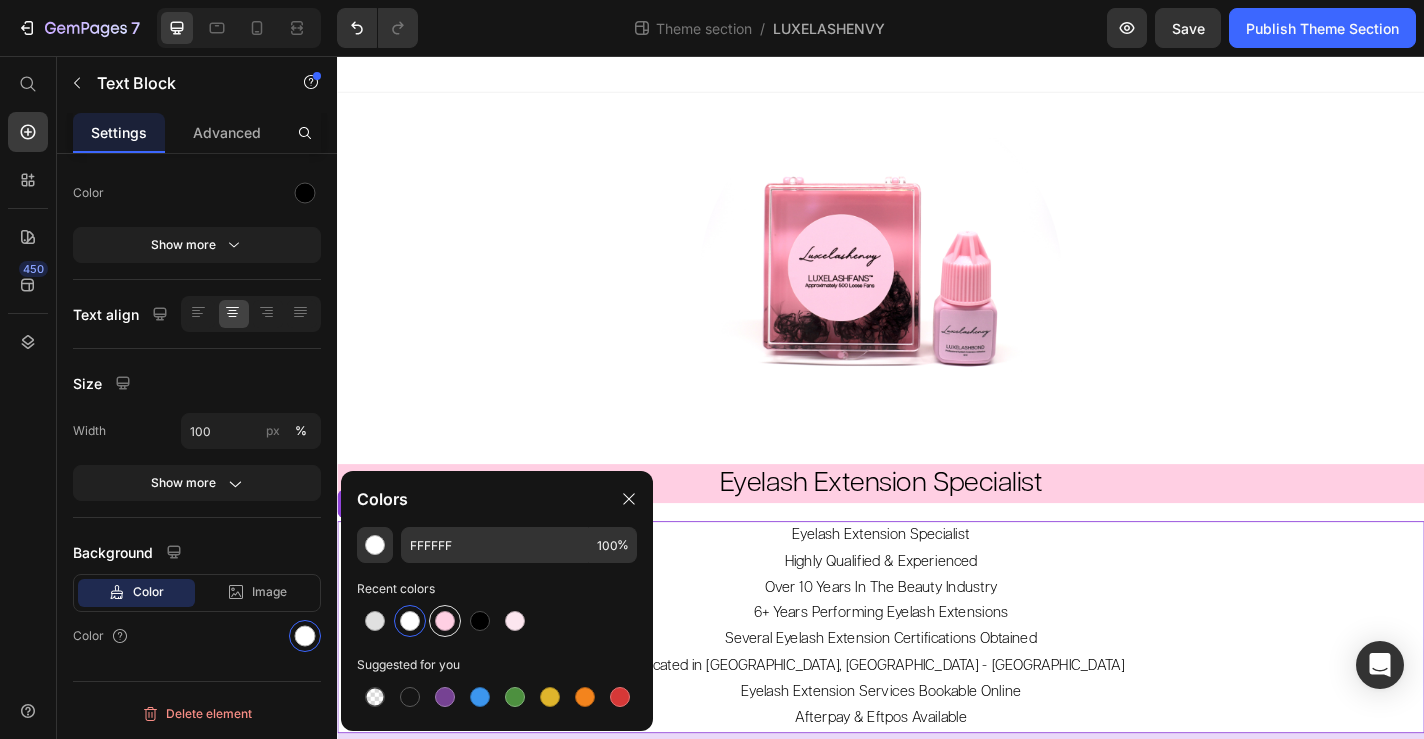 click at bounding box center [445, 621] 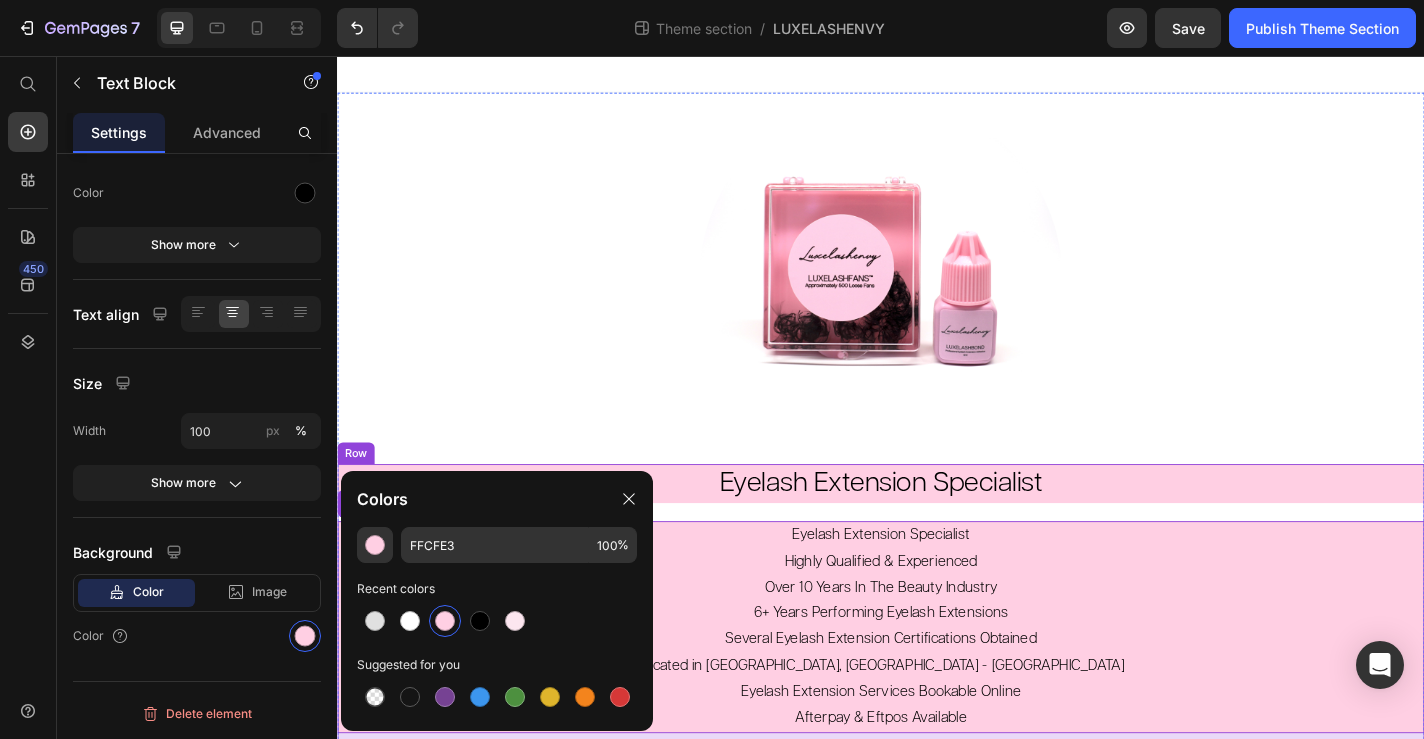 click on "Eyelash Extension Specialist Heading Eyelash Extension Specialist Highly Qualified & Experienced Over 10 Years In The Beauty Industry 6+ Years Performing Eyelash Extensions Several Eyelash Extension Certifications Obtained Located in [GEOGRAPHIC_DATA], [GEOGRAPHIC_DATA] - [GEOGRAPHIC_DATA] Eyelash Extension Services Bookable Online Afterpay & Eftpos Available Text Block   20 Book Now! [GEOGRAPHIC_DATA]" at bounding box center [937, 703] 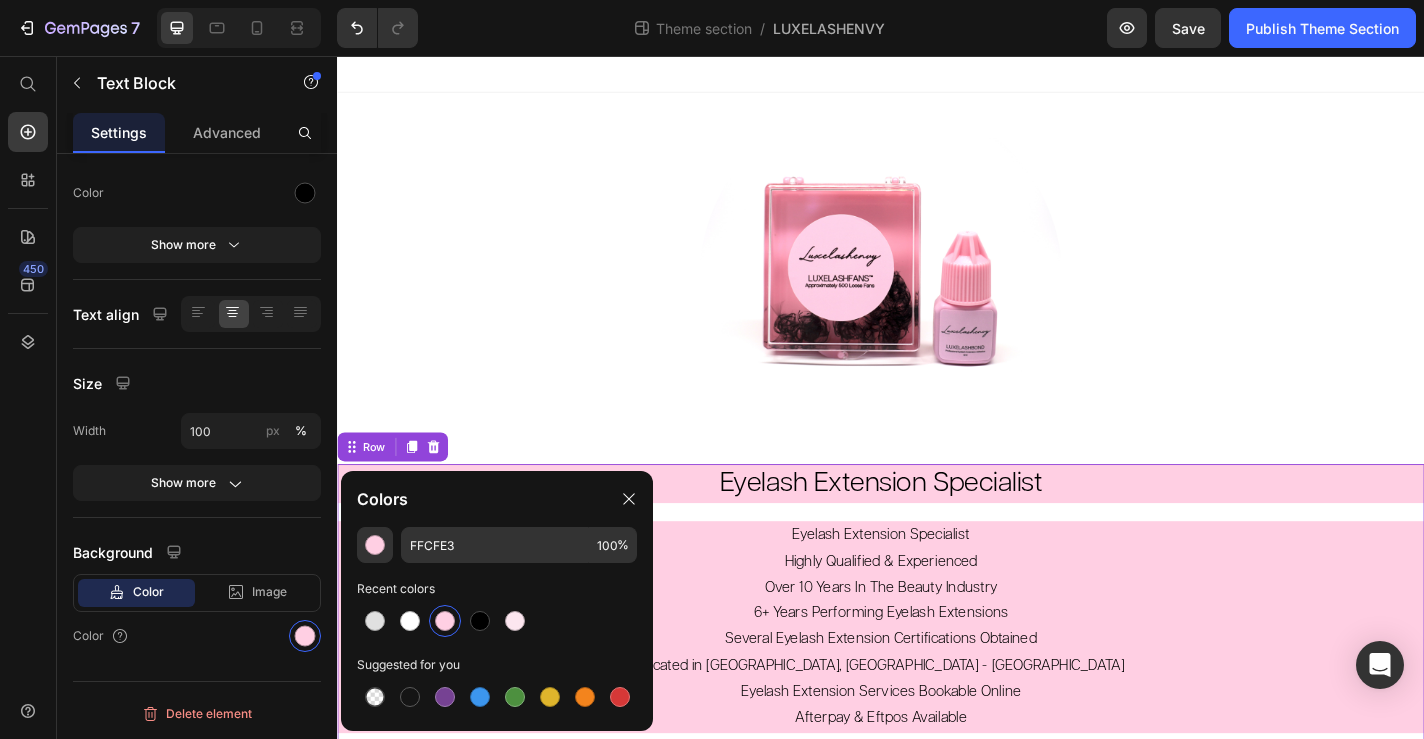 scroll, scrollTop: 0, scrollLeft: 0, axis: both 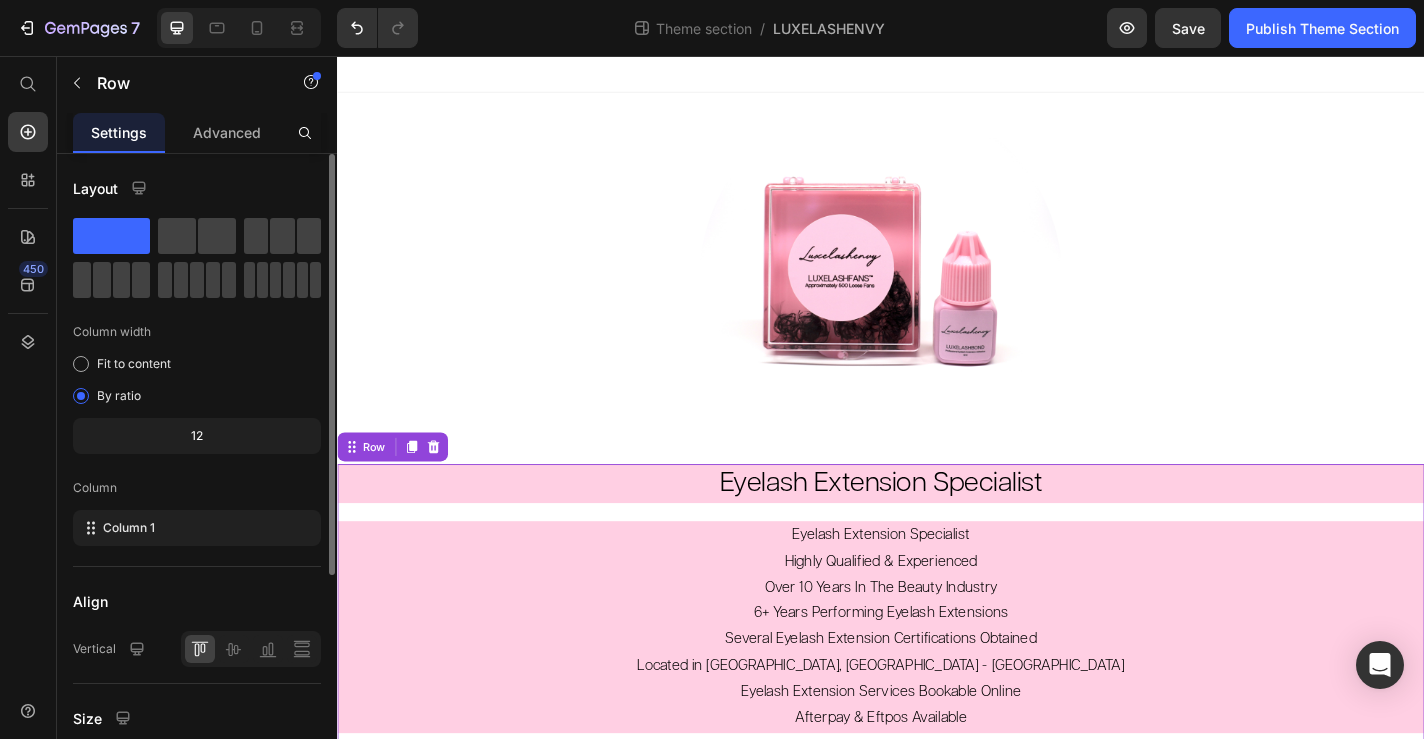 click on "Eyelash Extension Specialist Heading Eyelash Extension Specialist Highly Qualified & Experienced Over 10 Years In The Beauty Industry 6+ Years Performing Eyelash Extensions Several Eyelash Extension Certifications Obtained Located in [GEOGRAPHIC_DATA], [GEOGRAPHIC_DATA] - Australia Eyelash Extension Services Bookable Online Afterpay & Eftpos Available Text Block Book Now! [GEOGRAPHIC_DATA]" at bounding box center (937, 703) 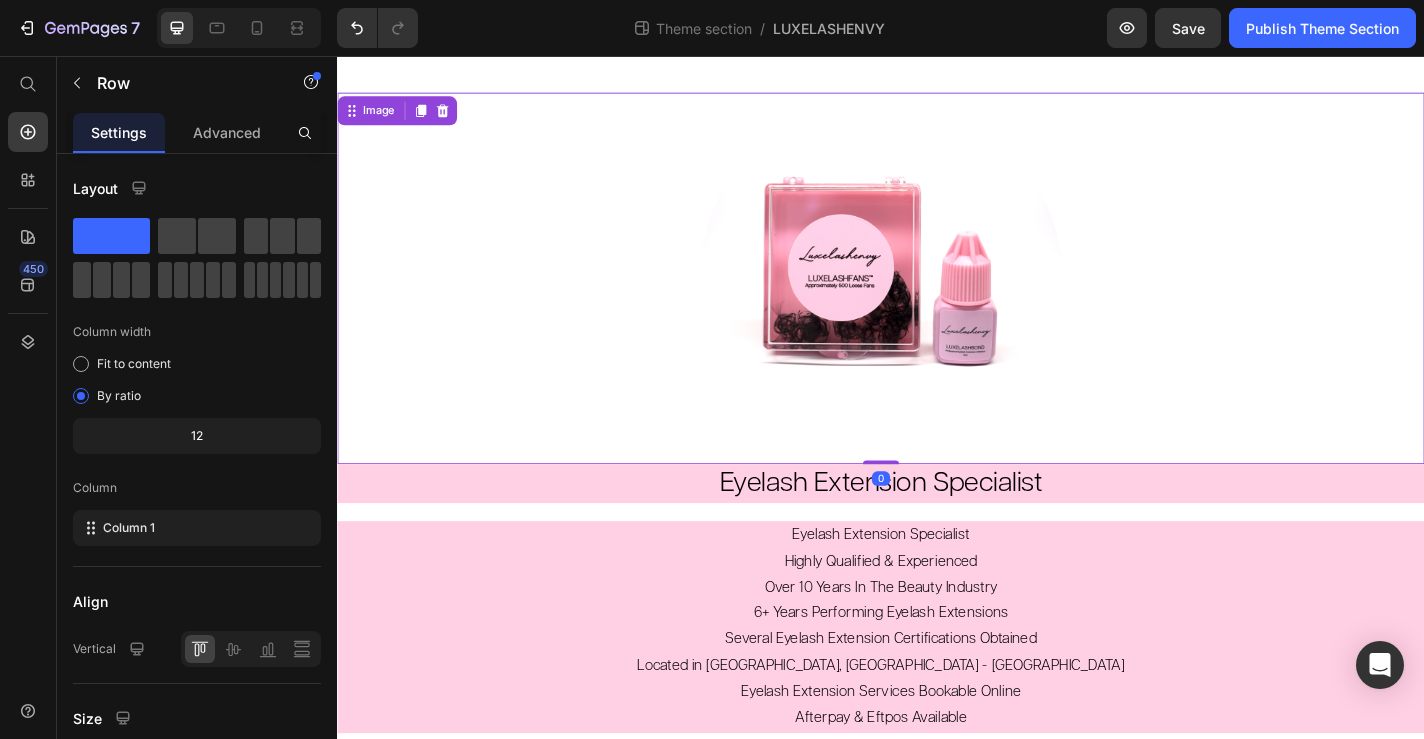 click at bounding box center [937, 301] 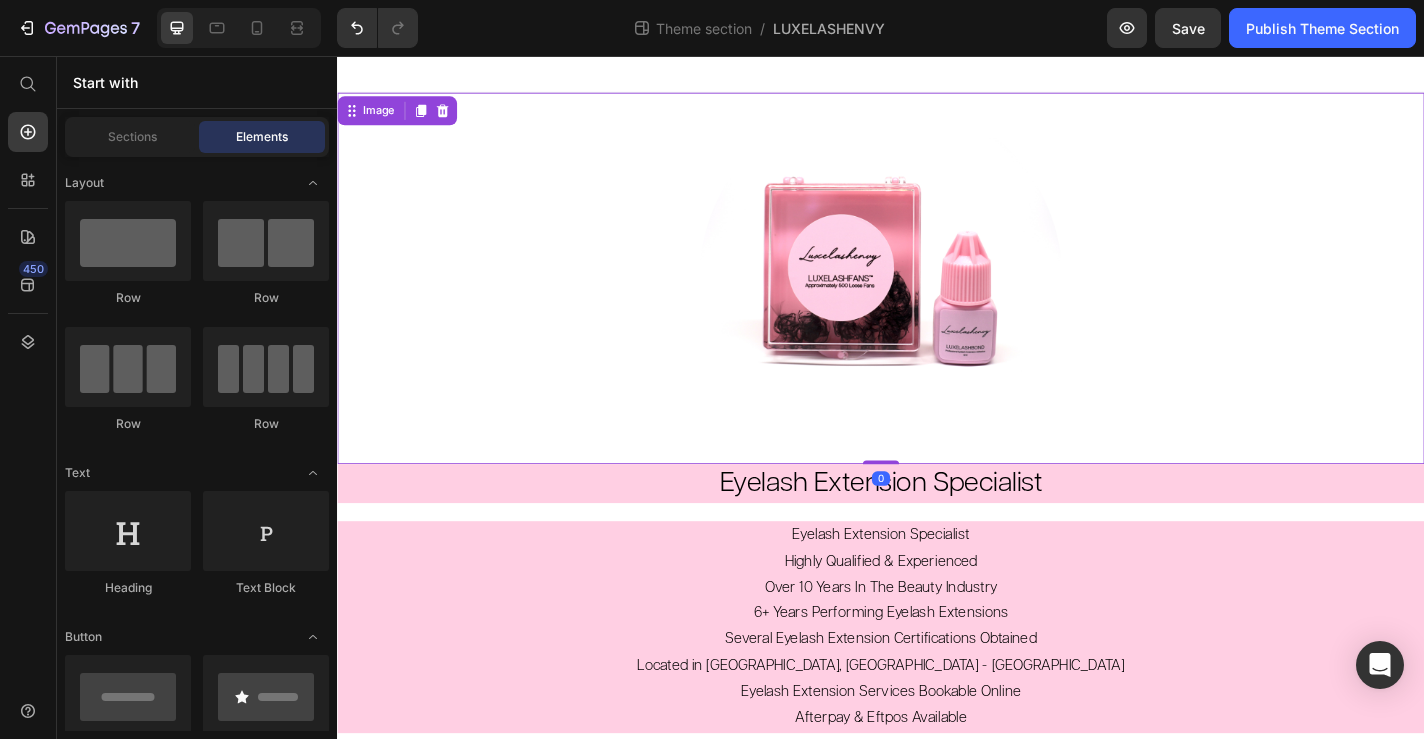 click at bounding box center (937, 76) 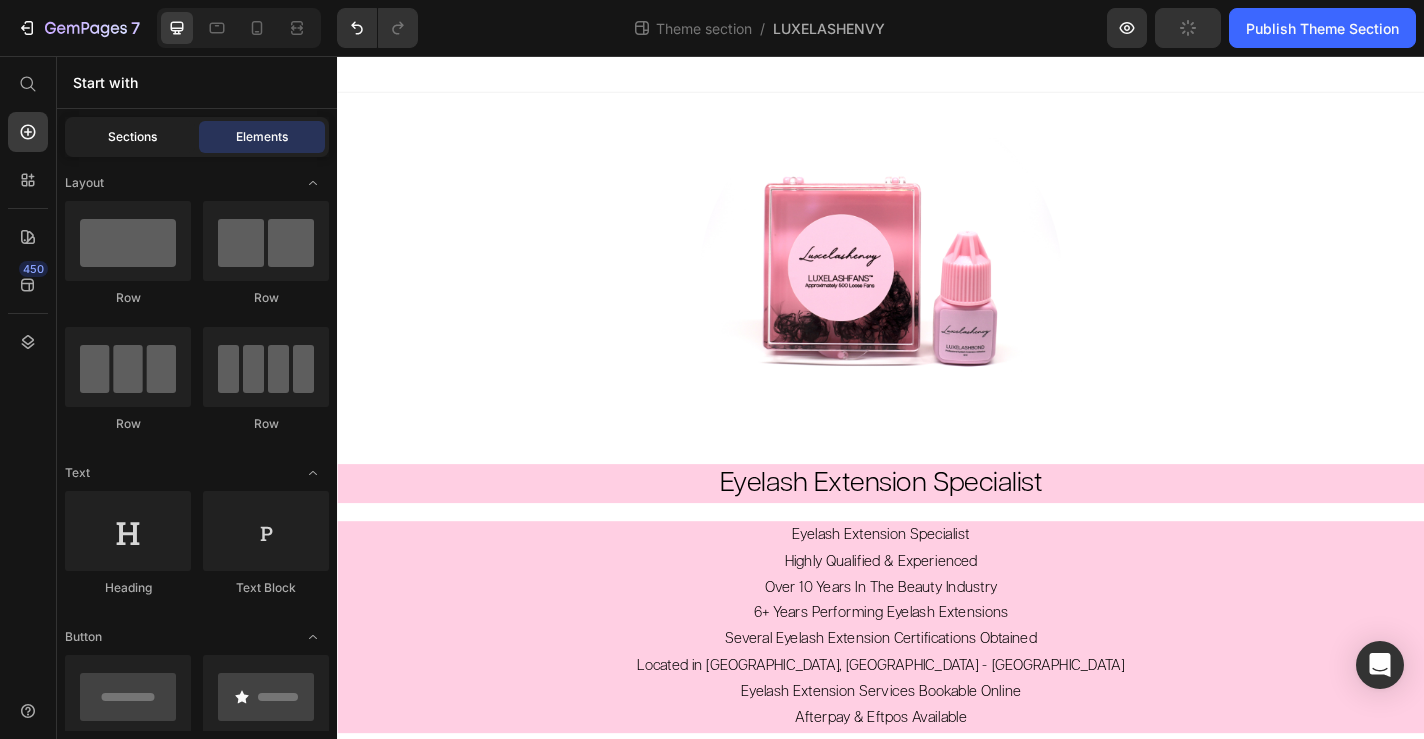 click on "Sections" 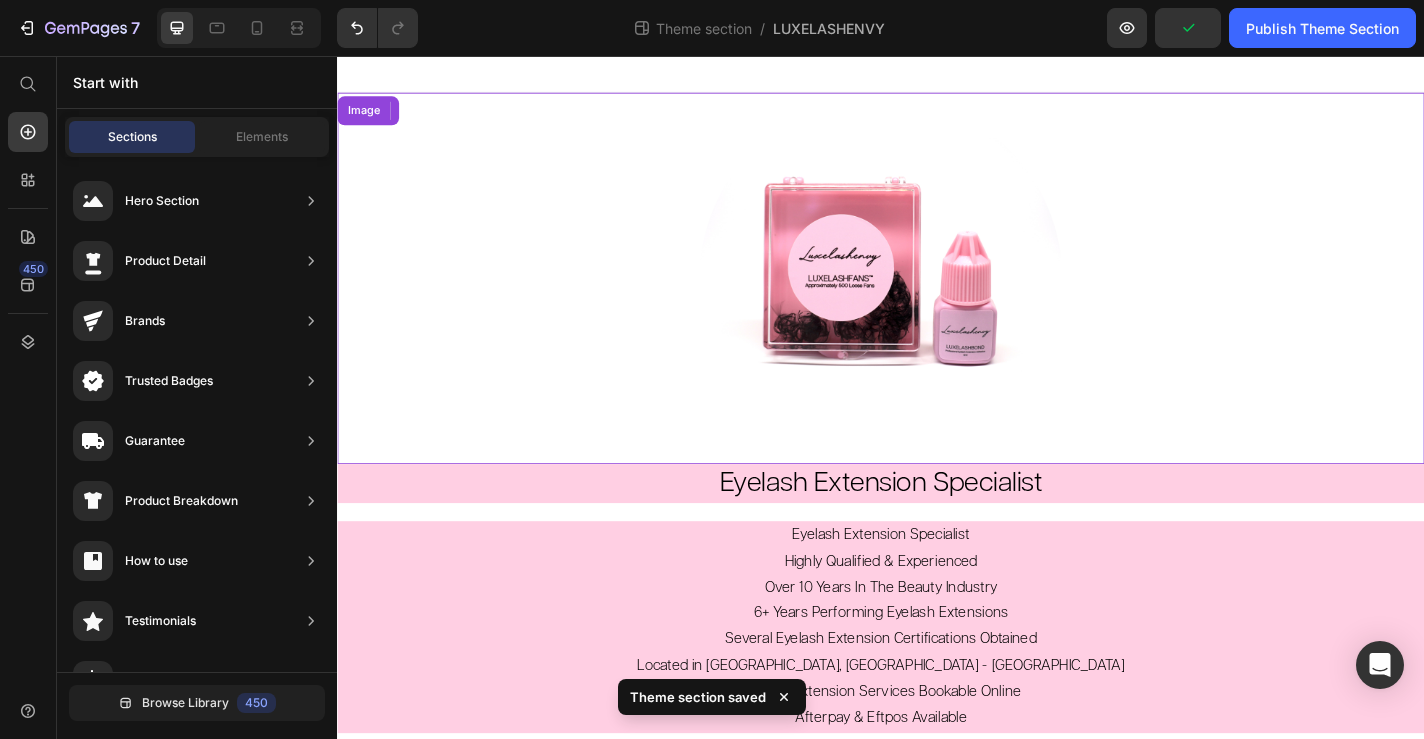 click at bounding box center [937, 301] 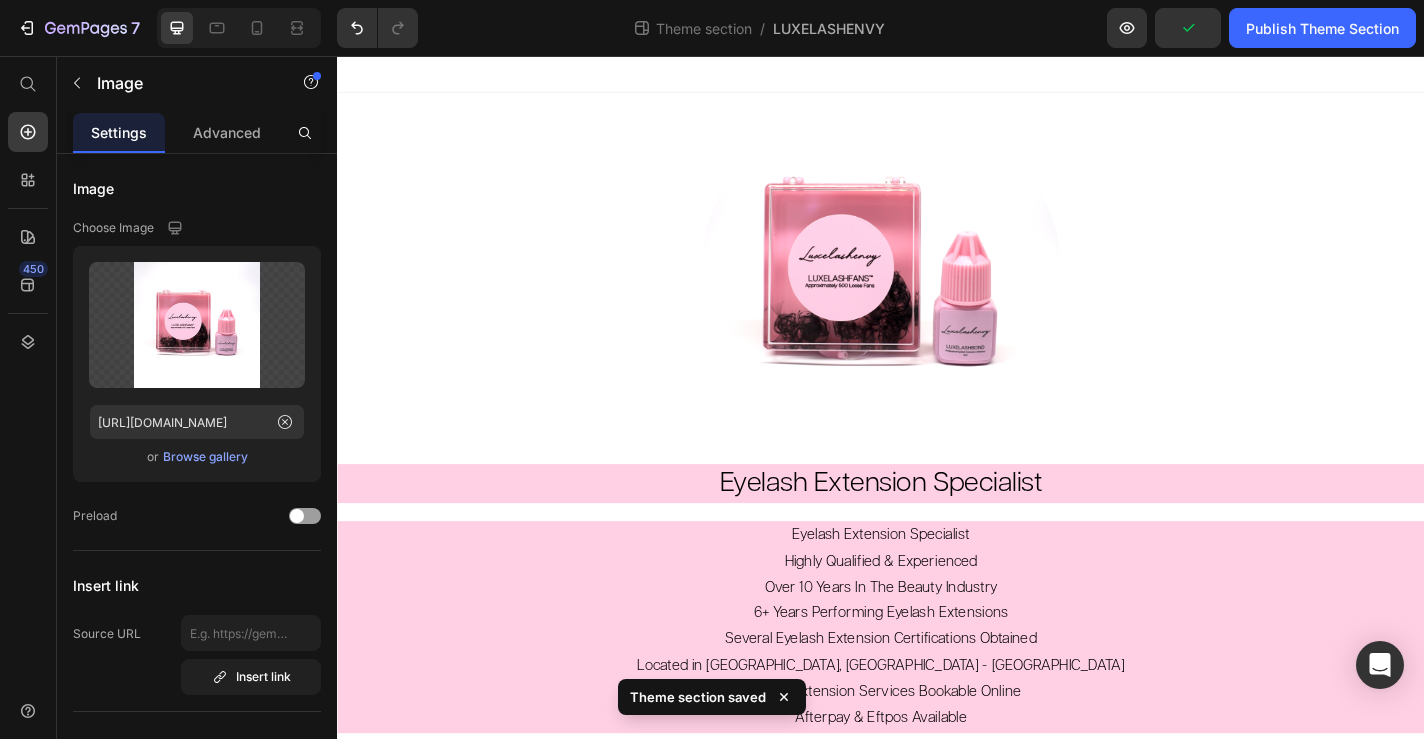 click at bounding box center (937, 76) 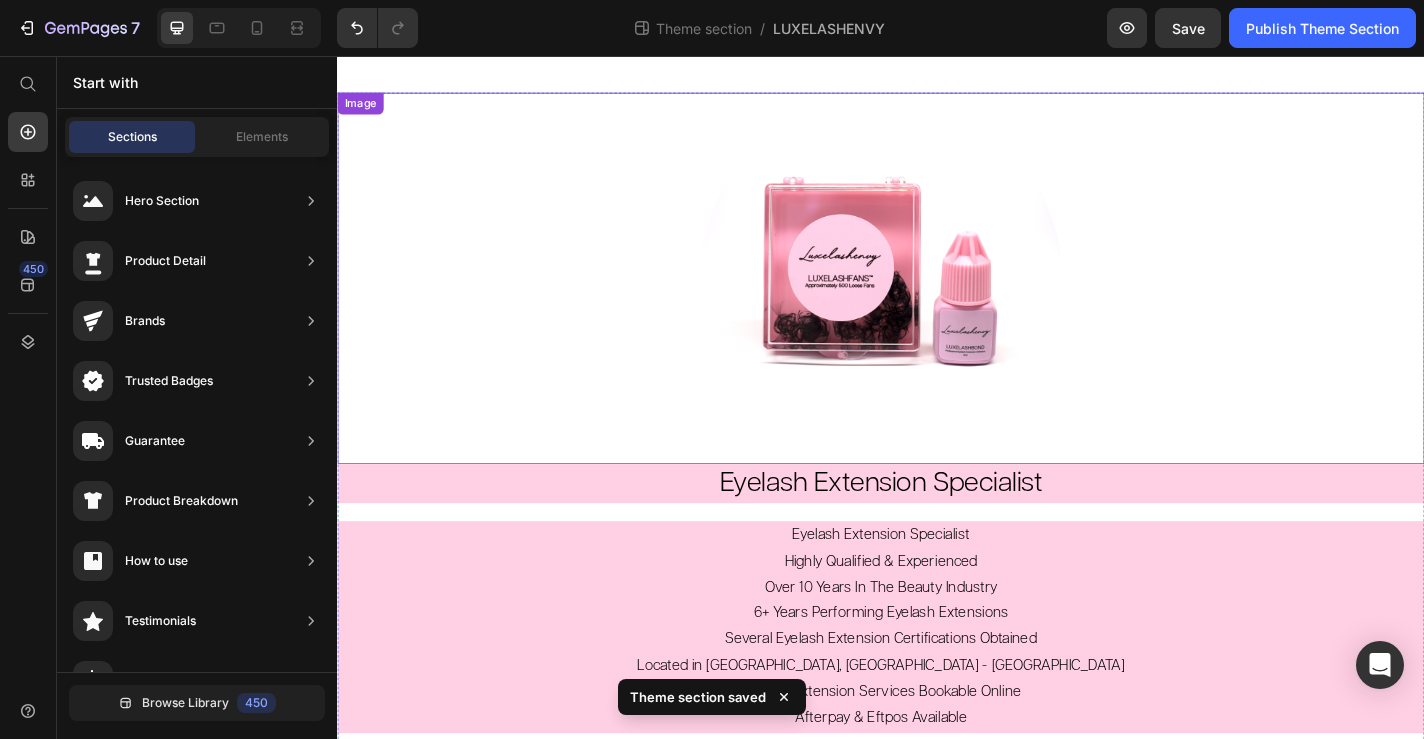 click at bounding box center (937, 301) 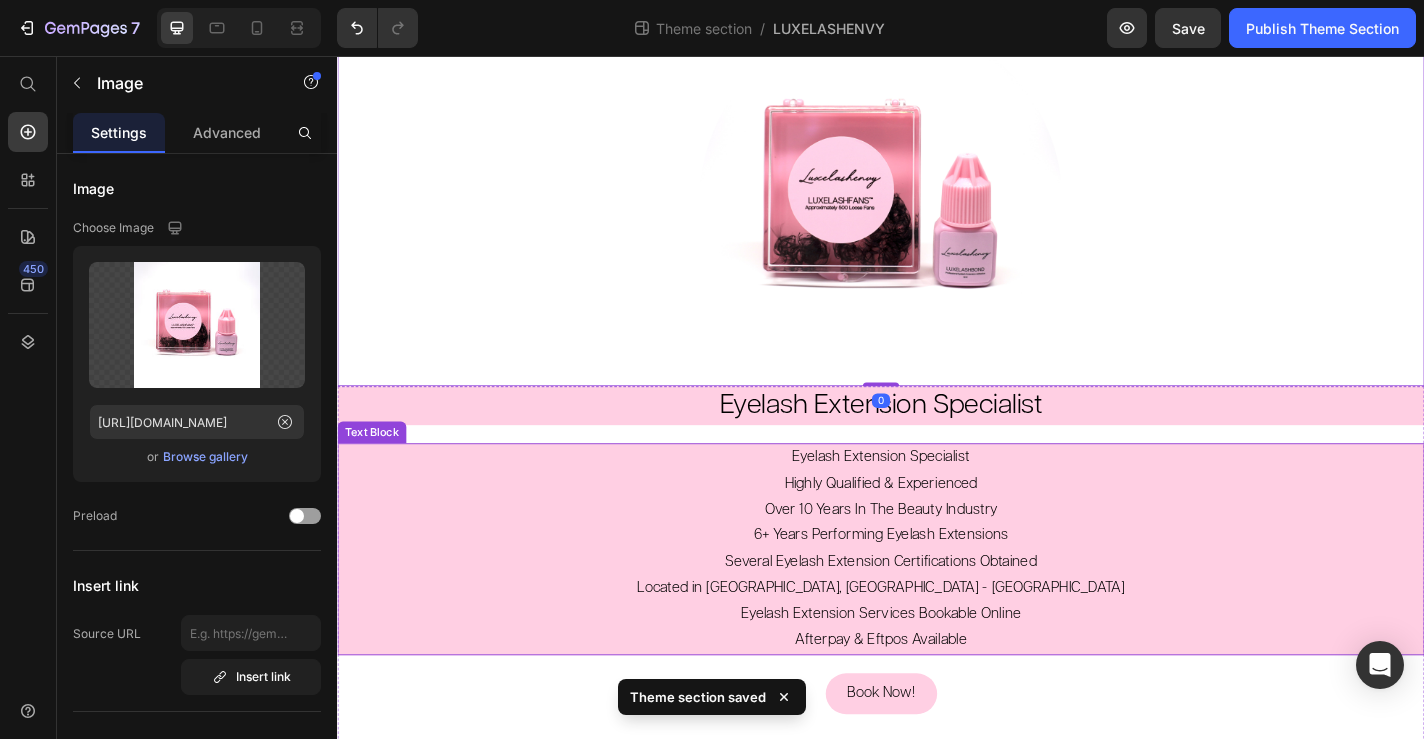 scroll, scrollTop: 83, scrollLeft: 0, axis: vertical 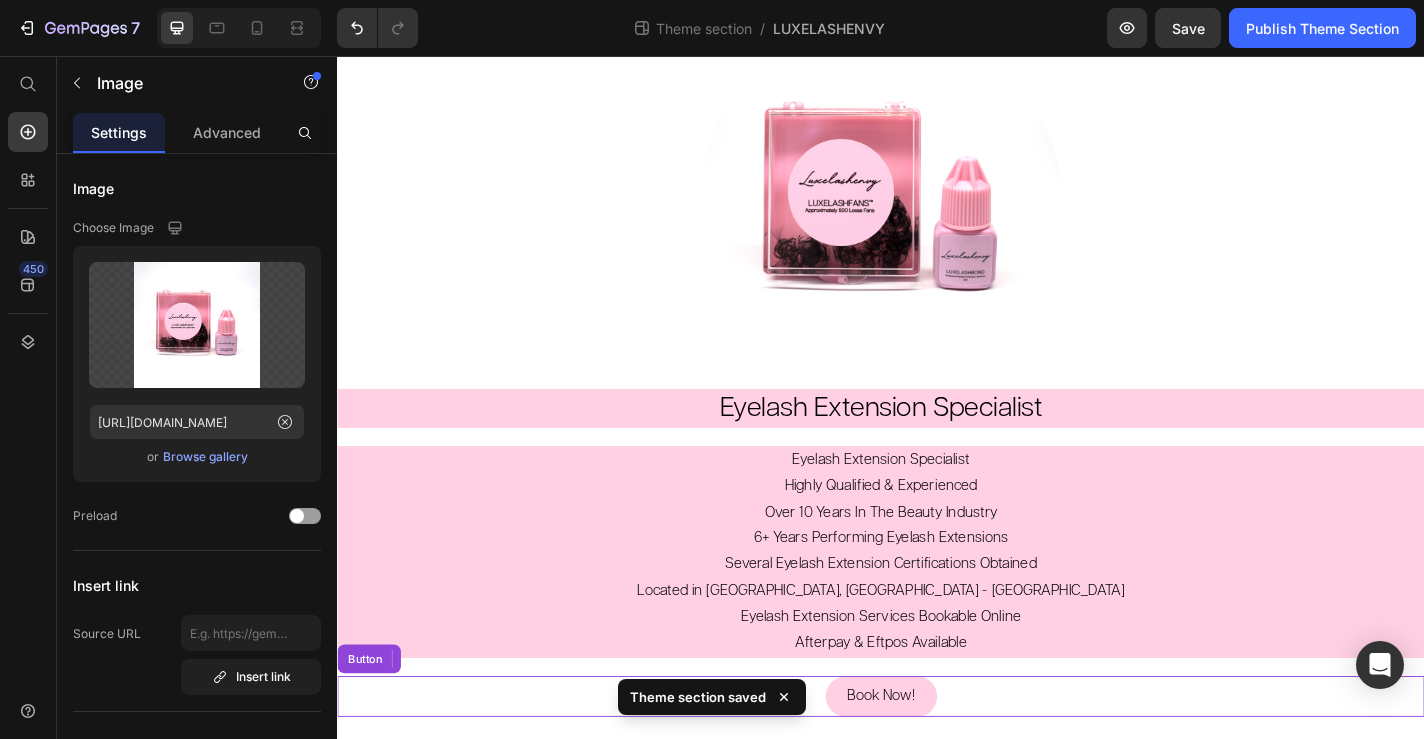 click on "Book Now! Button" at bounding box center (937, 762) 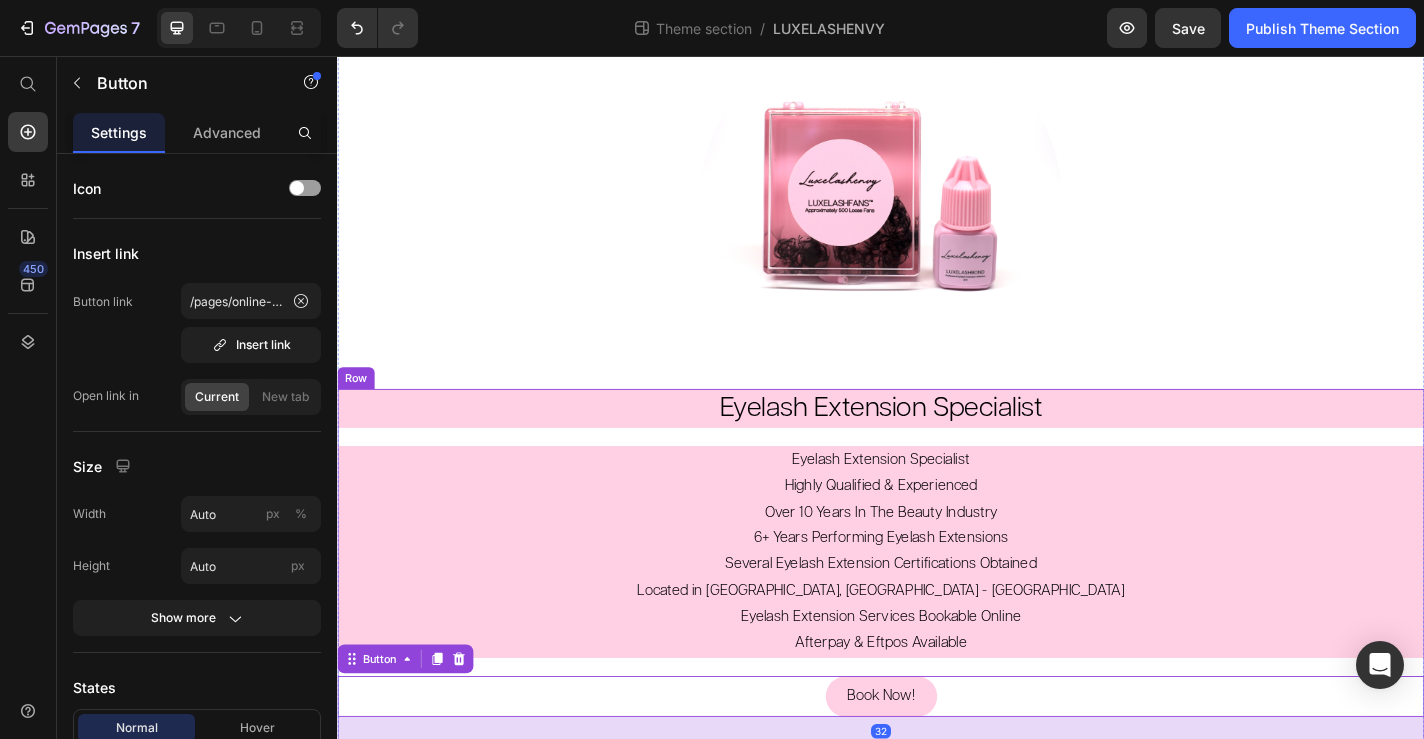 click on "Eyelash Extension Specialist Heading Eyelash Extension Specialist Highly Qualified & Experienced Over 10 Years In The Beauty Industry 6+ Years Performing Eyelash Extensions Several Eyelash Extension Certifications Obtained Located in [GEOGRAPHIC_DATA], [GEOGRAPHIC_DATA] - Australia Eyelash Extension Services Bookable Online Afterpay & Eftpos Available Text Block Book Now! Button   32 Row" at bounding box center [937, 620] 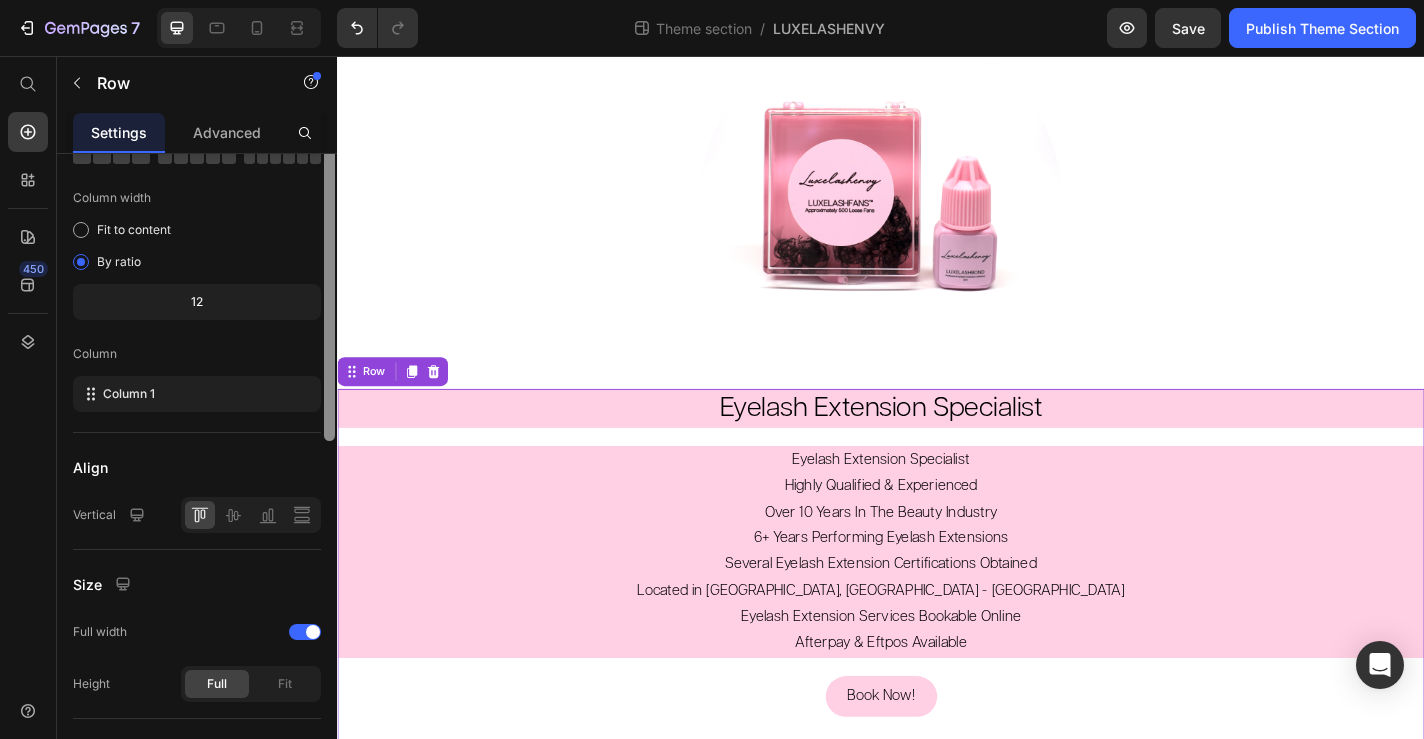 scroll, scrollTop: 335, scrollLeft: 0, axis: vertical 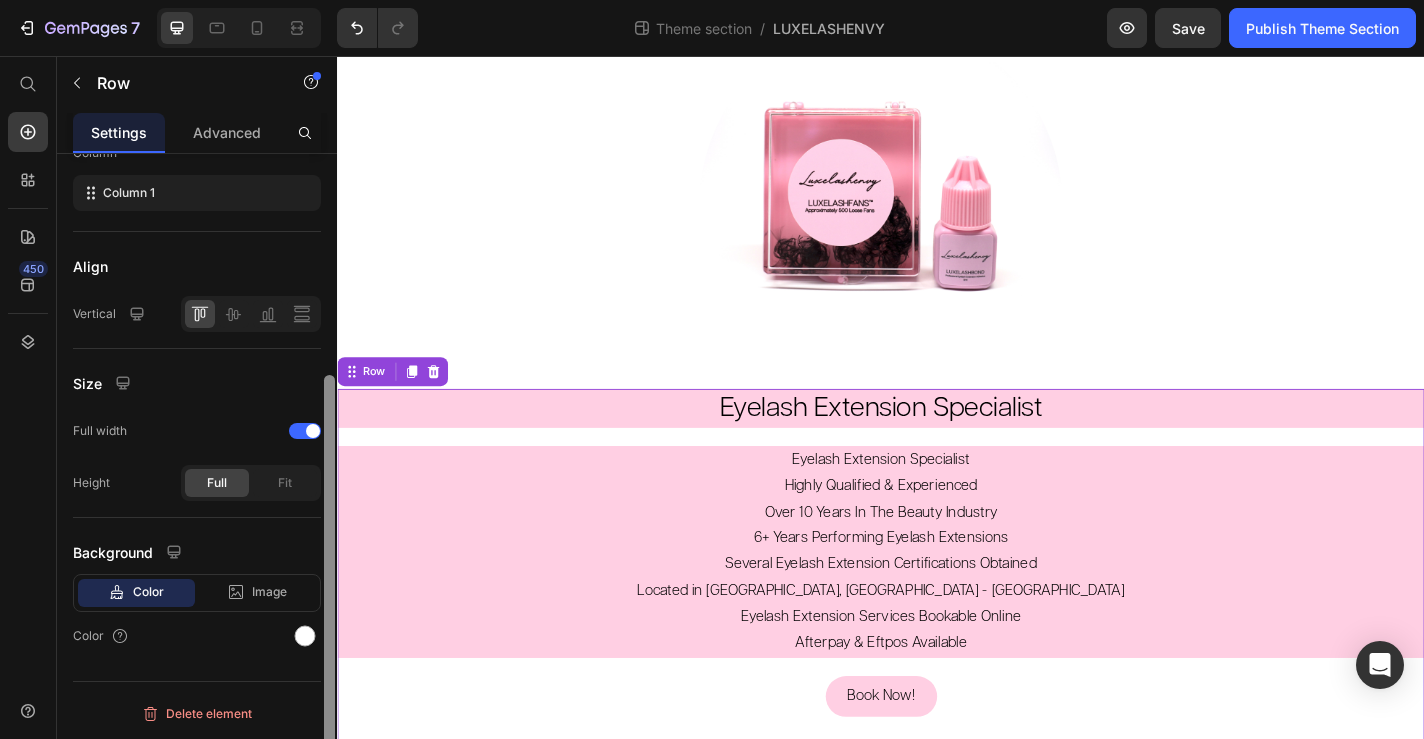 drag, startPoint x: 327, startPoint y: 424, endPoint x: 329, endPoint y: 728, distance: 304.0066 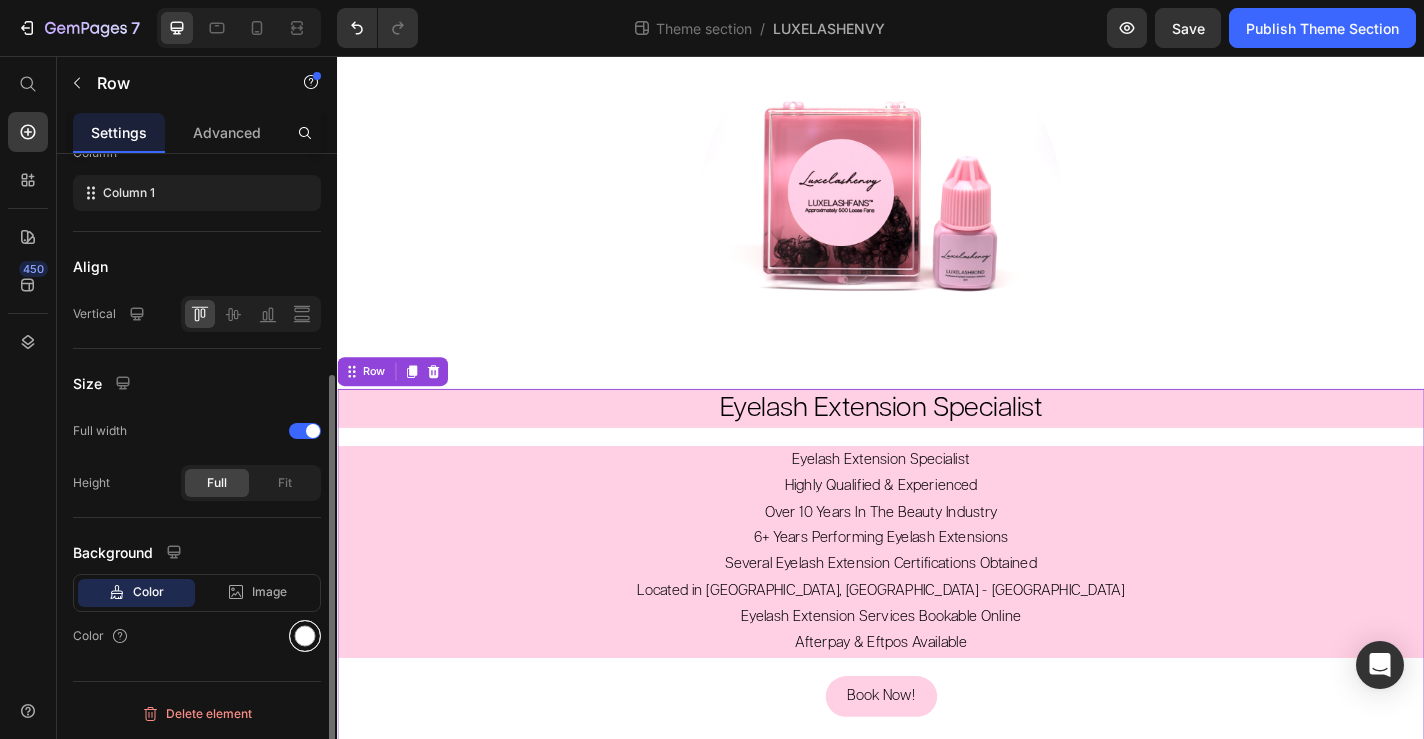 click at bounding box center [305, 636] 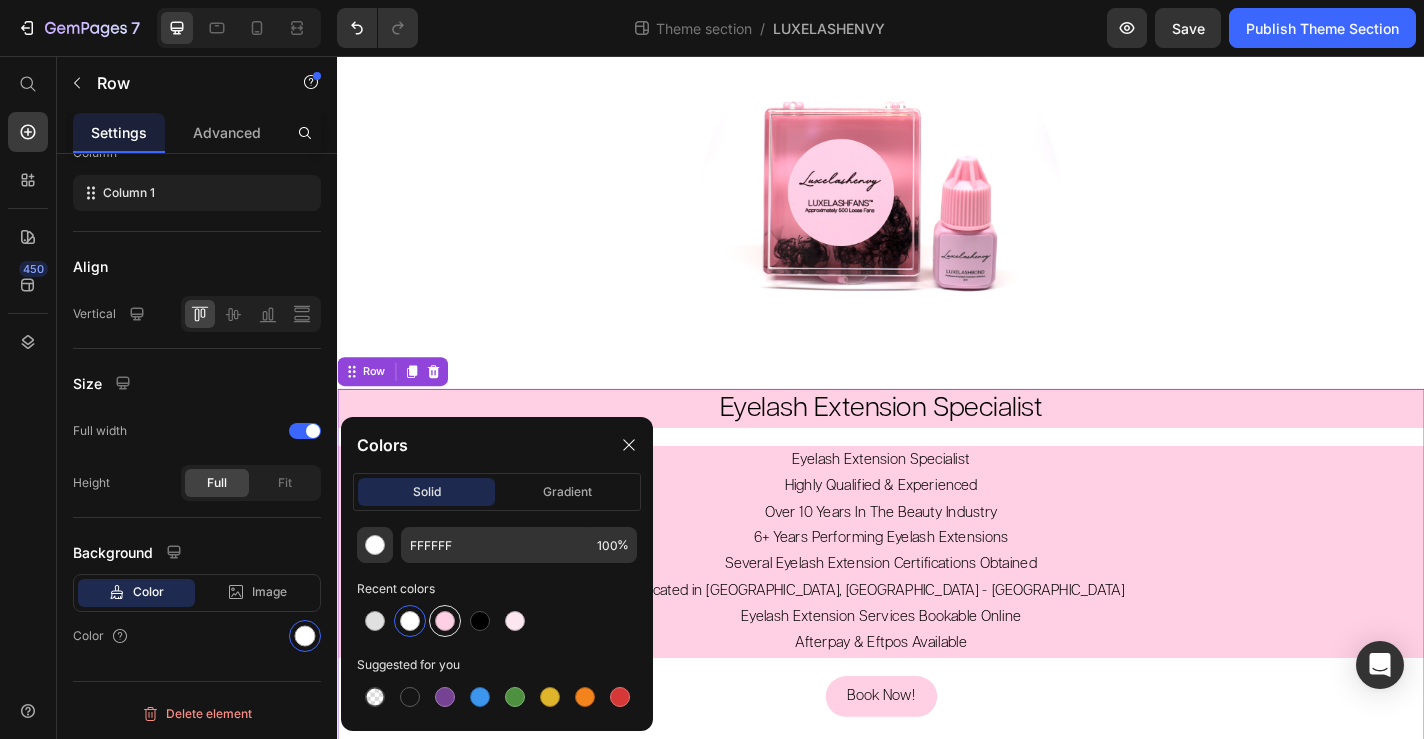click at bounding box center (445, 621) 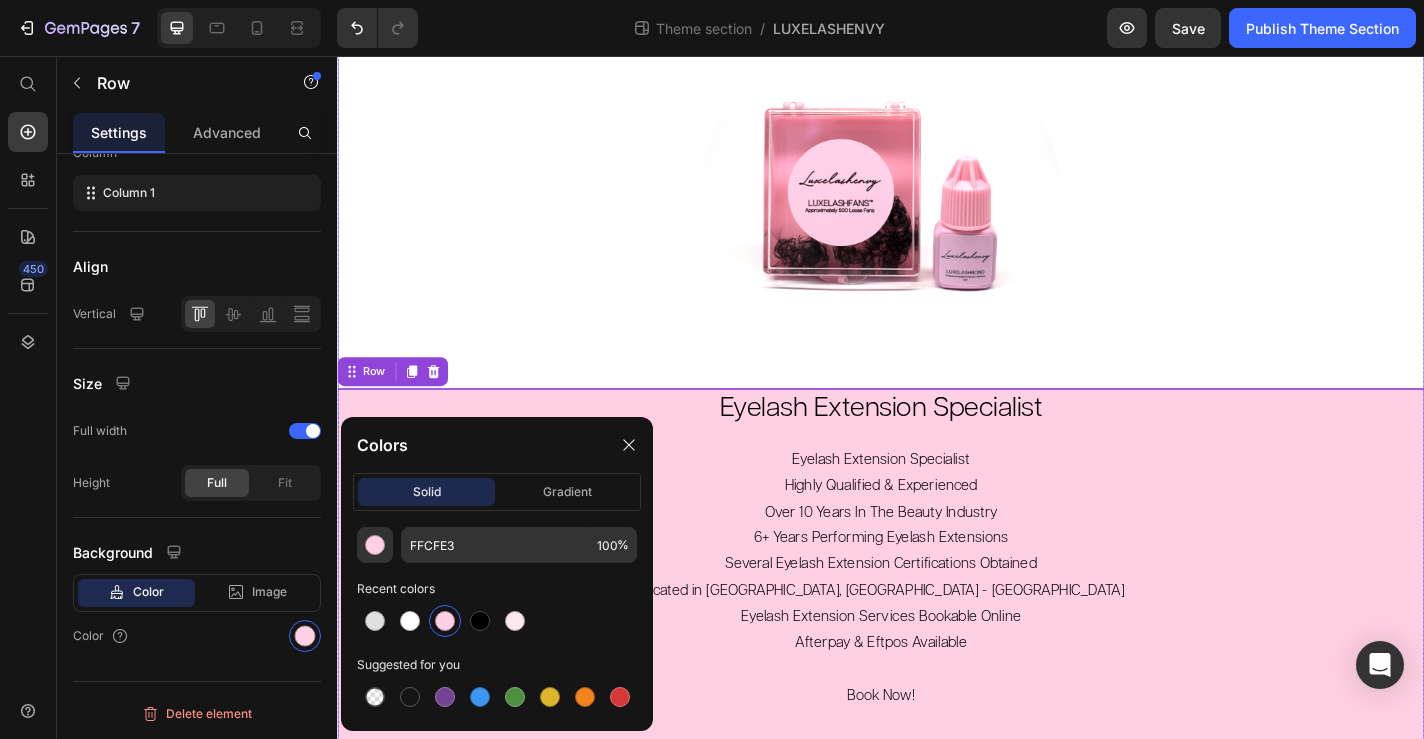 click at bounding box center (937, 218) 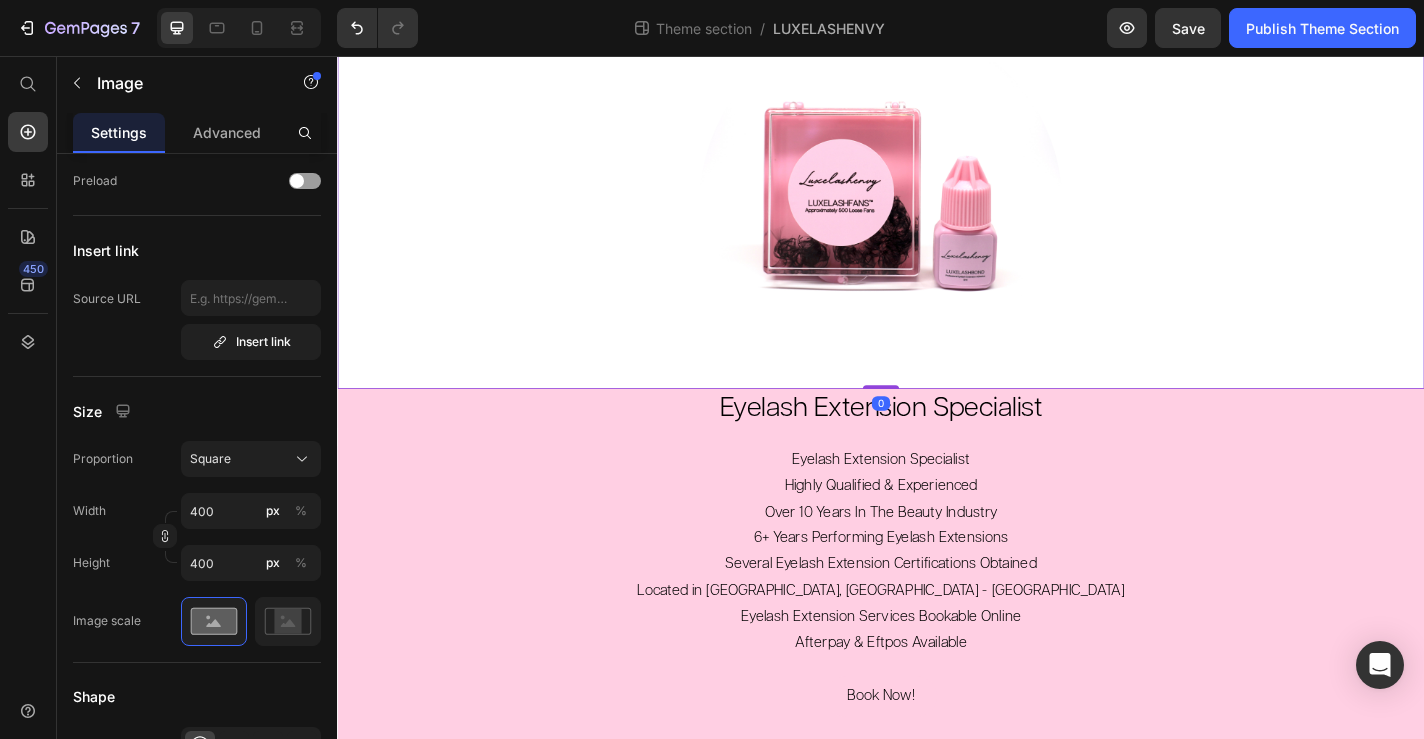 scroll, scrollTop: 0, scrollLeft: 0, axis: both 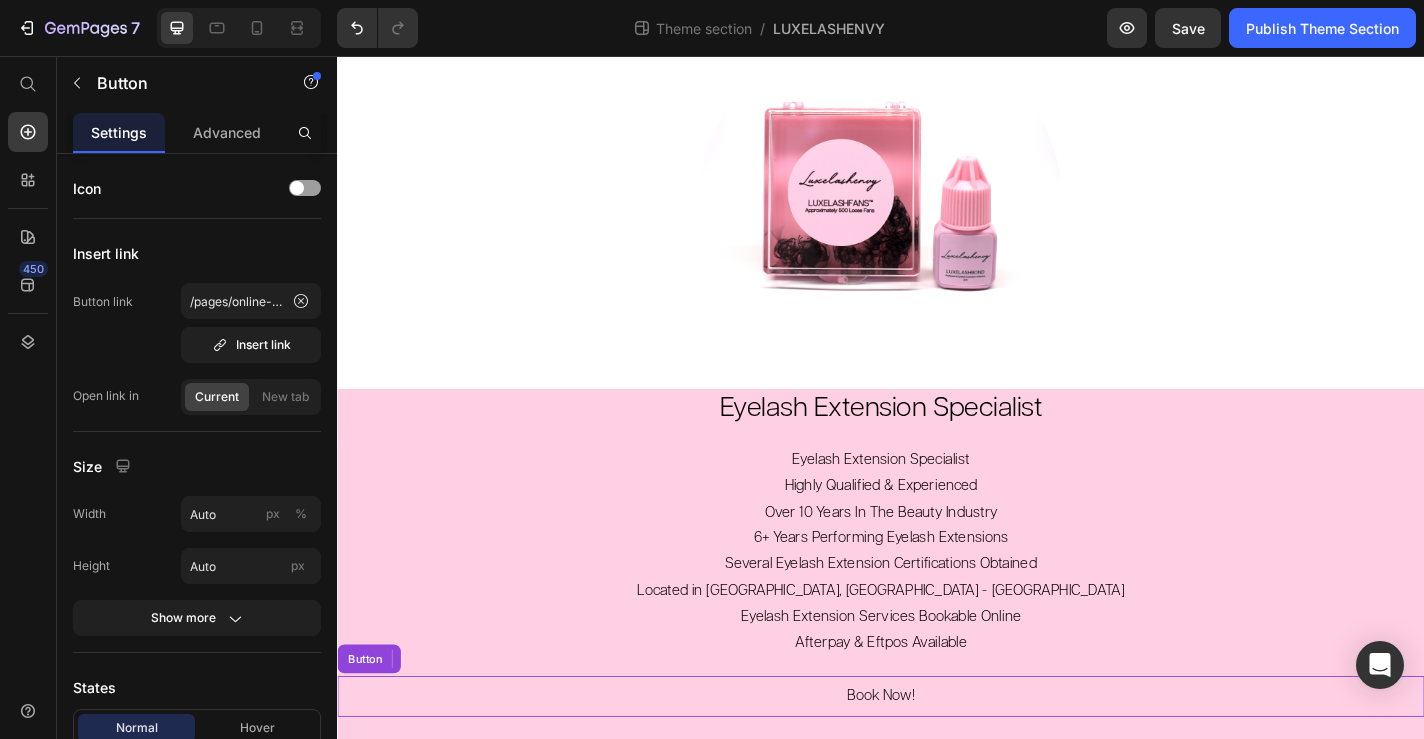 click on "Book Now!" at bounding box center (937, 762) 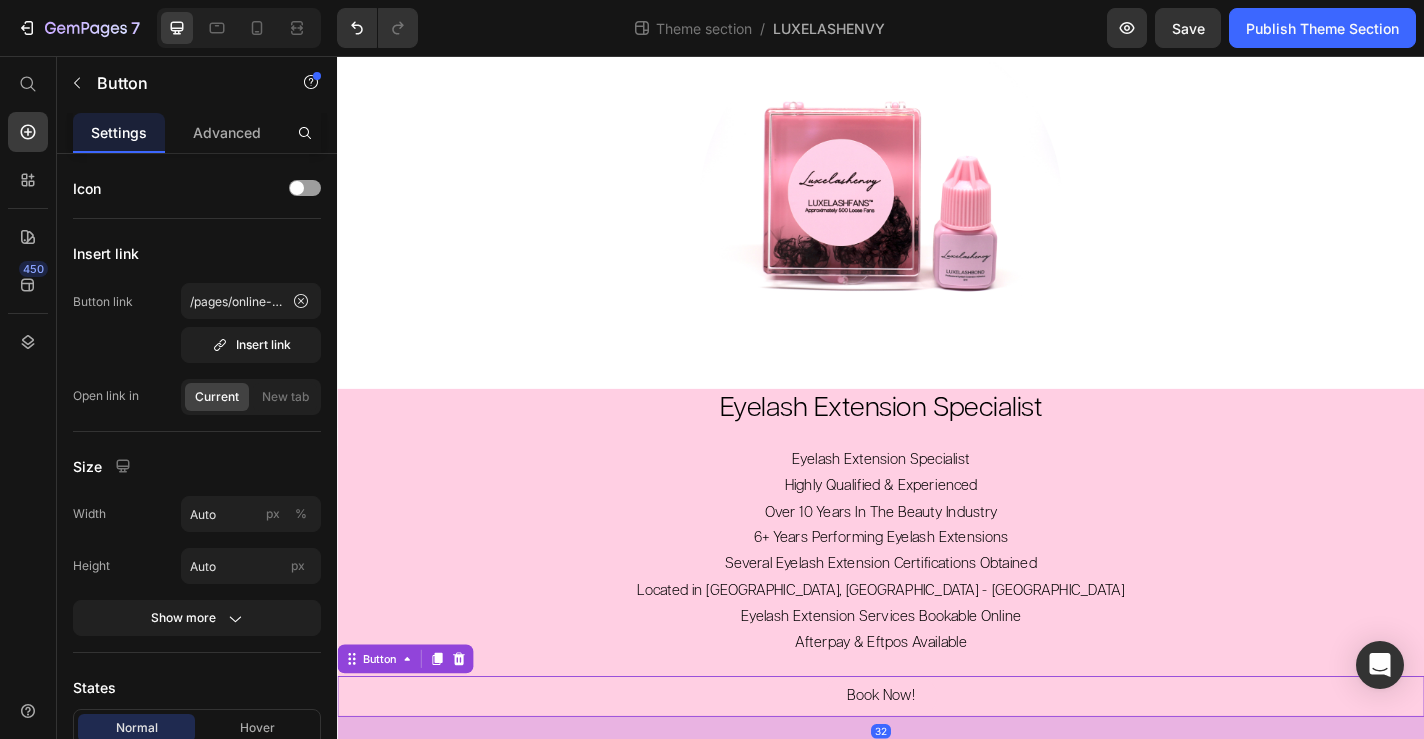 click on "Book Now! Button   32" at bounding box center (937, 762) 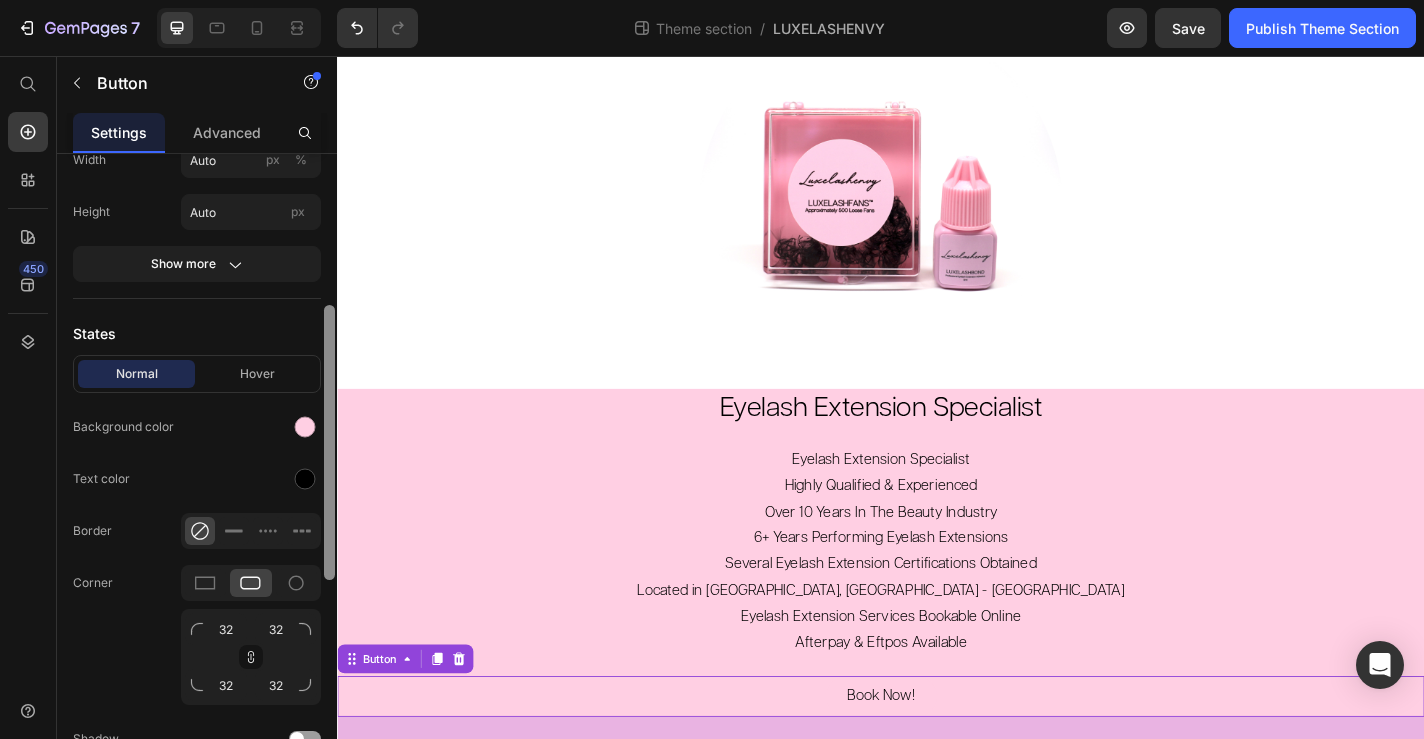 drag, startPoint x: 328, startPoint y: 316, endPoint x: 328, endPoint y: 469, distance: 153 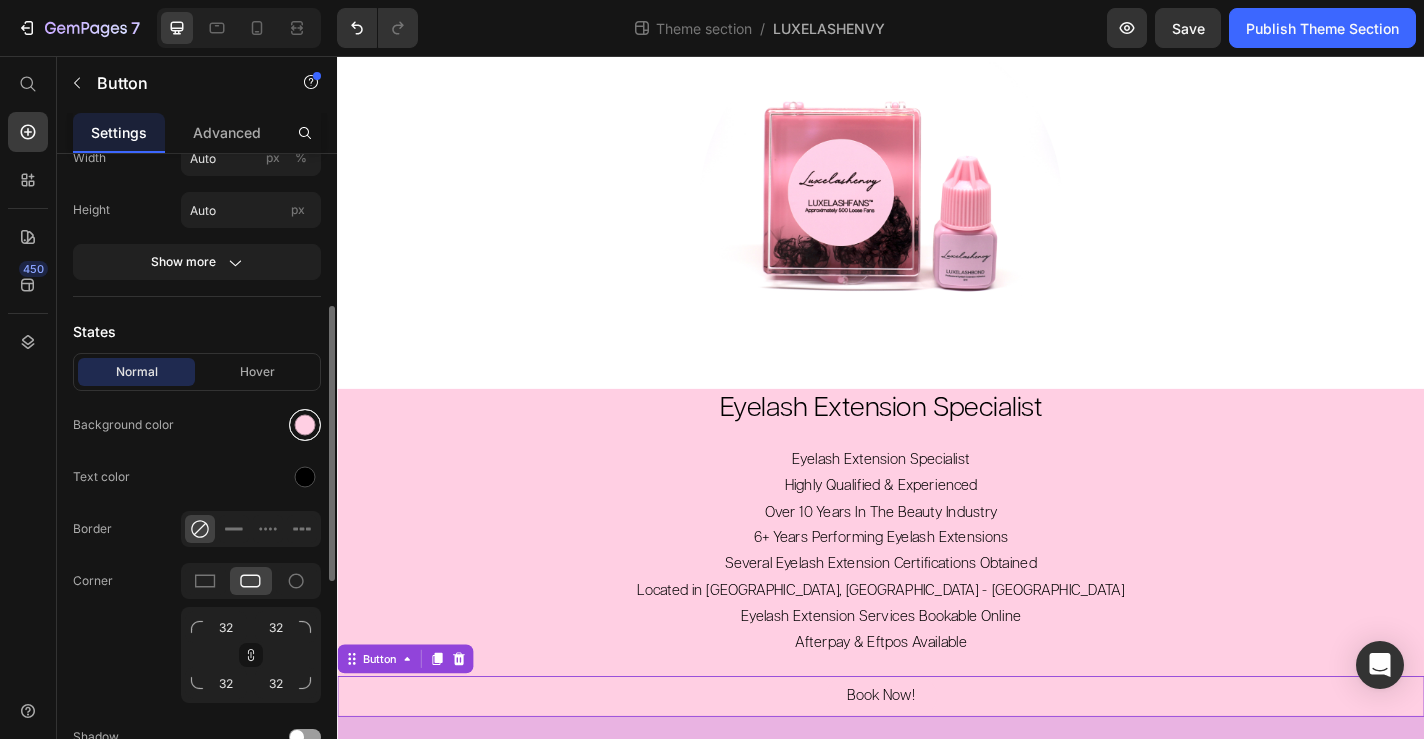 click at bounding box center [305, 425] 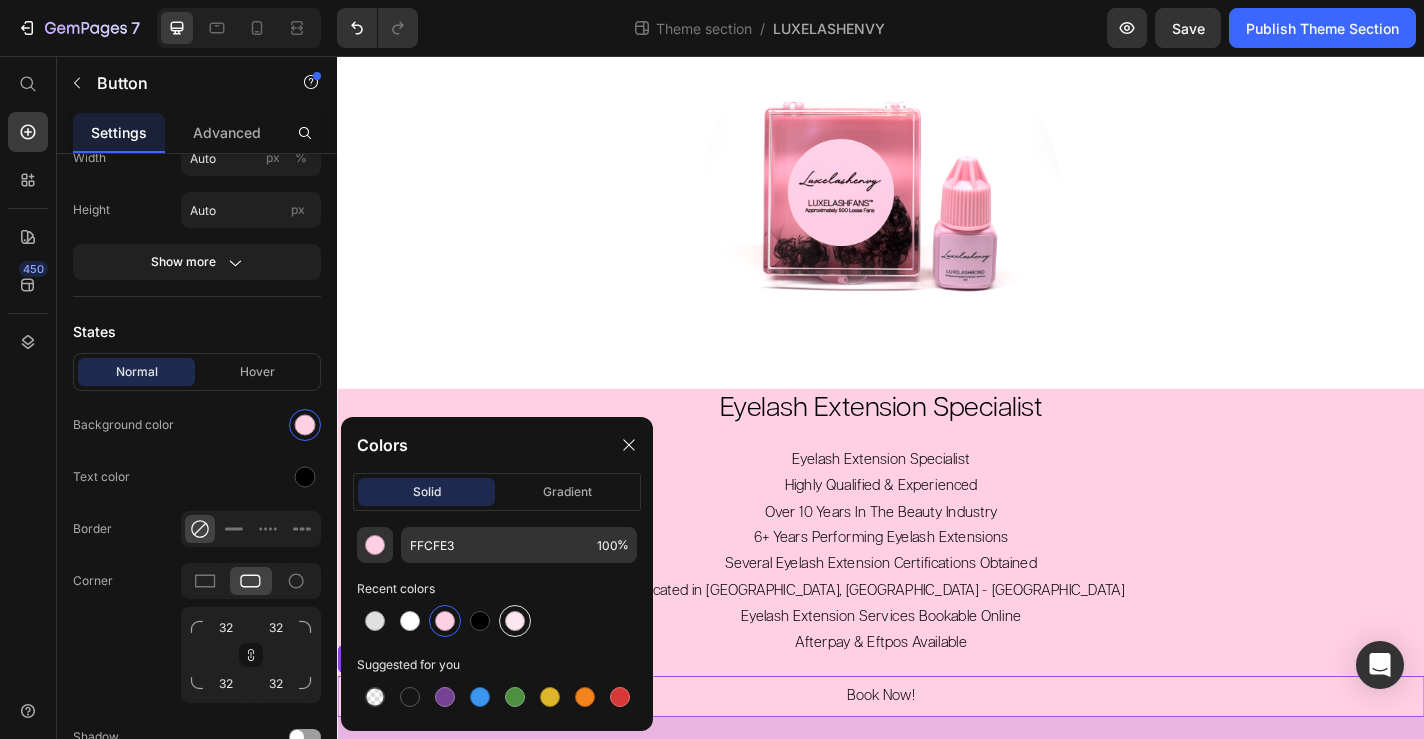 click at bounding box center (515, 621) 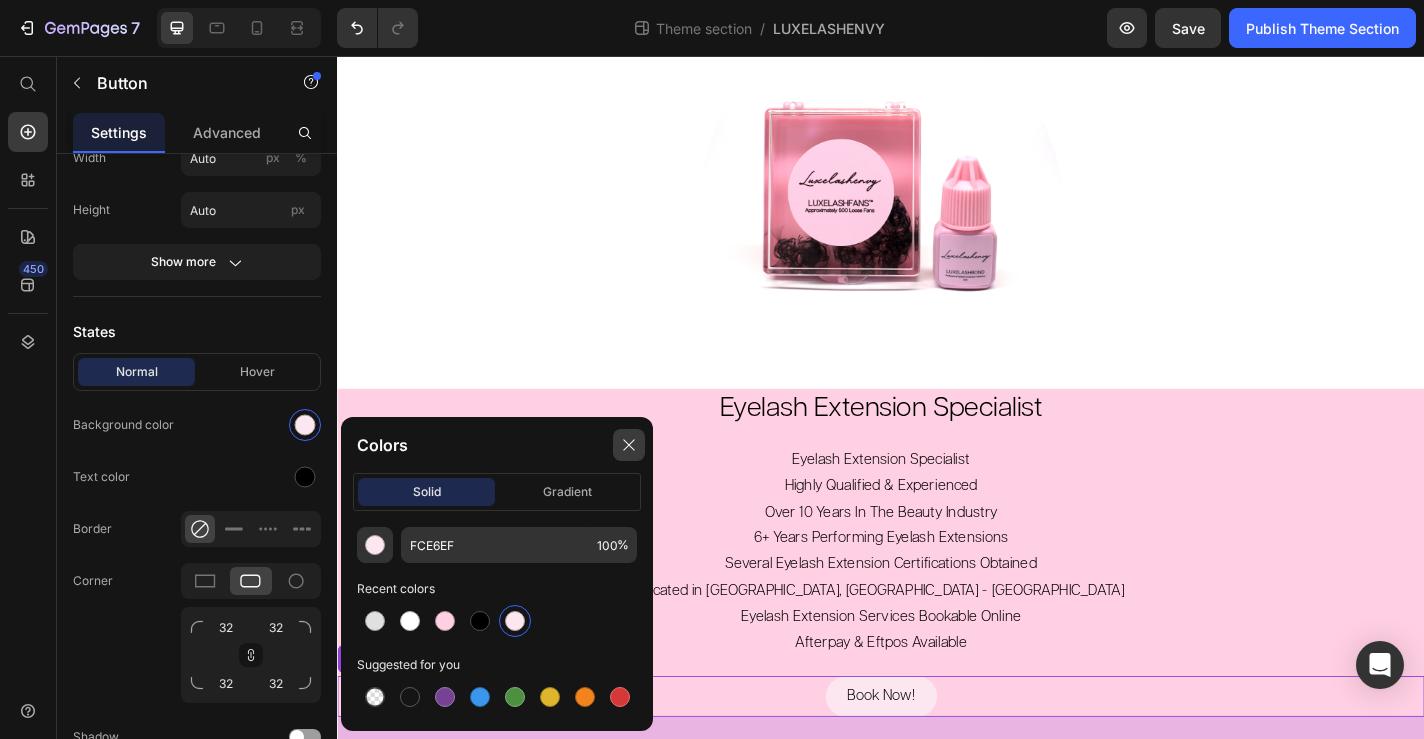 click 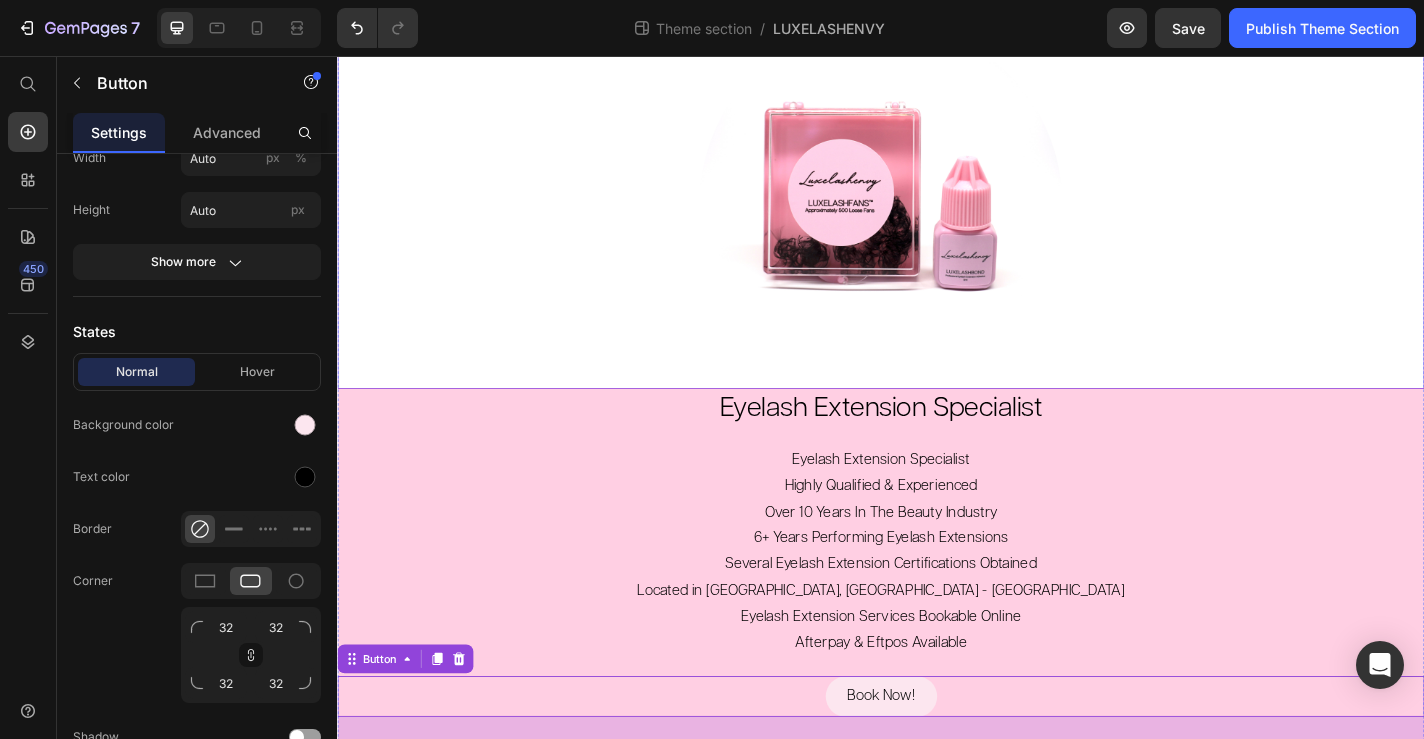 click at bounding box center [937, 218] 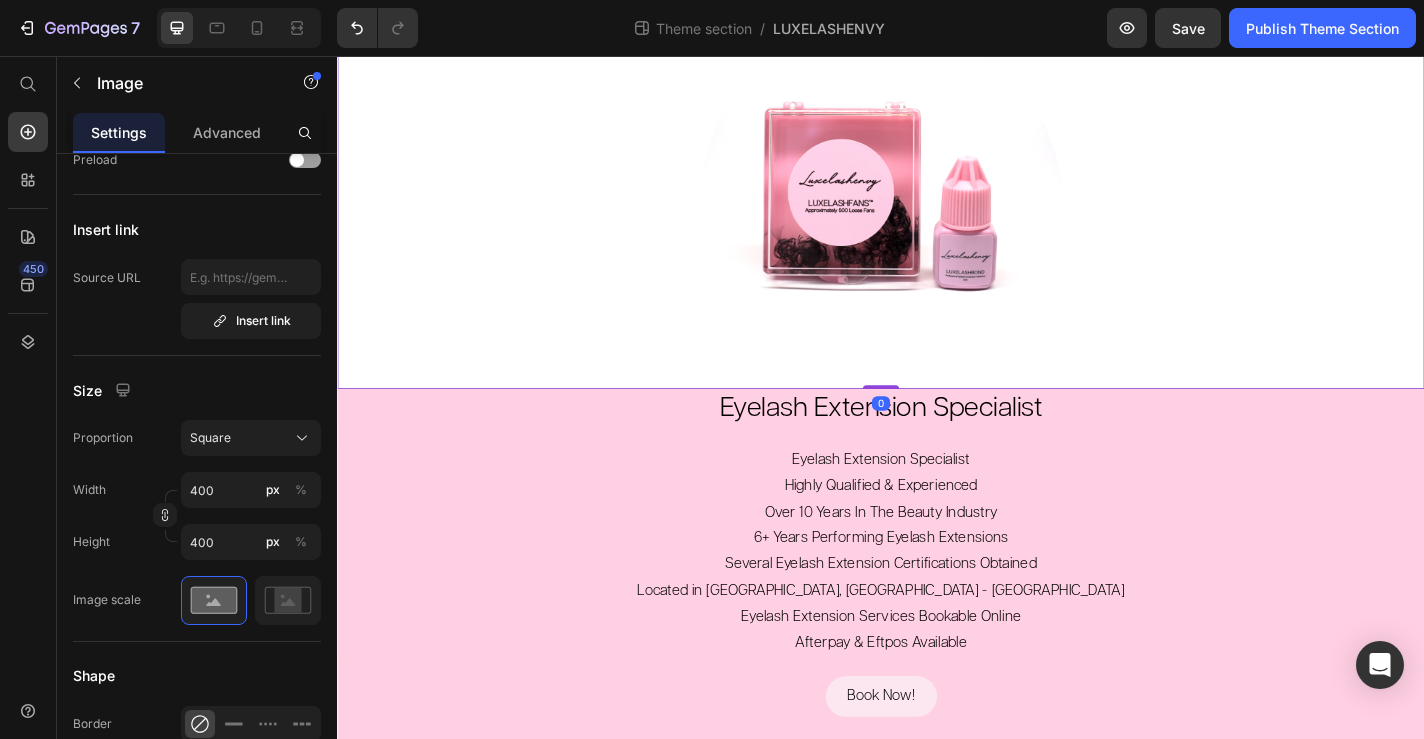 scroll, scrollTop: 0, scrollLeft: 0, axis: both 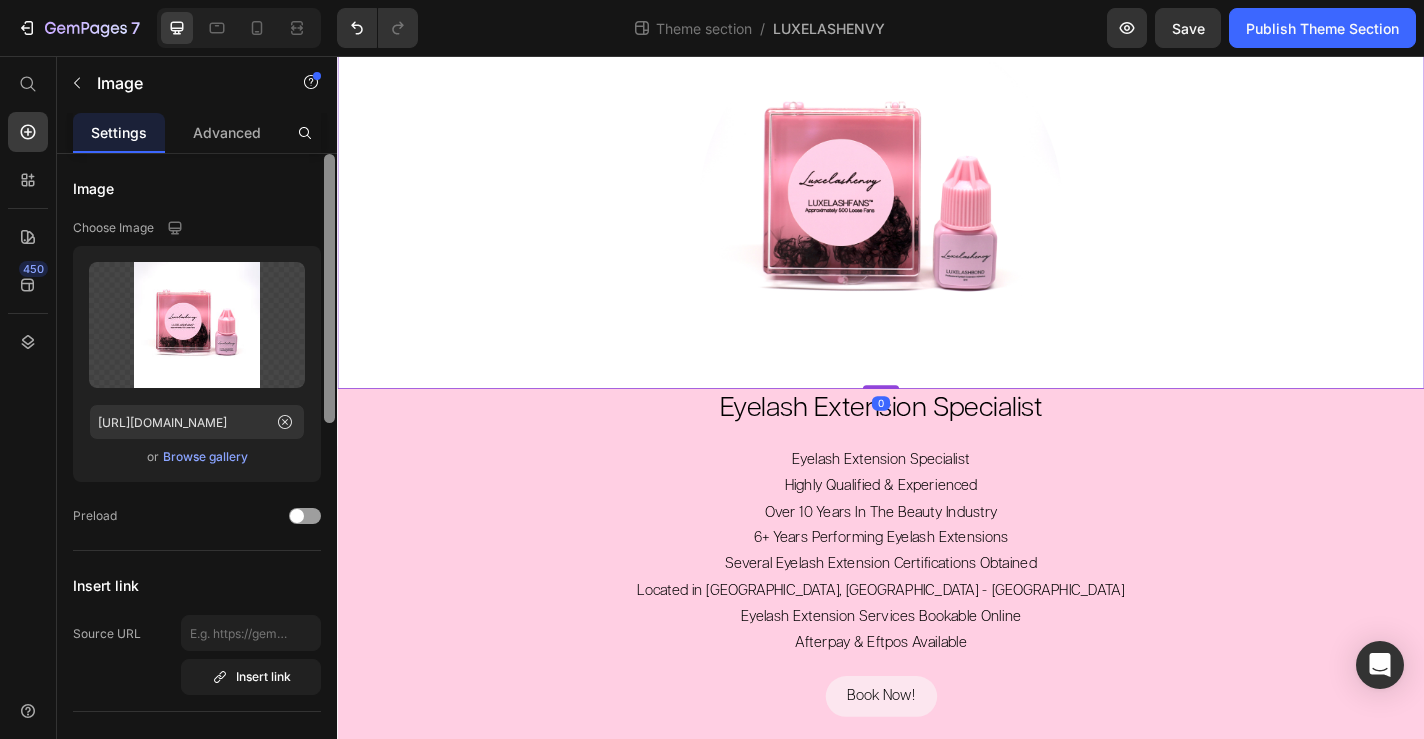 click at bounding box center (329, 288) 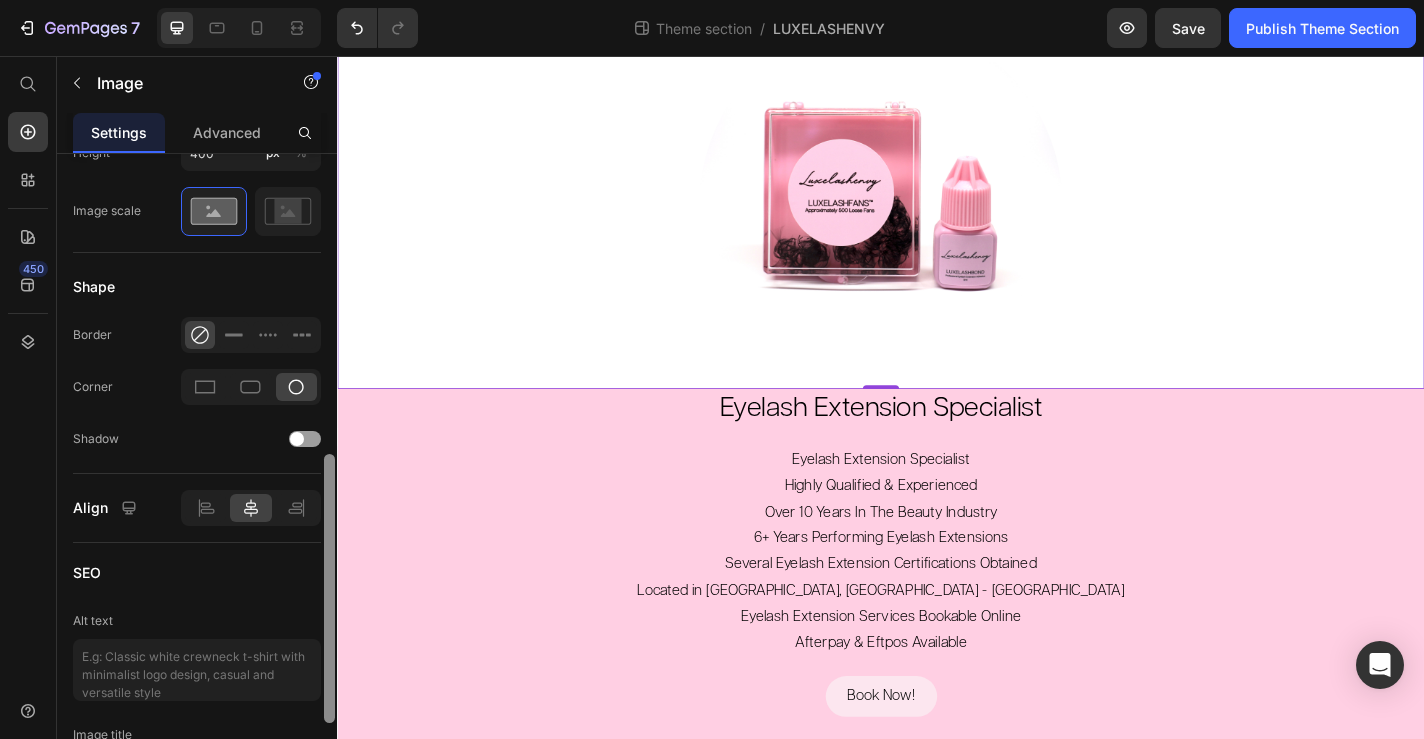 drag, startPoint x: 328, startPoint y: 359, endPoint x: 326, endPoint y: 669, distance: 310.00644 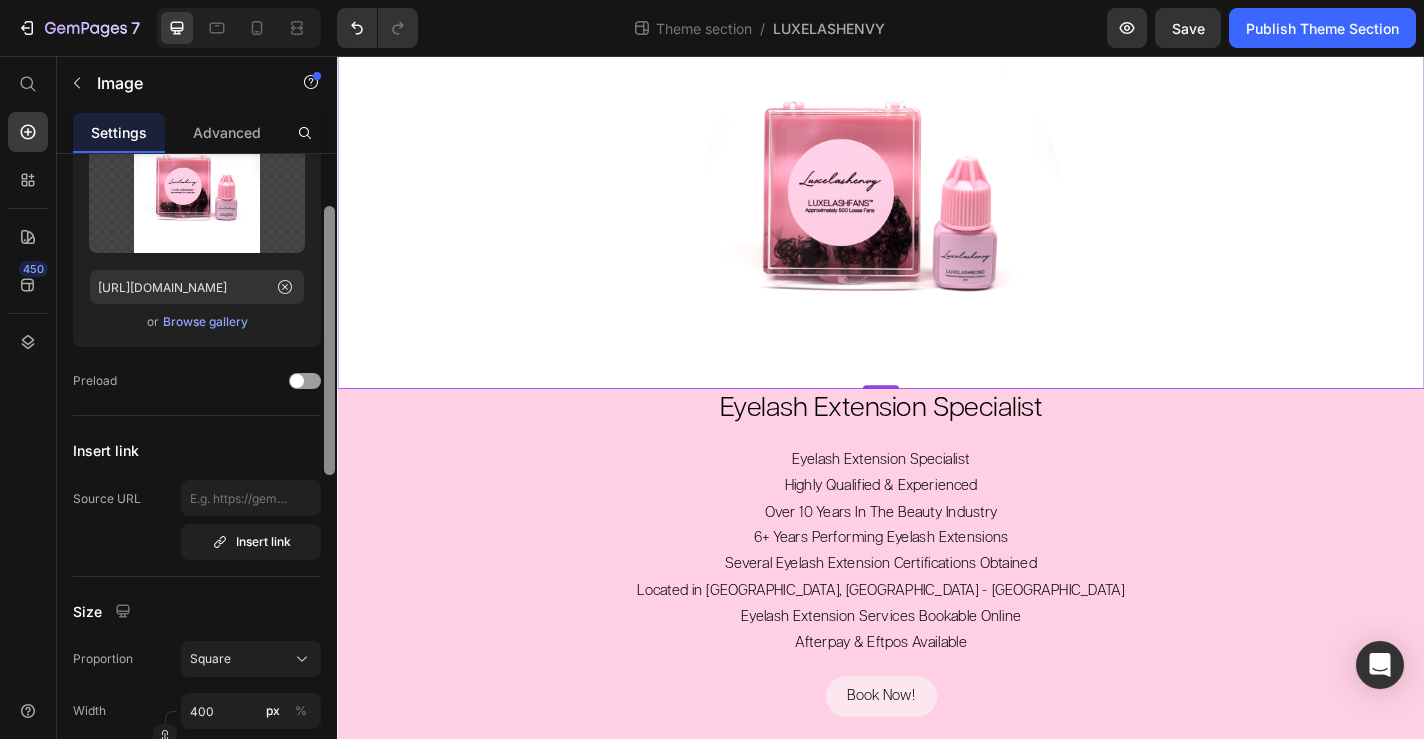 scroll, scrollTop: 132, scrollLeft: 0, axis: vertical 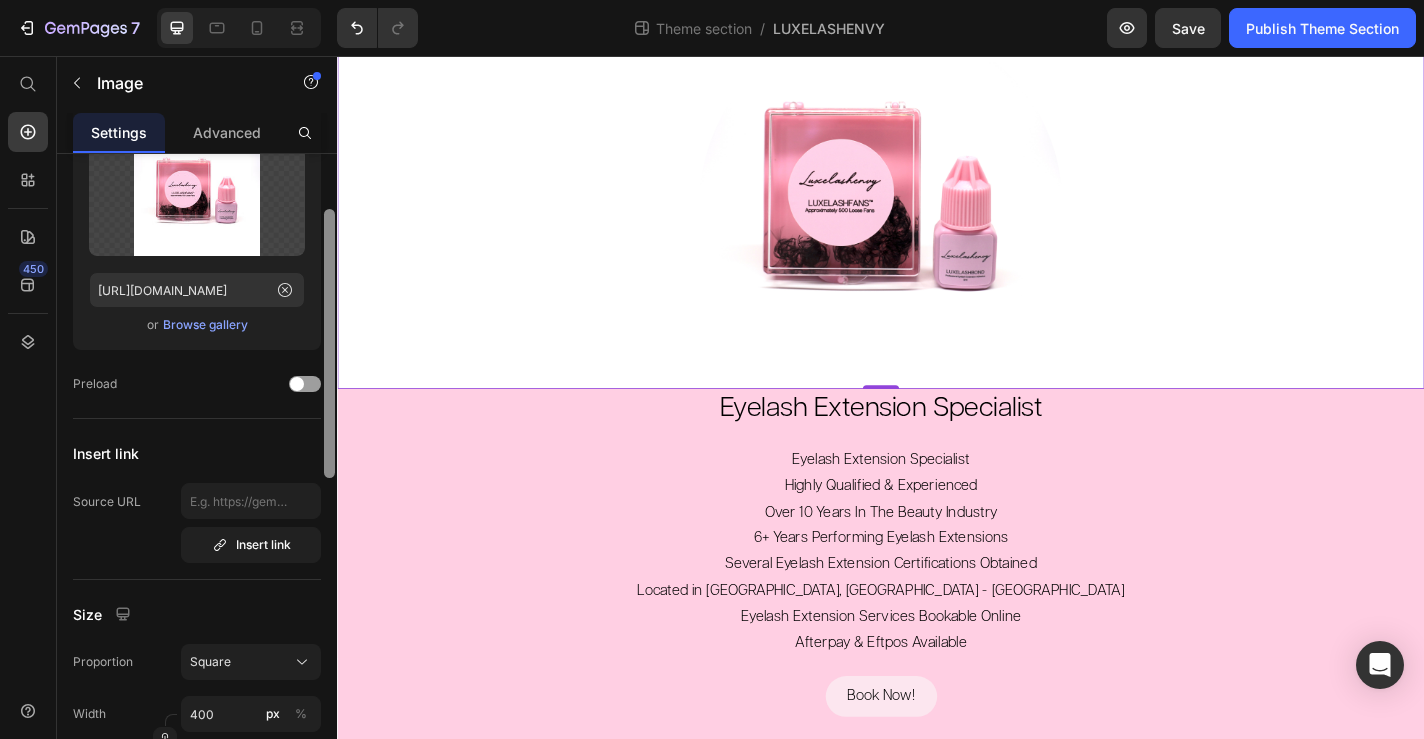 drag, startPoint x: 326, startPoint y: 669, endPoint x: 330, endPoint y: 415, distance: 254.0315 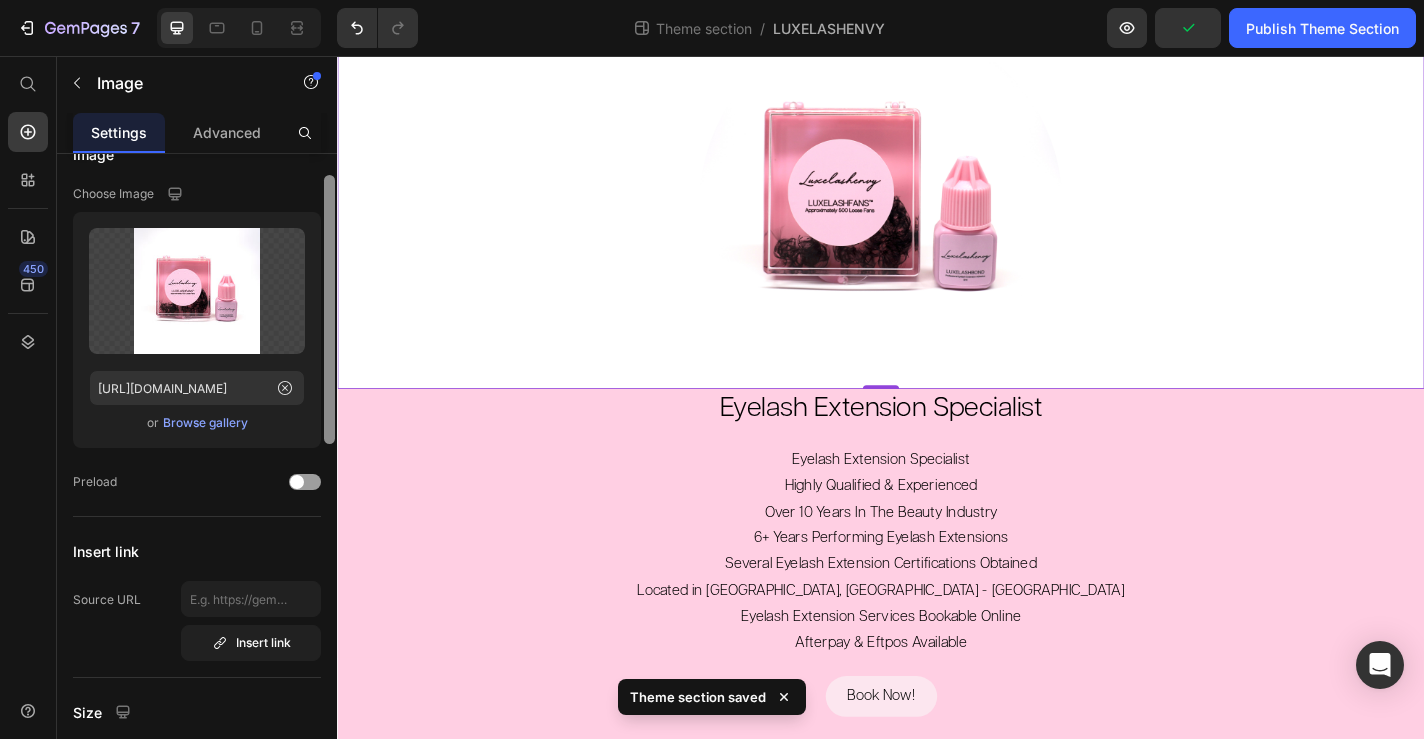 scroll, scrollTop: 32, scrollLeft: 0, axis: vertical 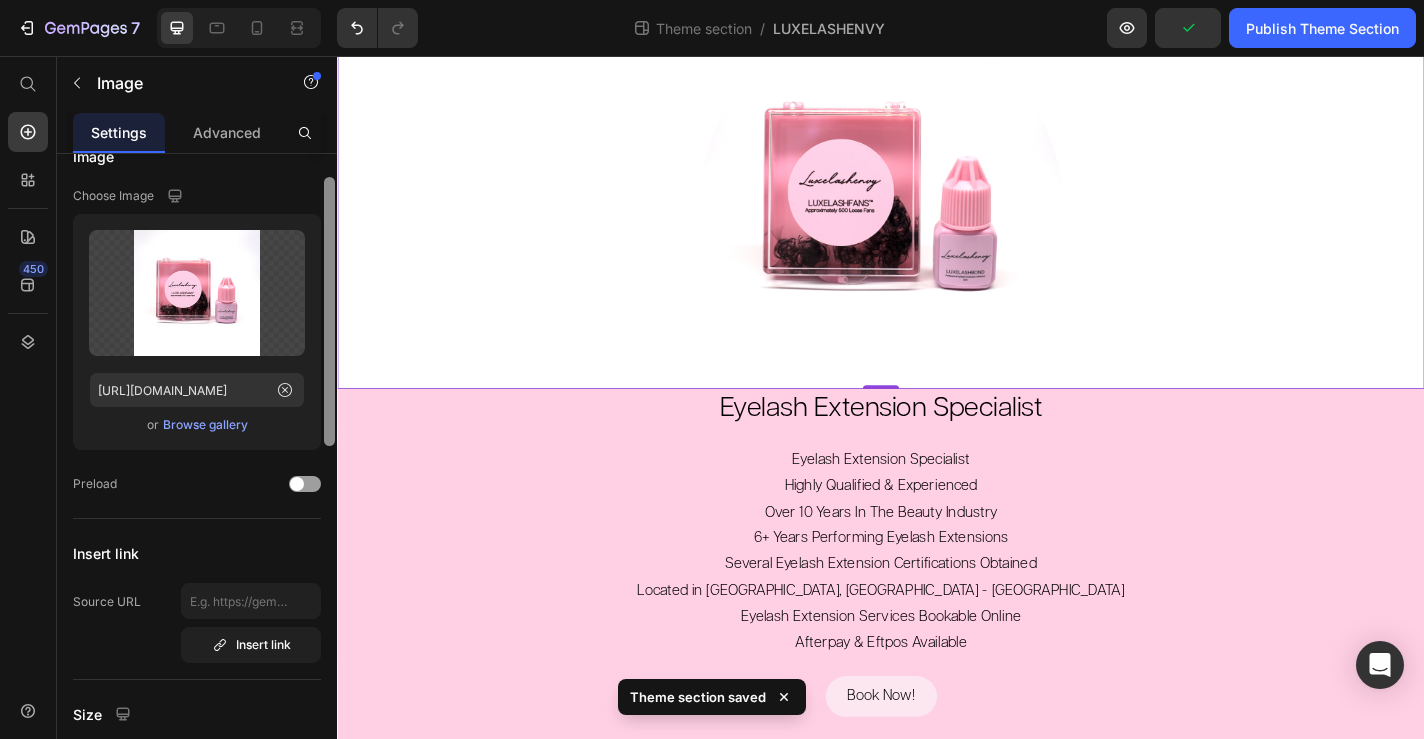 drag, startPoint x: 332, startPoint y: 318, endPoint x: 332, endPoint y: 276, distance: 42 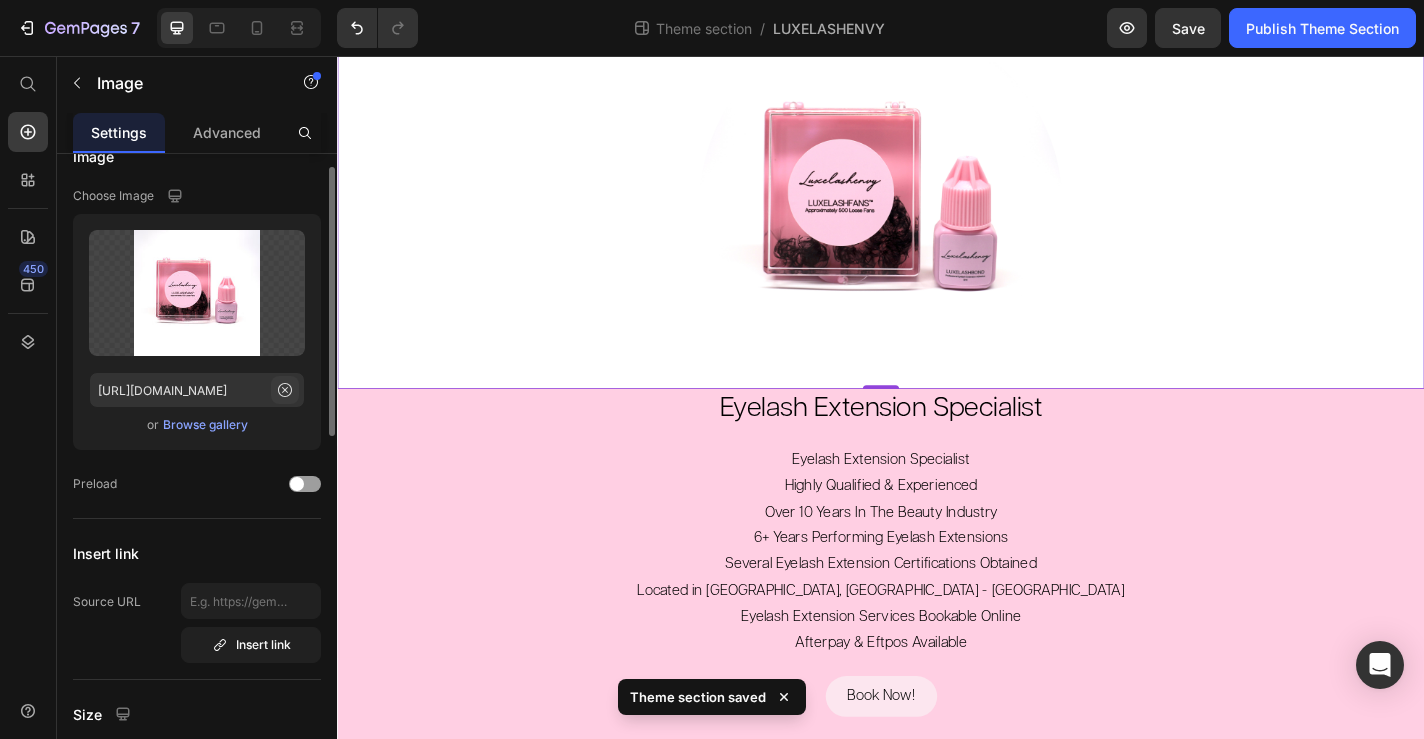 click 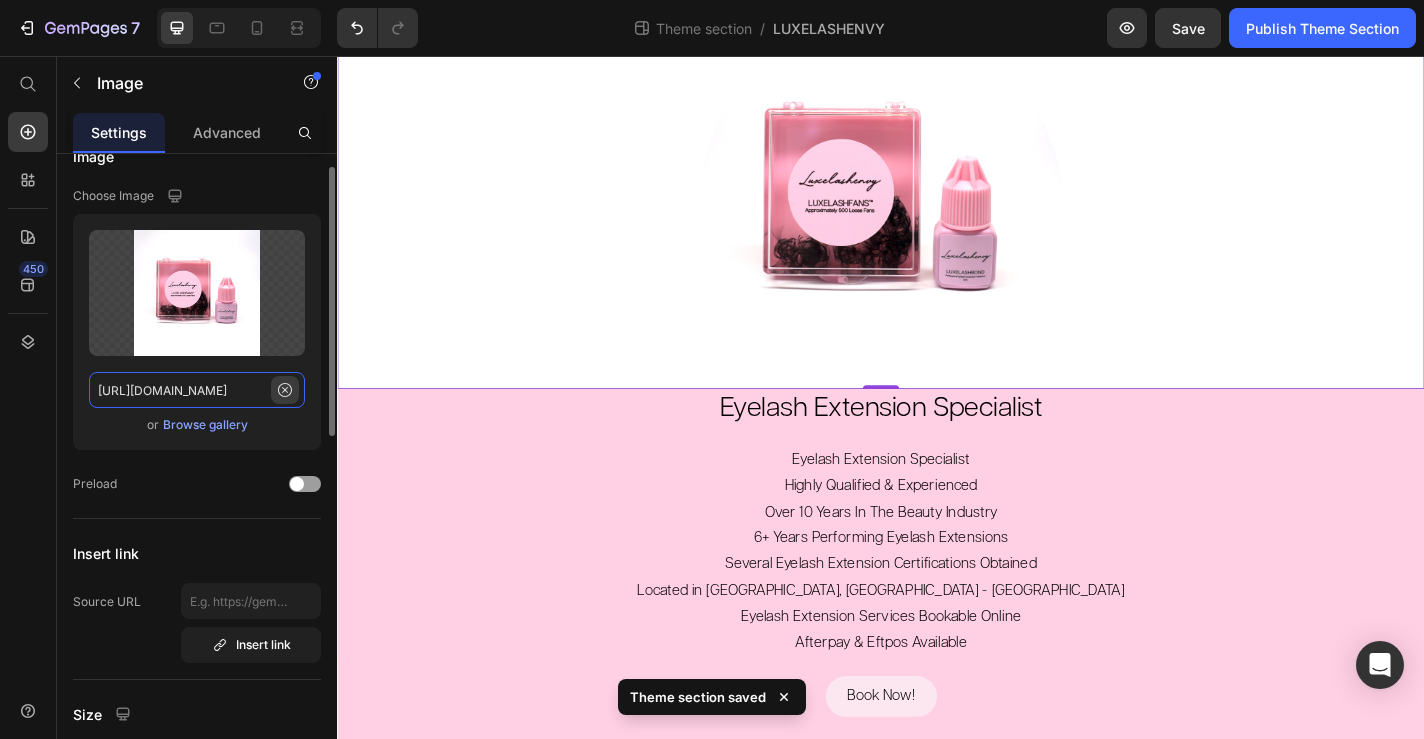 type 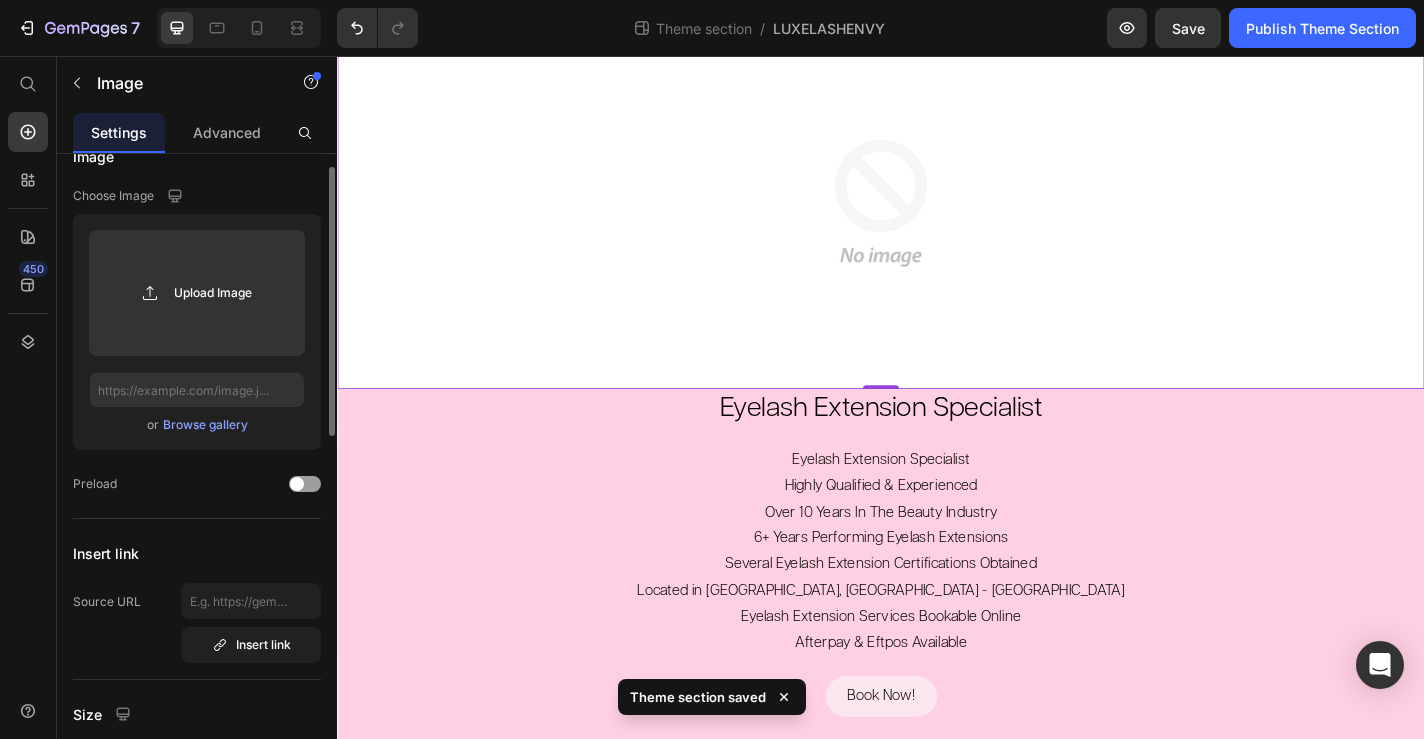 click at bounding box center (937, 218) 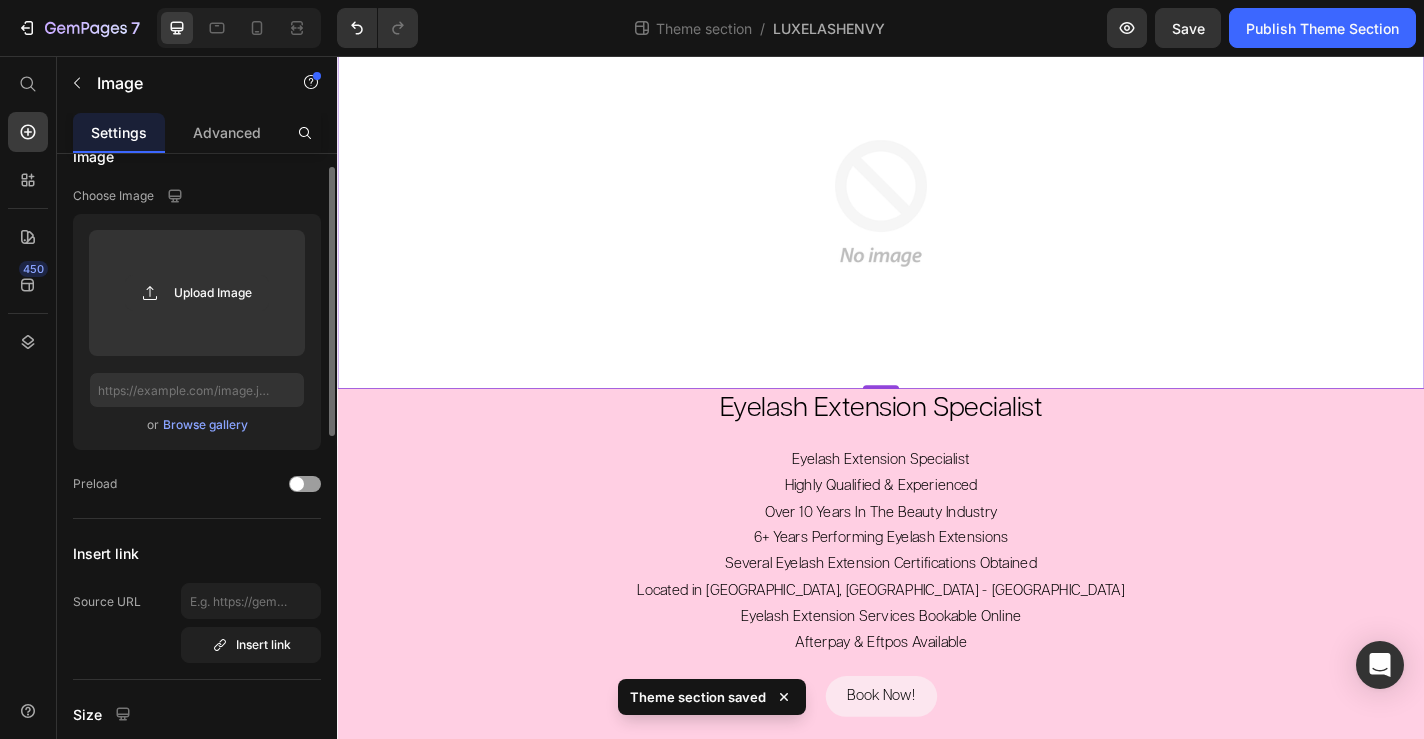 click at bounding box center [937, 218] 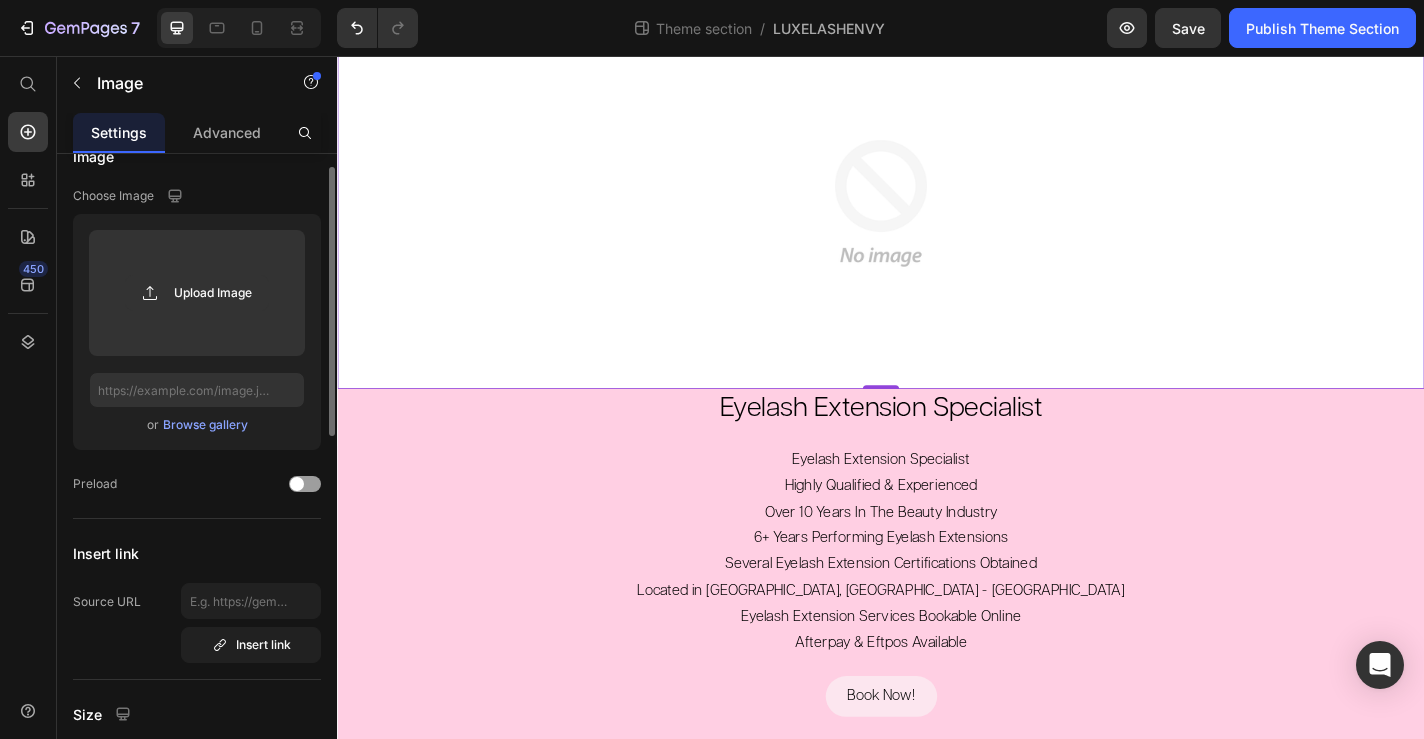click at bounding box center [937, 218] 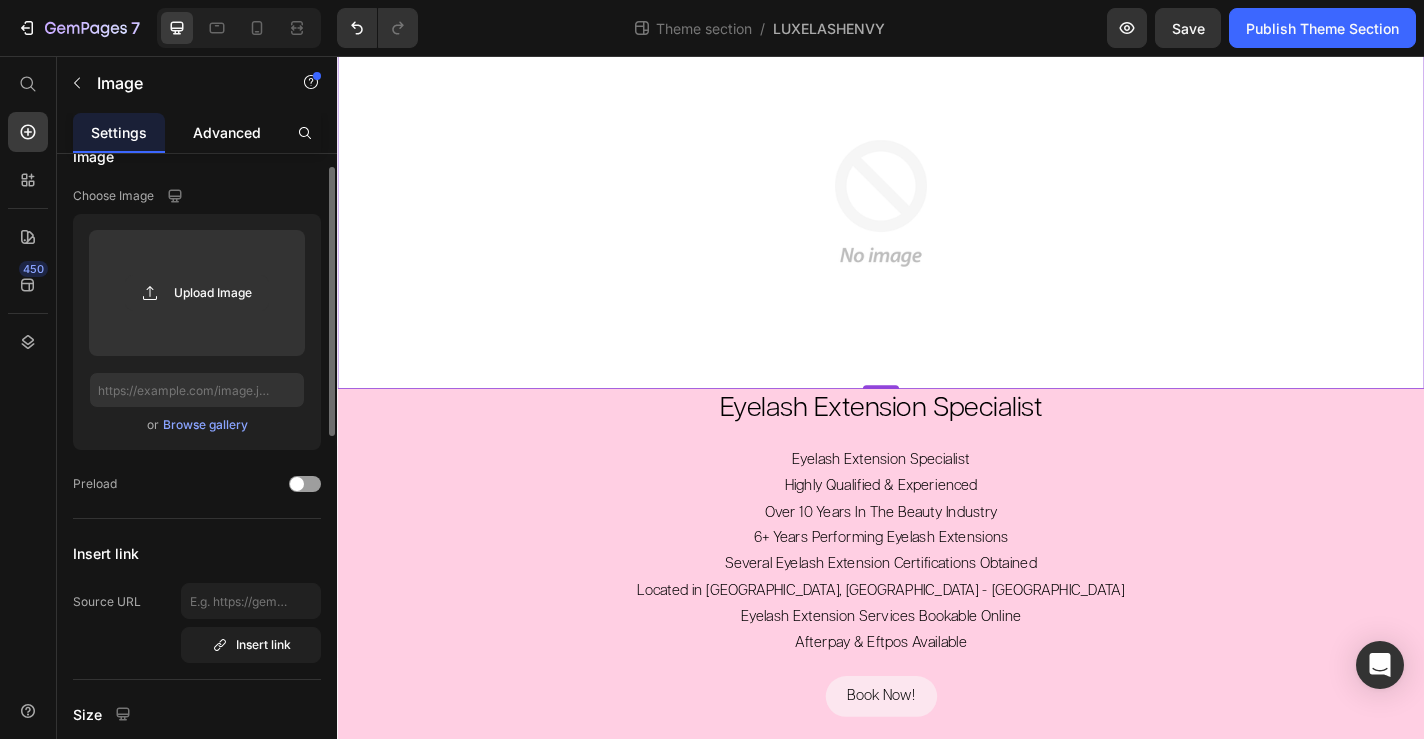 click on "Advanced" at bounding box center (227, 132) 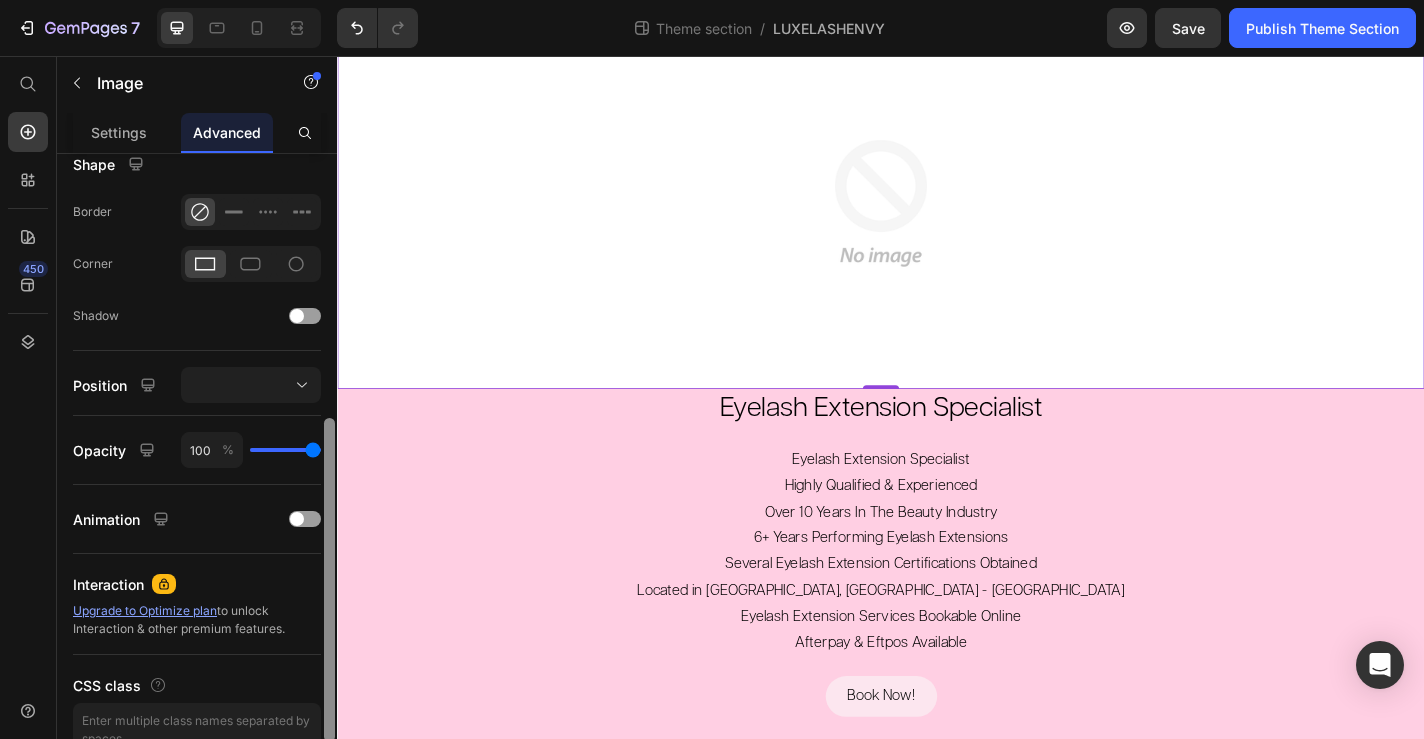scroll, scrollTop: 0, scrollLeft: 0, axis: both 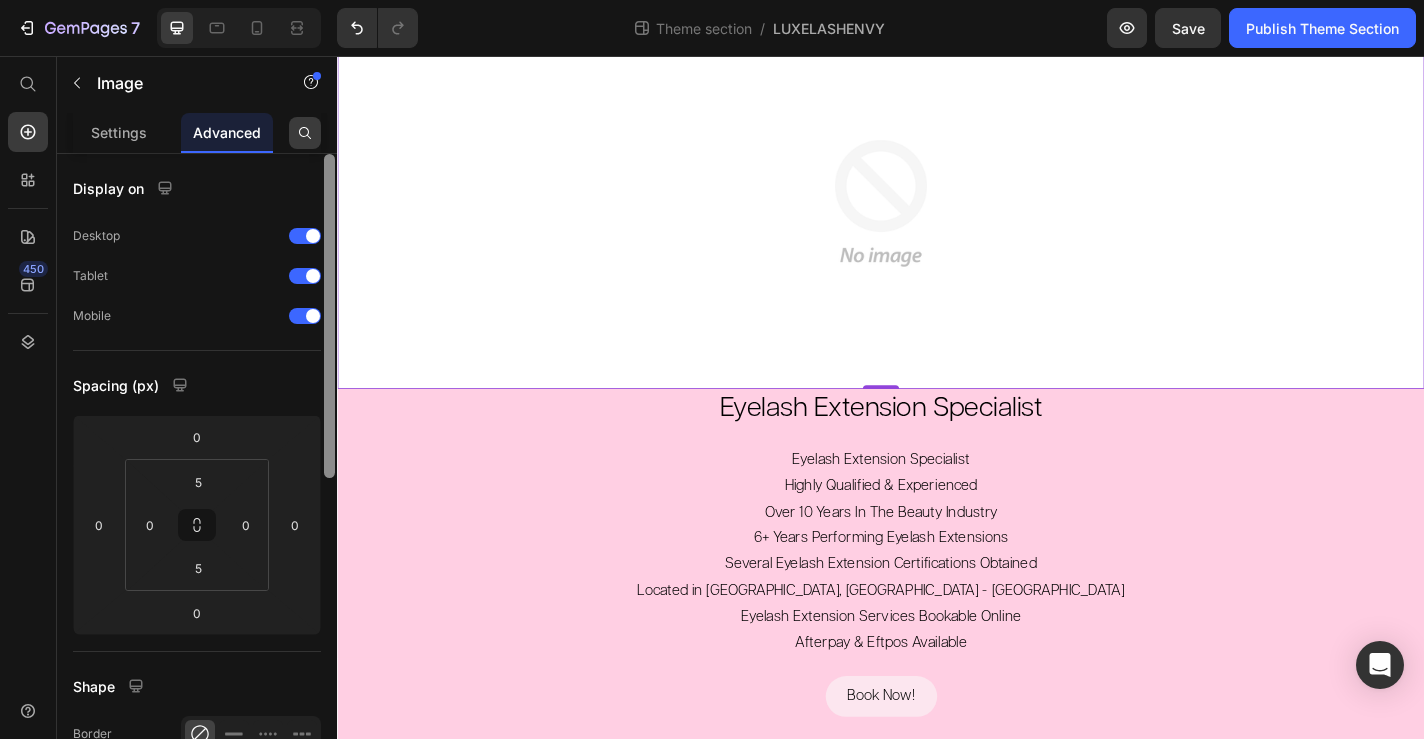 drag, startPoint x: 331, startPoint y: 218, endPoint x: 293, endPoint y: 120, distance: 105.10947 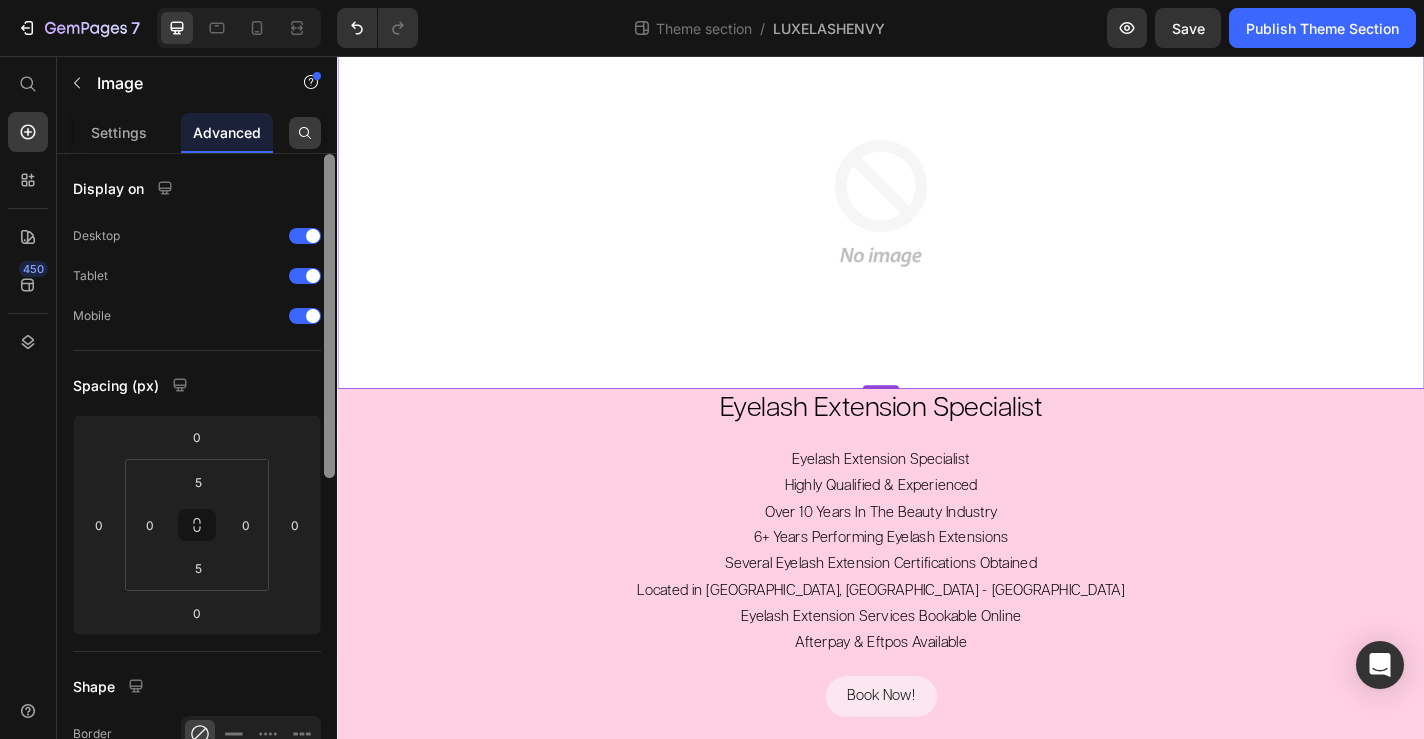 click on "Settings Advanced Display on Desktop Tablet Mobile Spacing (px) [PHONE_NUMBER] Shape Border Corner Shadow Position Opacity 100 % Animation Interaction Upgrade to Optimize plan  to unlock Interaction & other premium features. CSS class  Delete element" at bounding box center [197, 454] 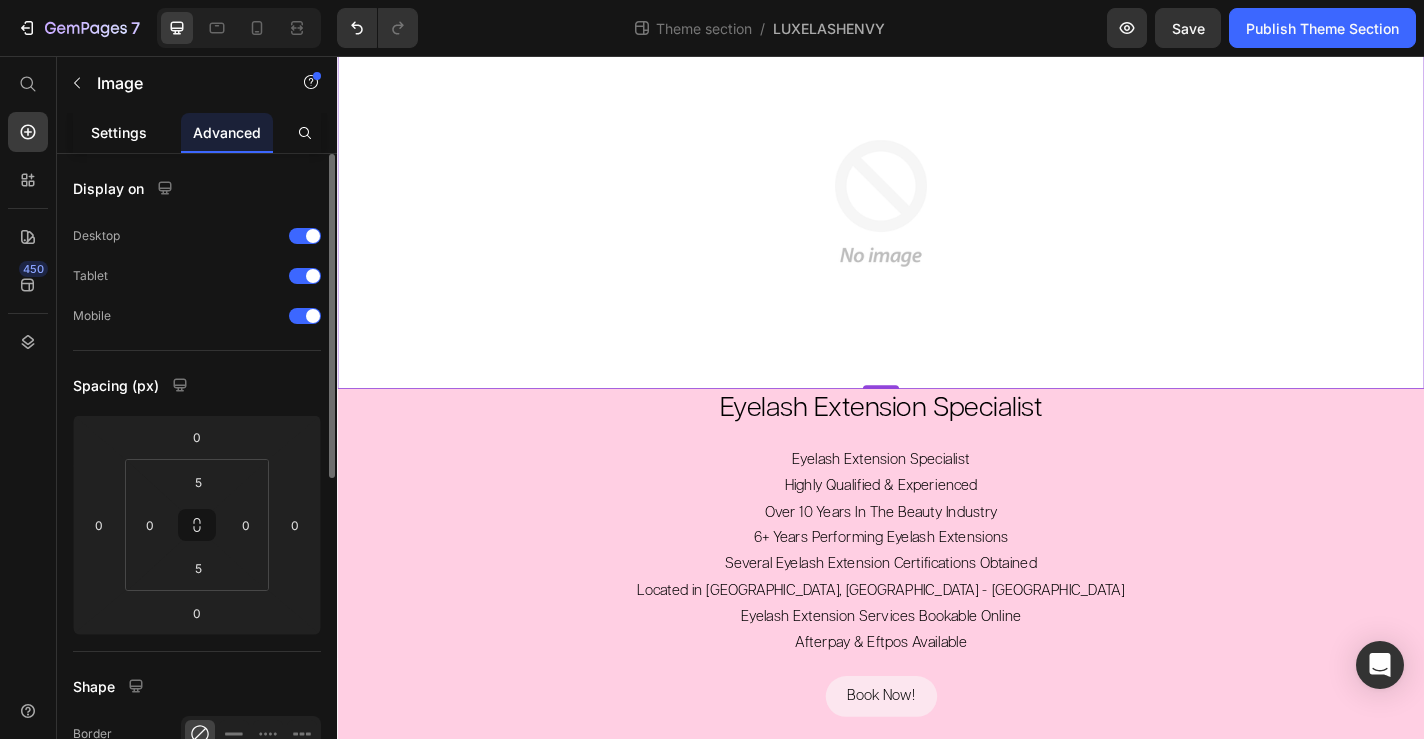 click on "Settings" 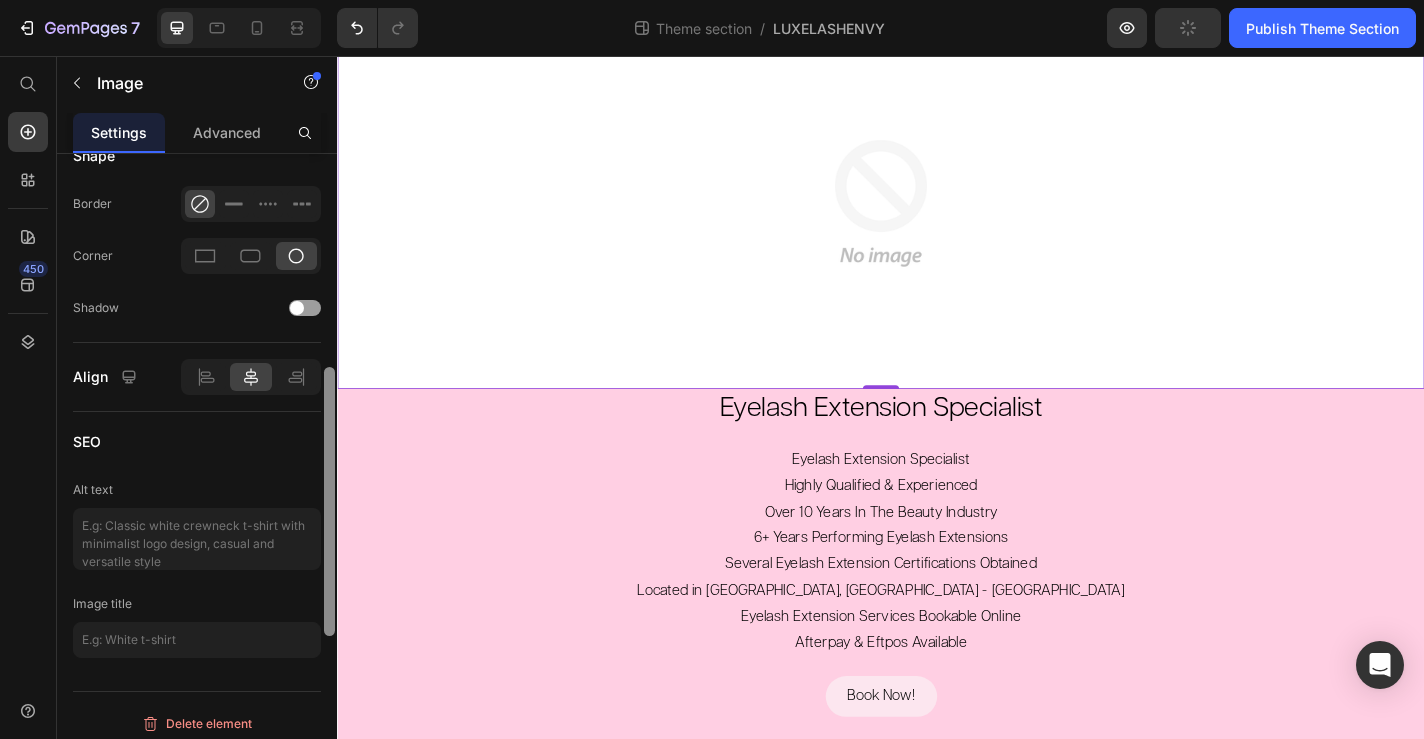 scroll, scrollTop: 886, scrollLeft: 0, axis: vertical 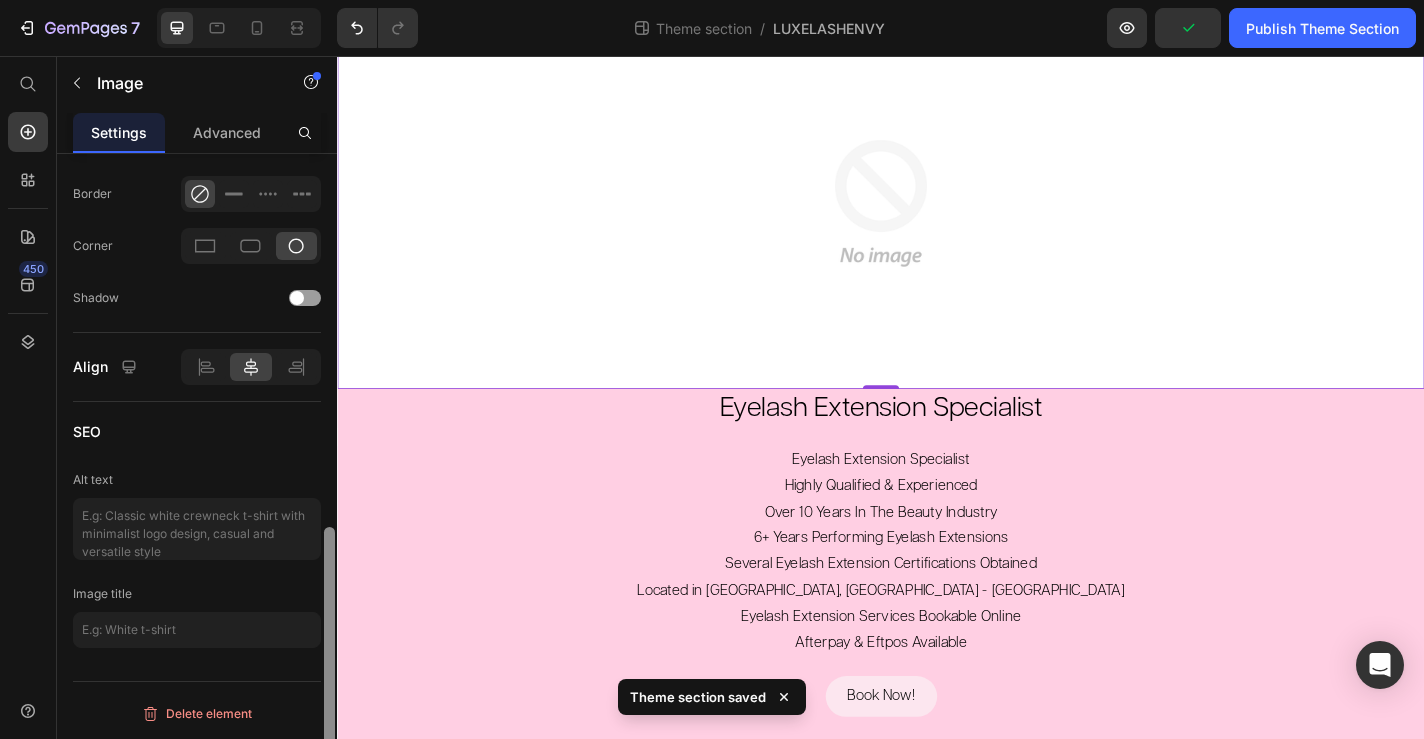 drag, startPoint x: 330, startPoint y: 353, endPoint x: 318, endPoint y: 760, distance: 407.17688 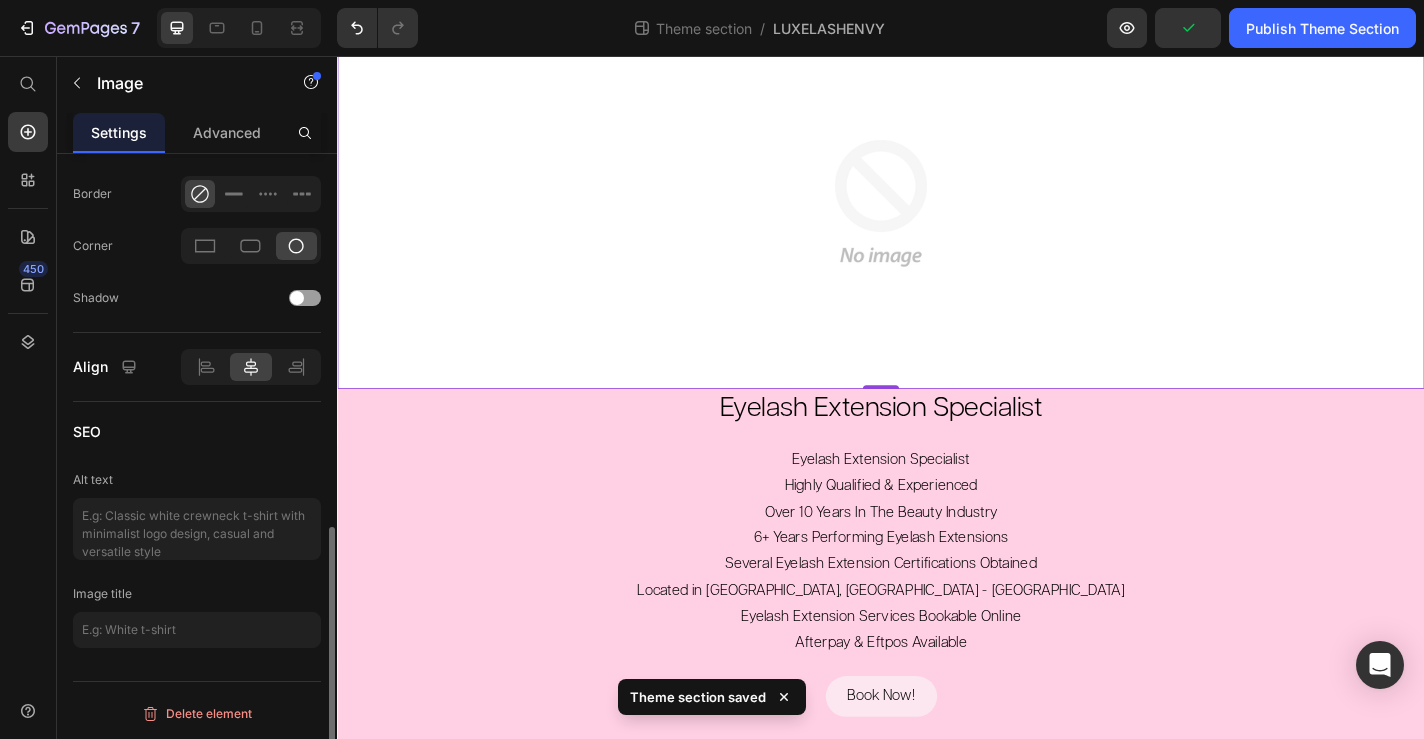 click at bounding box center (937, 218) 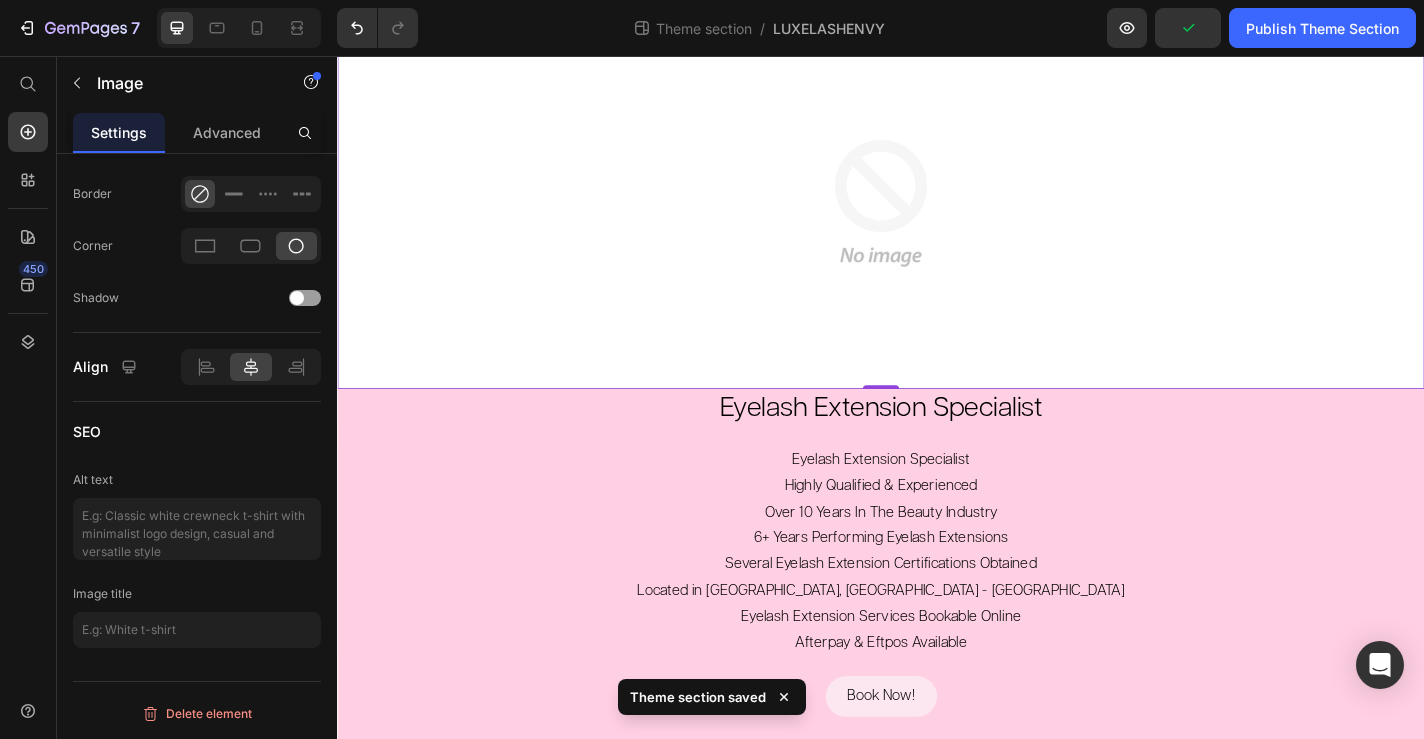 click on "Eyelash Extension Specialist" at bounding box center (937, 502) 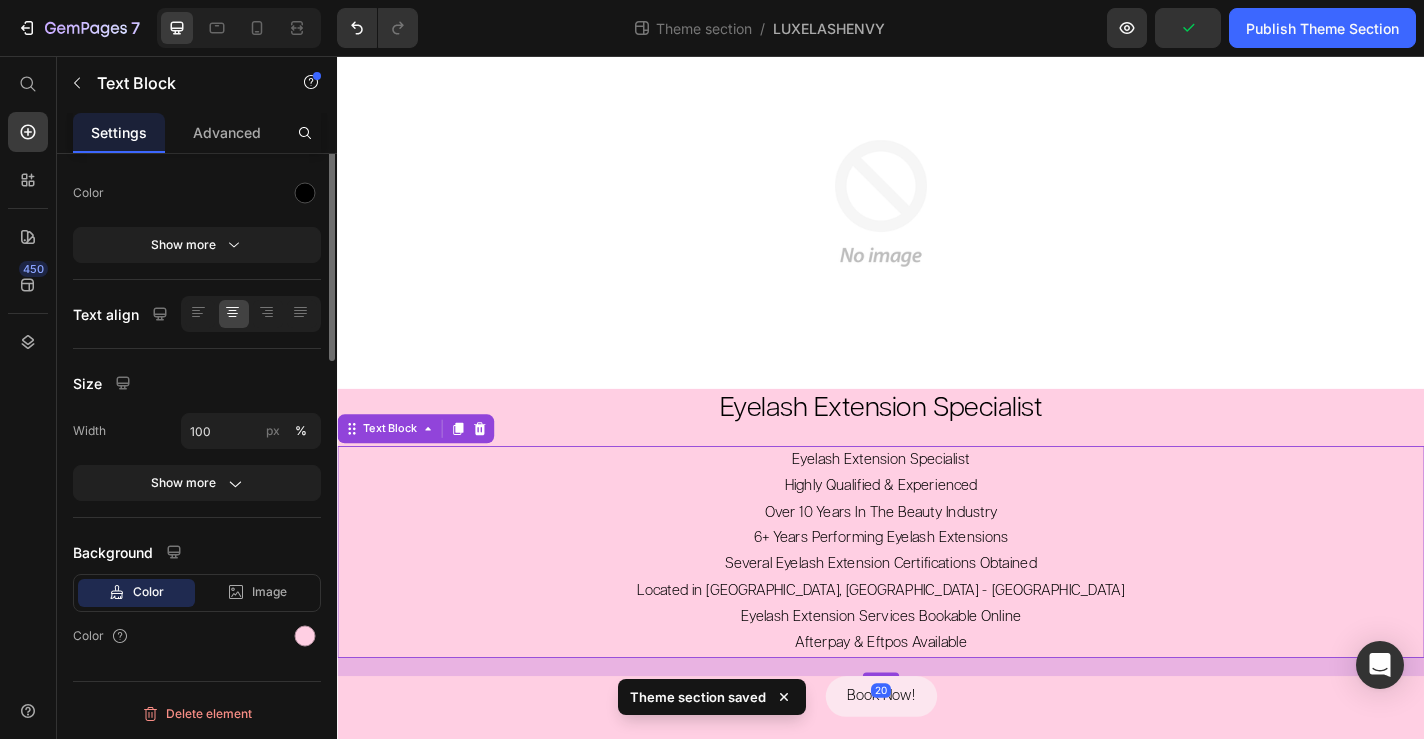 scroll, scrollTop: 0, scrollLeft: 0, axis: both 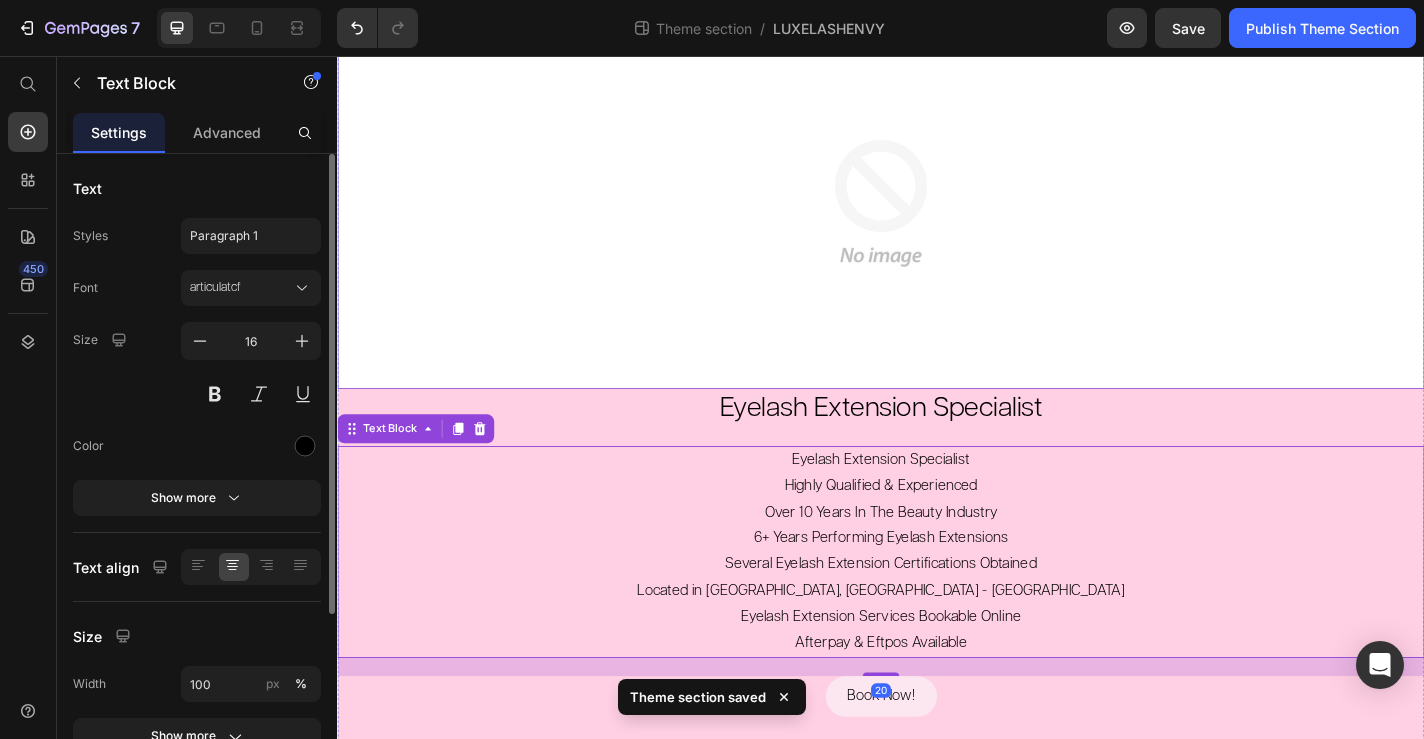 click at bounding box center [937, 218] 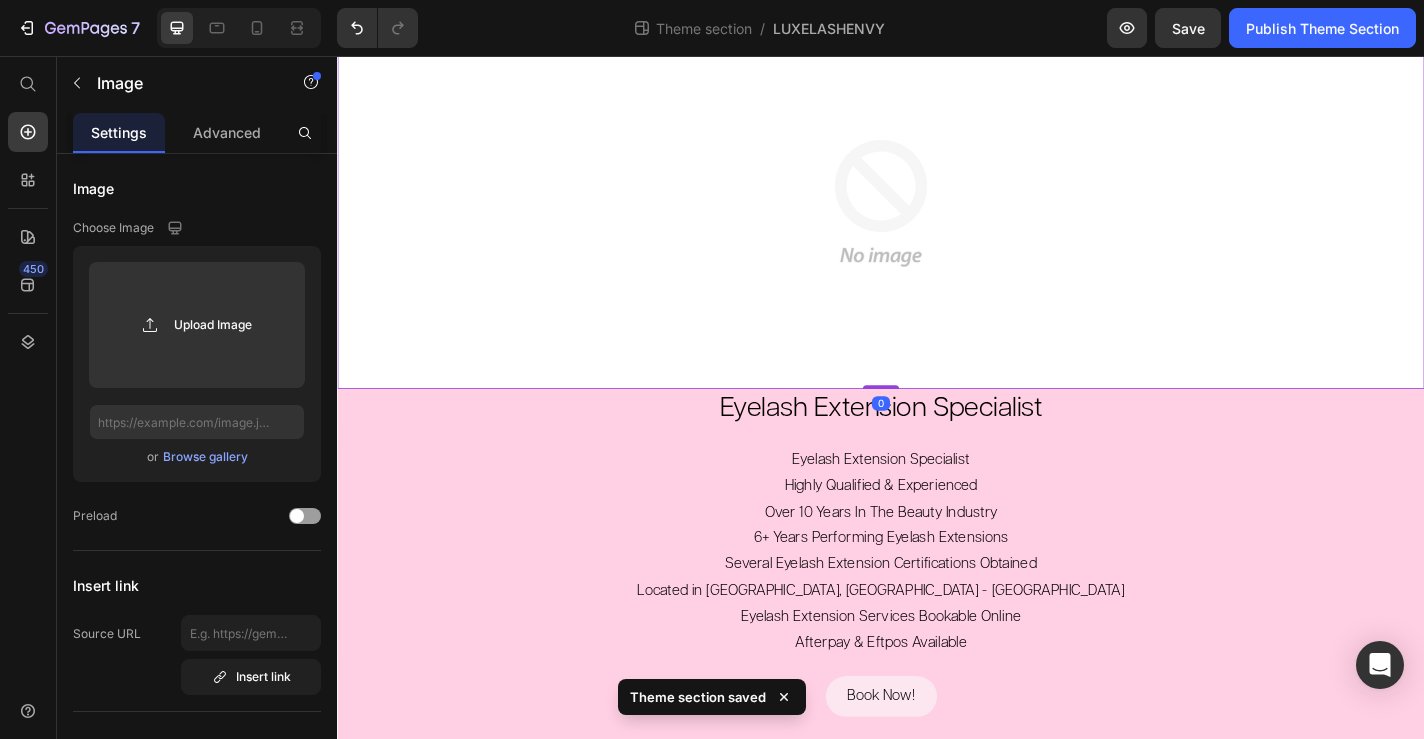 click at bounding box center [937, 218] 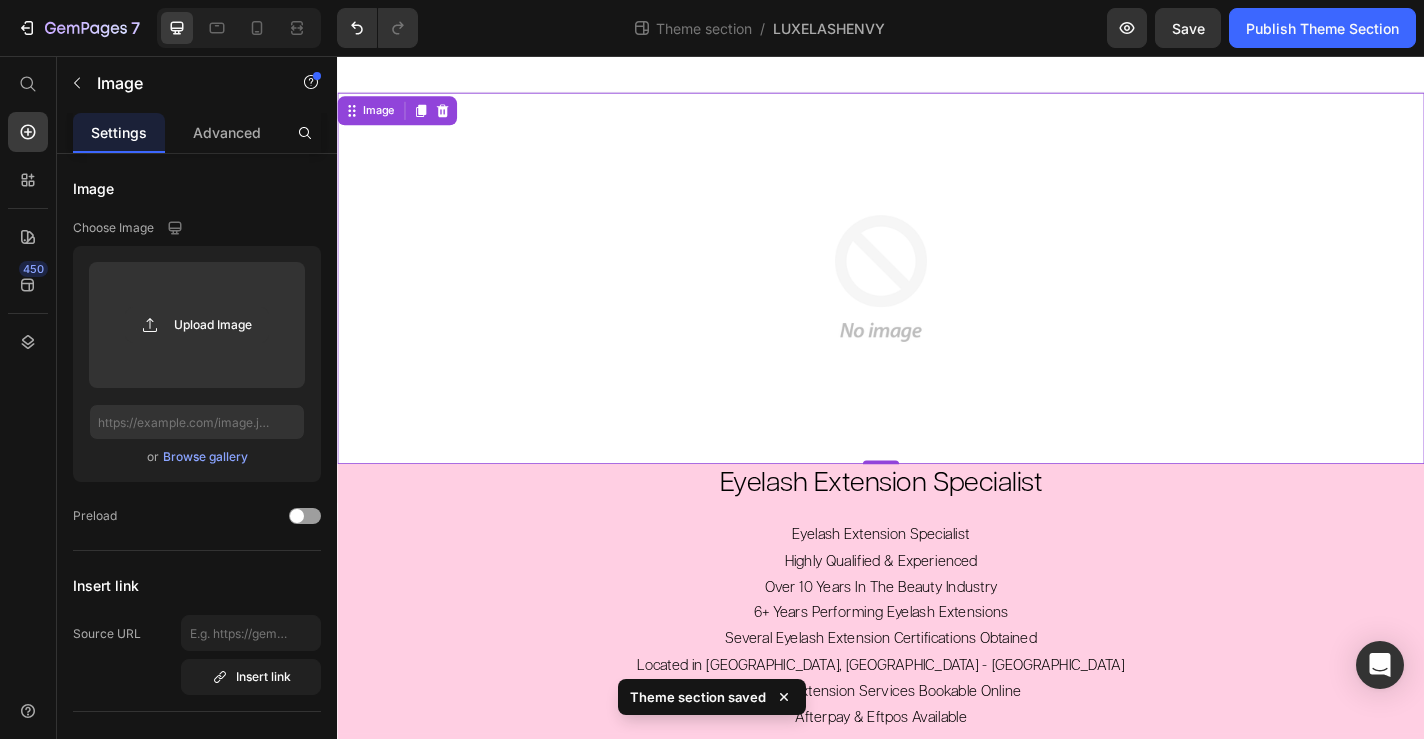 scroll, scrollTop: 0, scrollLeft: 0, axis: both 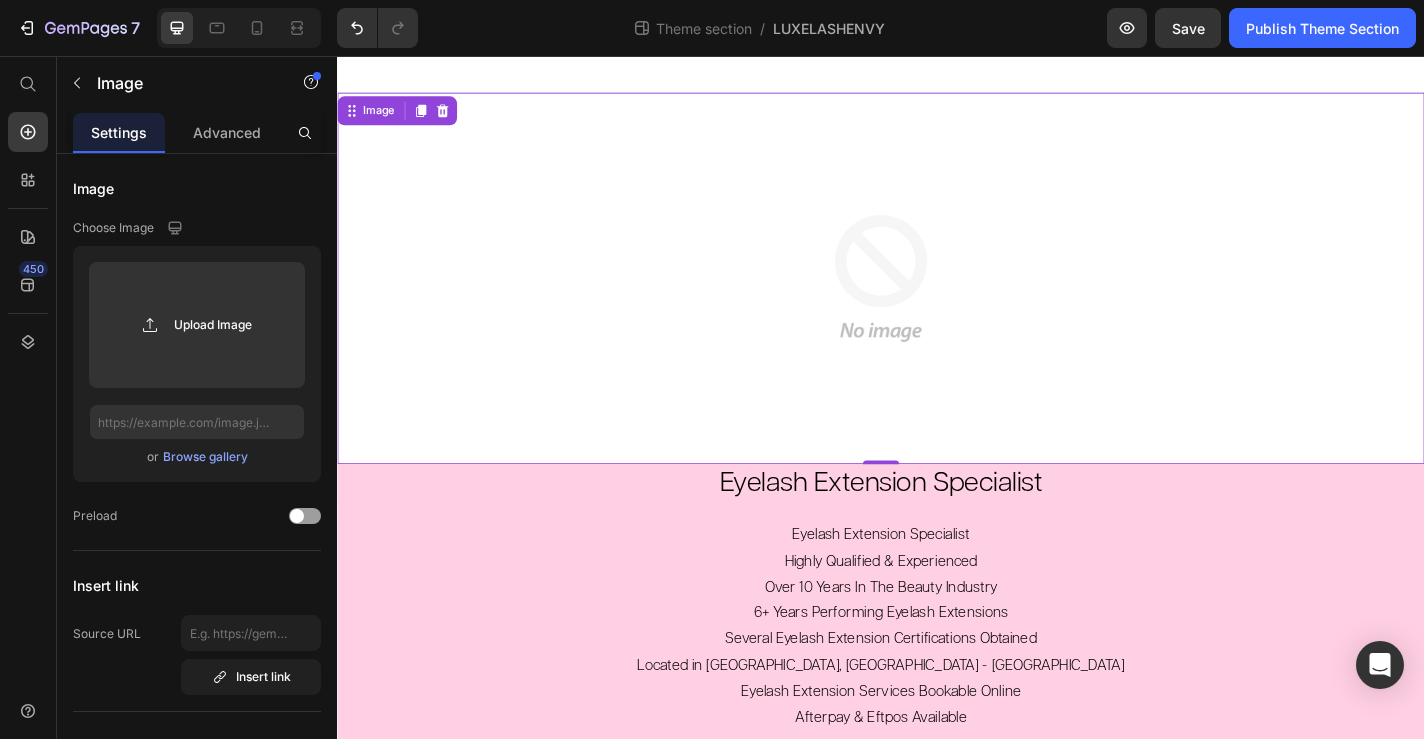 click at bounding box center (937, 76) 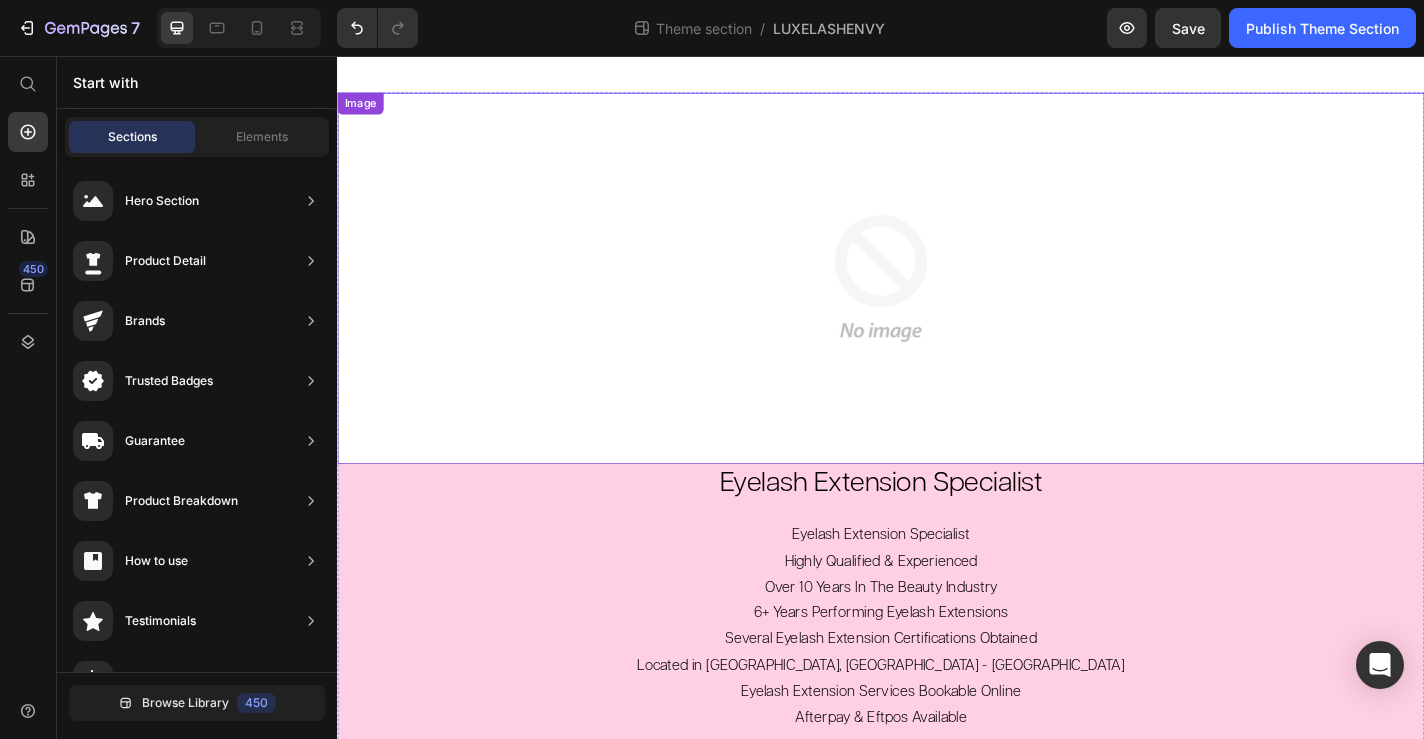 click on "Image" at bounding box center (937, 301) 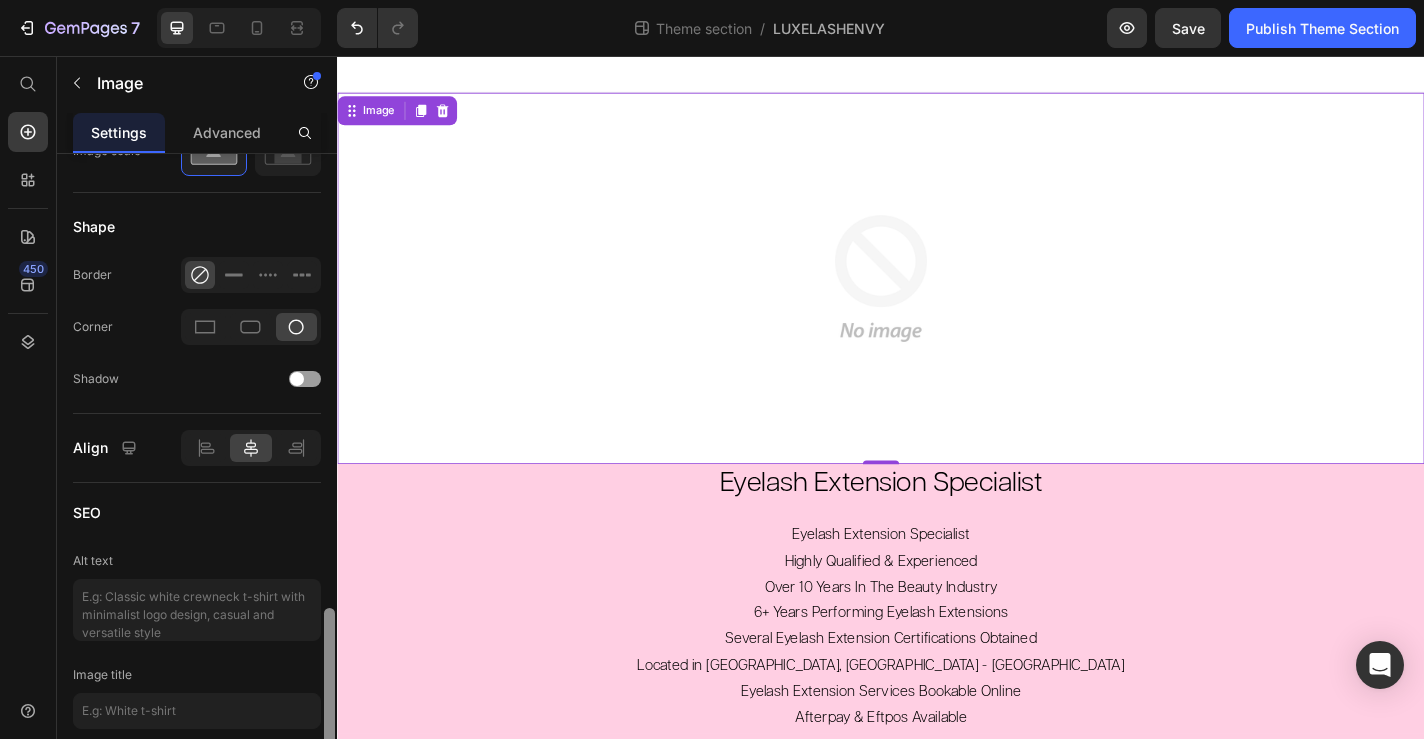 scroll, scrollTop: 886, scrollLeft: 0, axis: vertical 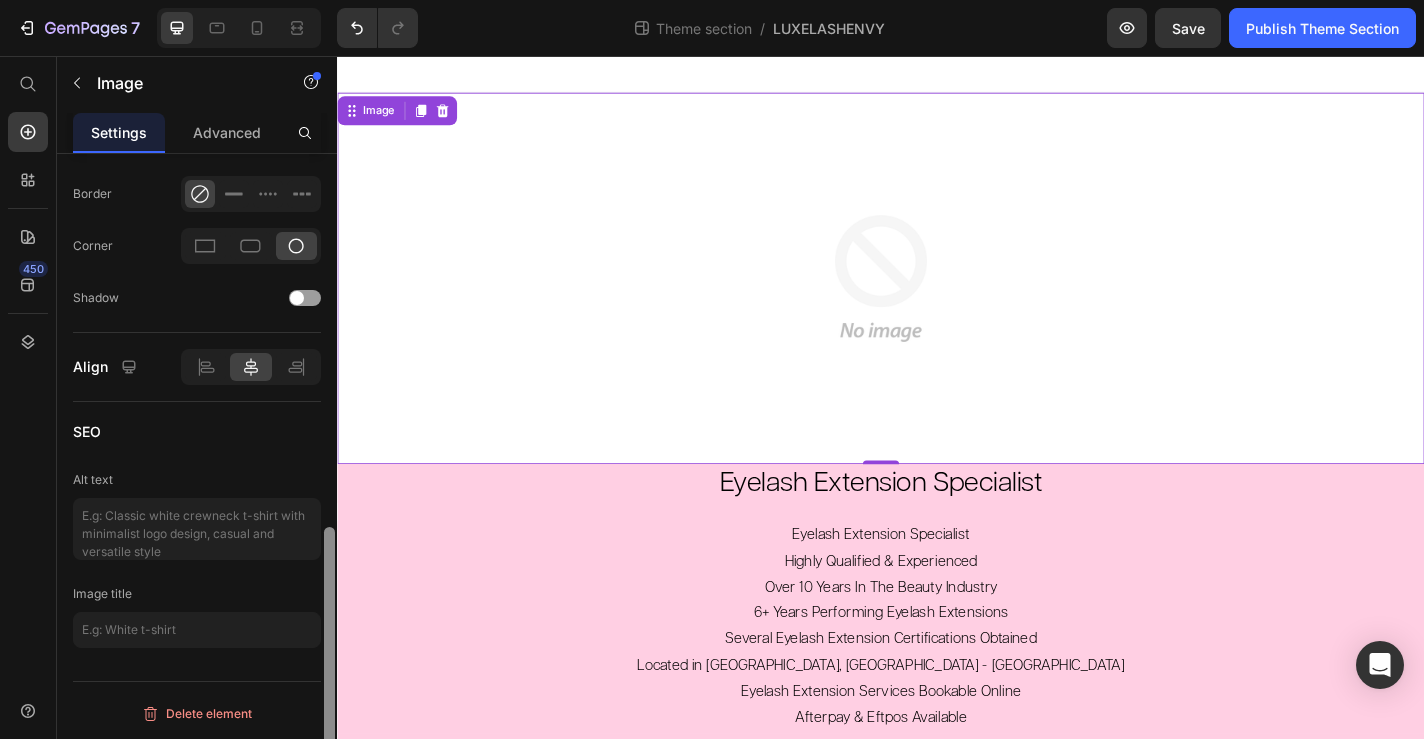 drag, startPoint x: 330, startPoint y: 306, endPoint x: 331, endPoint y: 779, distance: 473.00107 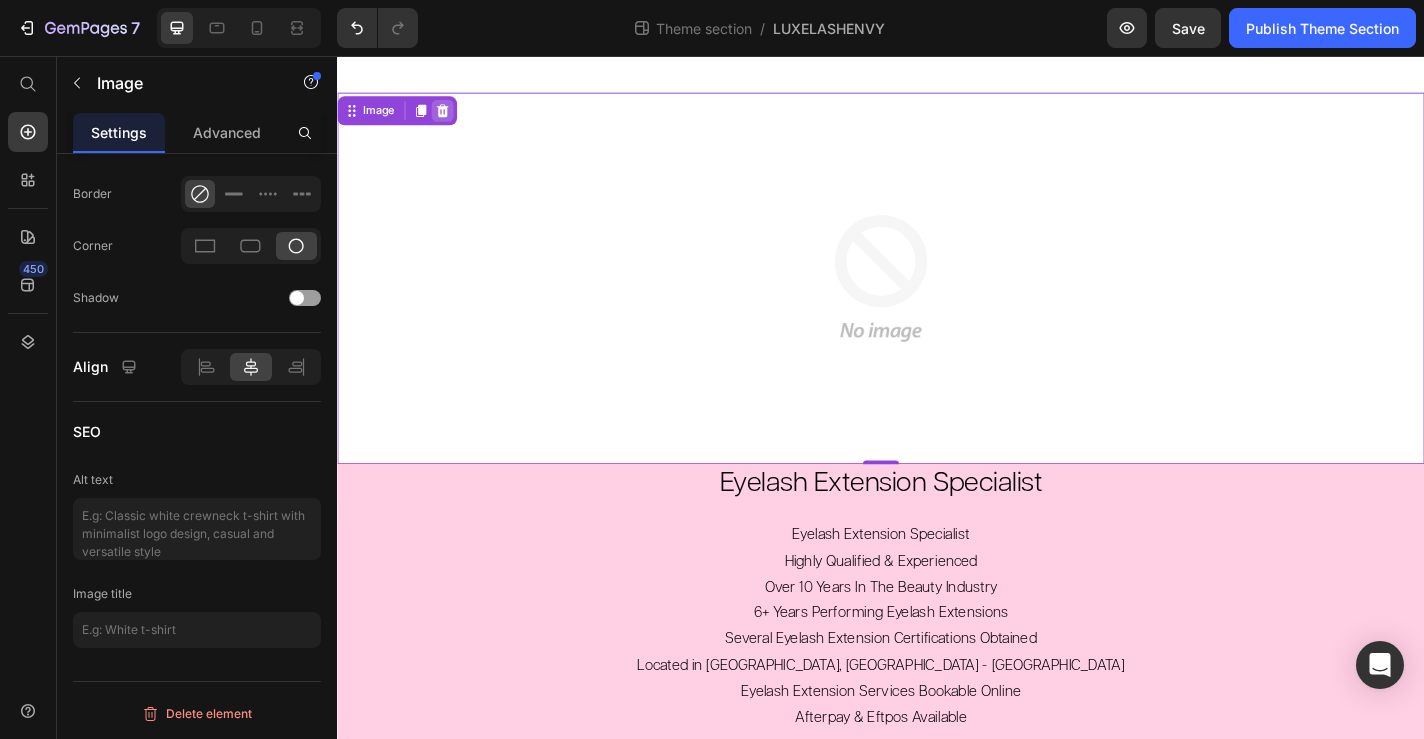 click at bounding box center [453, 116] 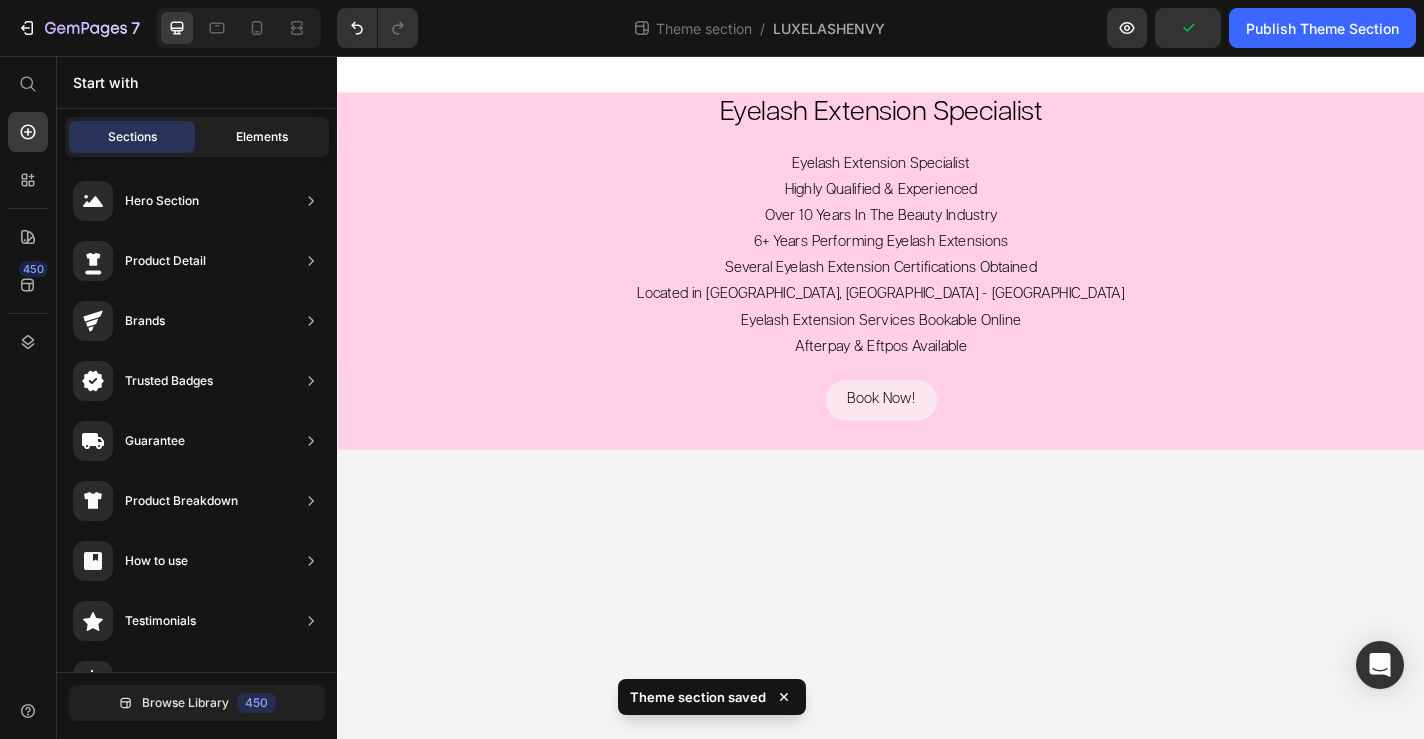 click on "Elements" at bounding box center (262, 137) 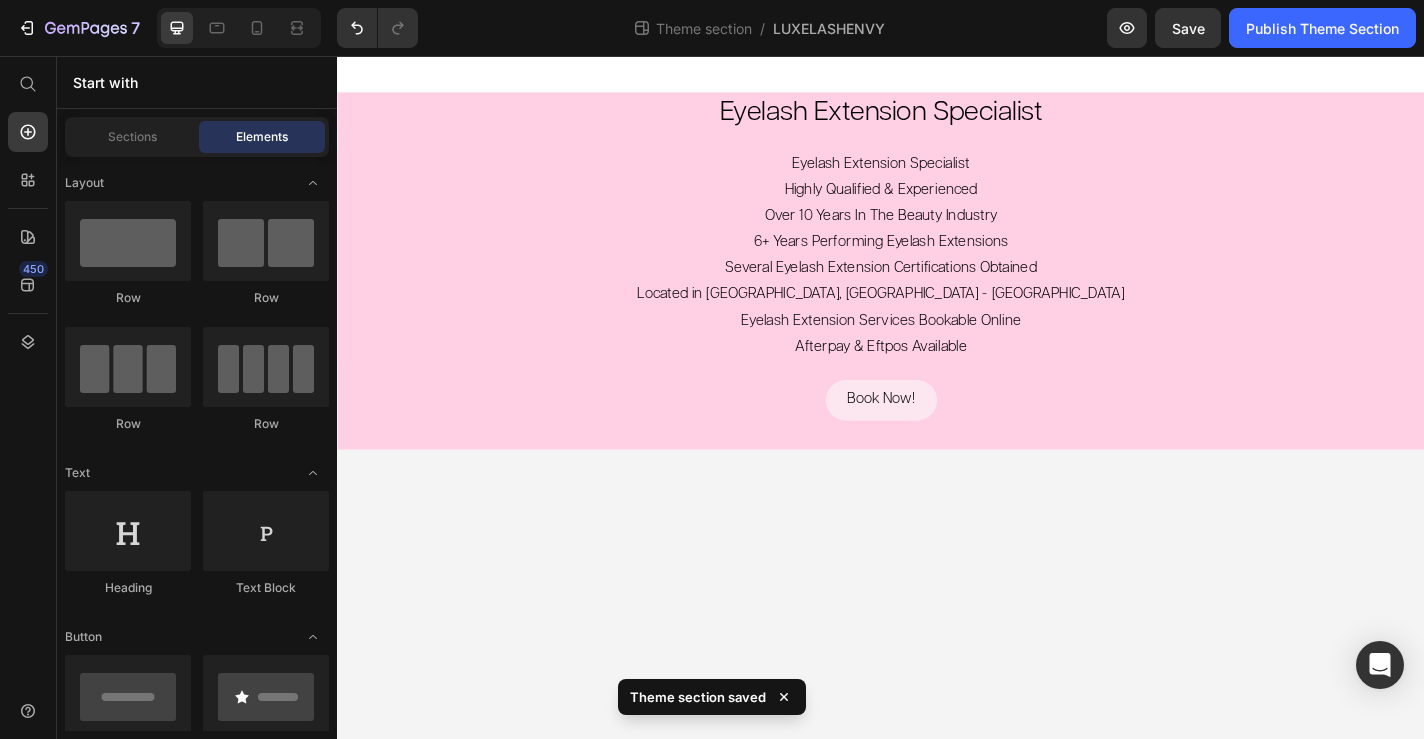 click on "Layout
Row
Row
Row
Row Text
Heading
Text Block Button
Button
Button Media
Image
Image
Video
Video Banner
Hero Banner" at bounding box center [197, 3111] 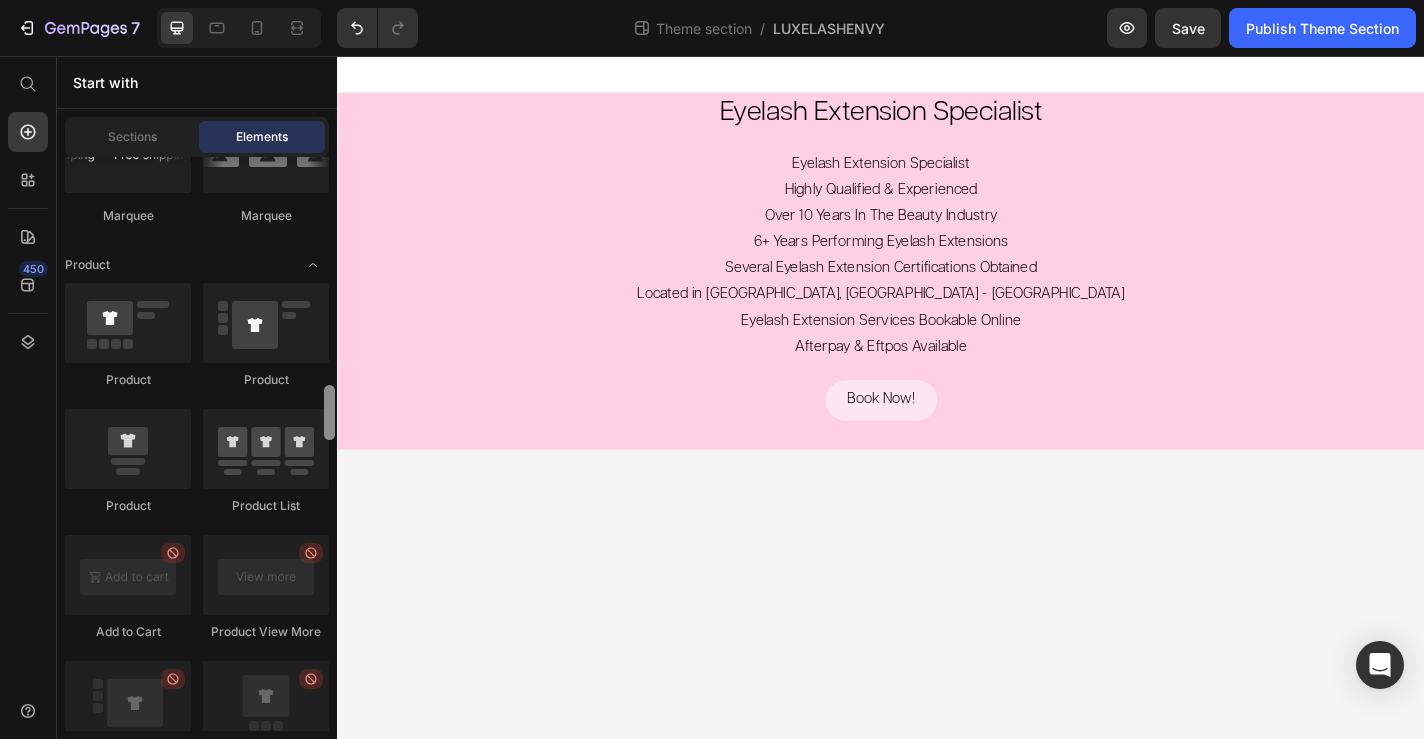 scroll, scrollTop: 2454, scrollLeft: 0, axis: vertical 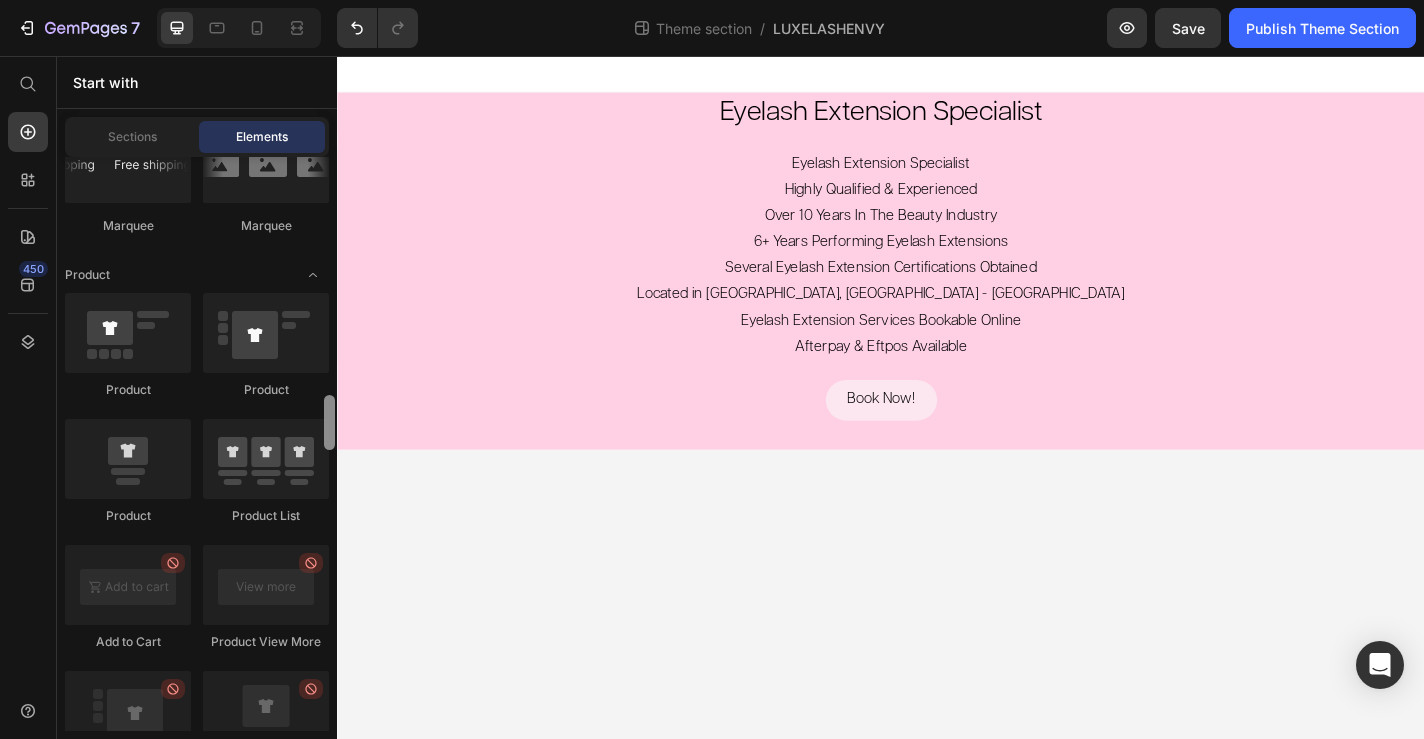 drag, startPoint x: 330, startPoint y: 452, endPoint x: 328, endPoint y: 431, distance: 21.095022 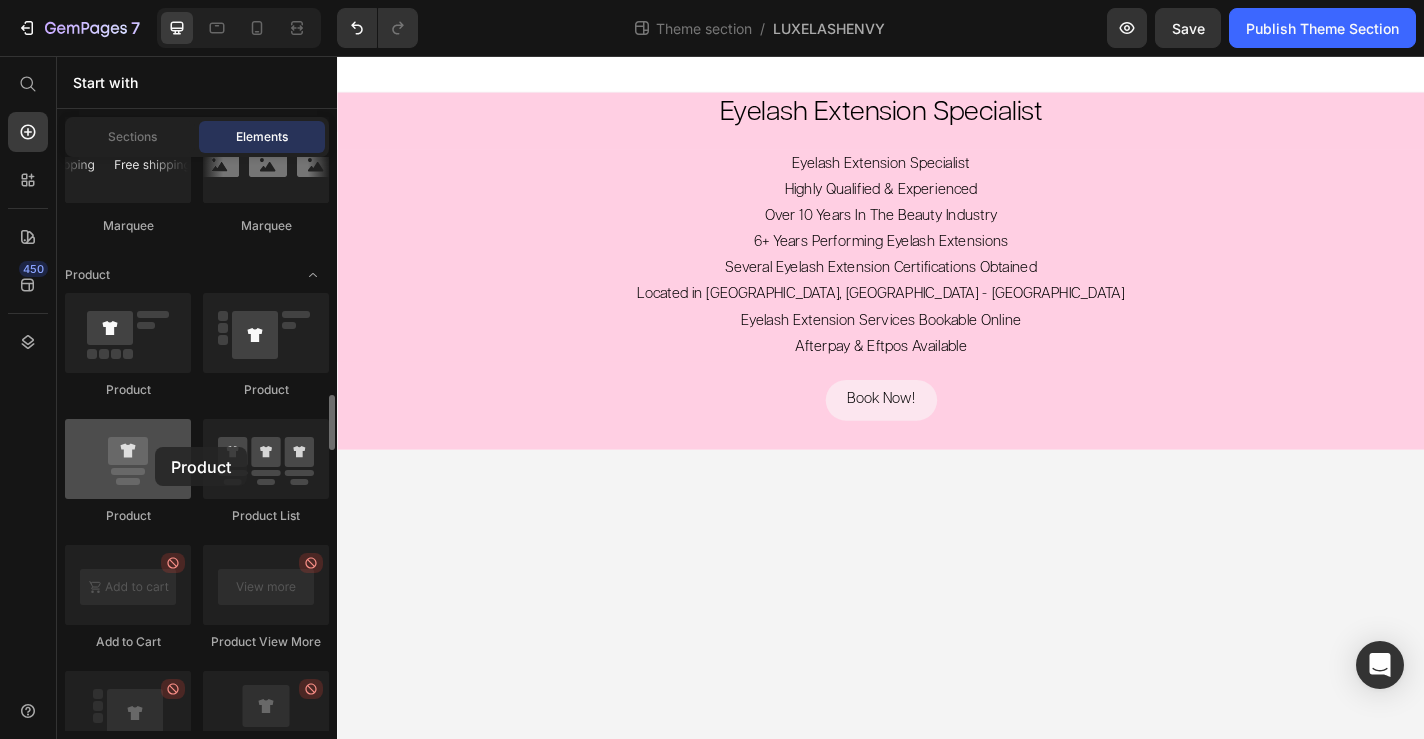 click at bounding box center [128, 459] 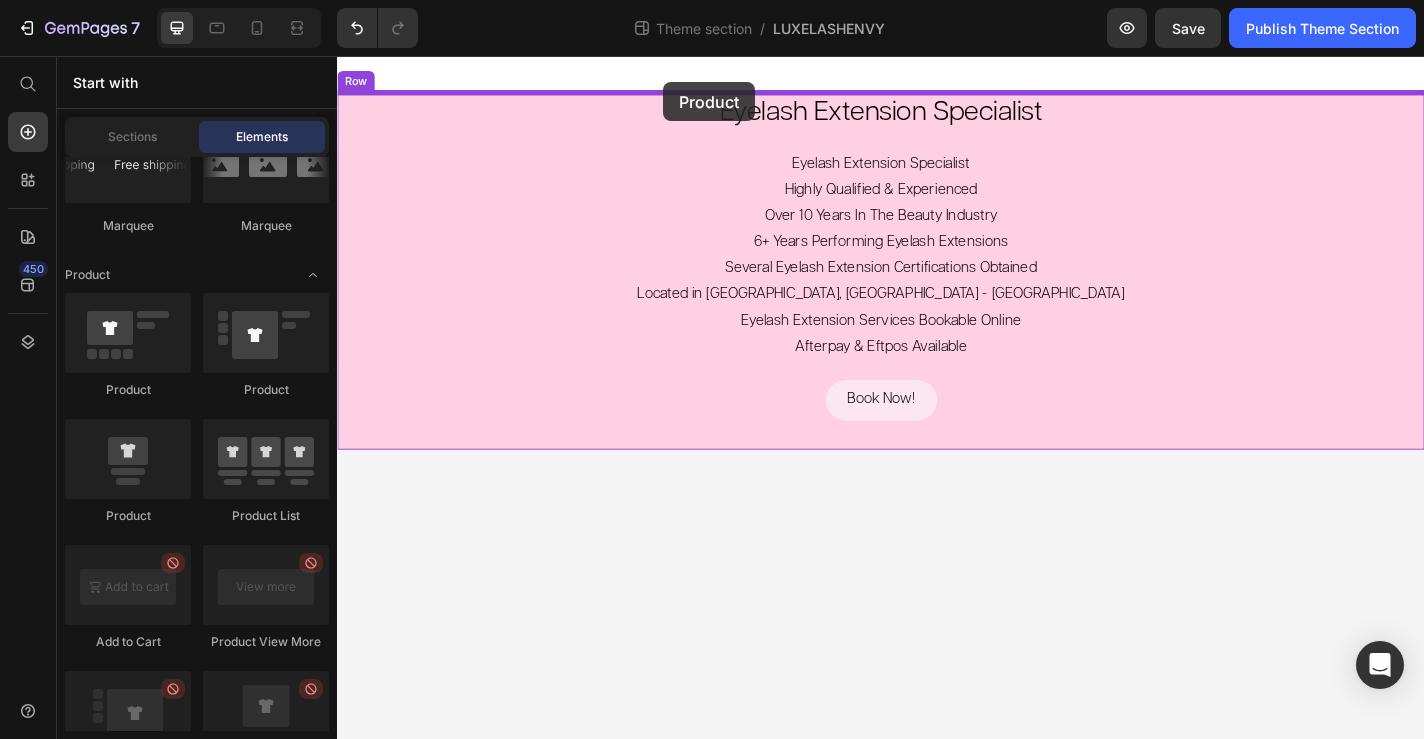 drag, startPoint x: 492, startPoint y: 503, endPoint x: 697, endPoint y: 85, distance: 465.5631 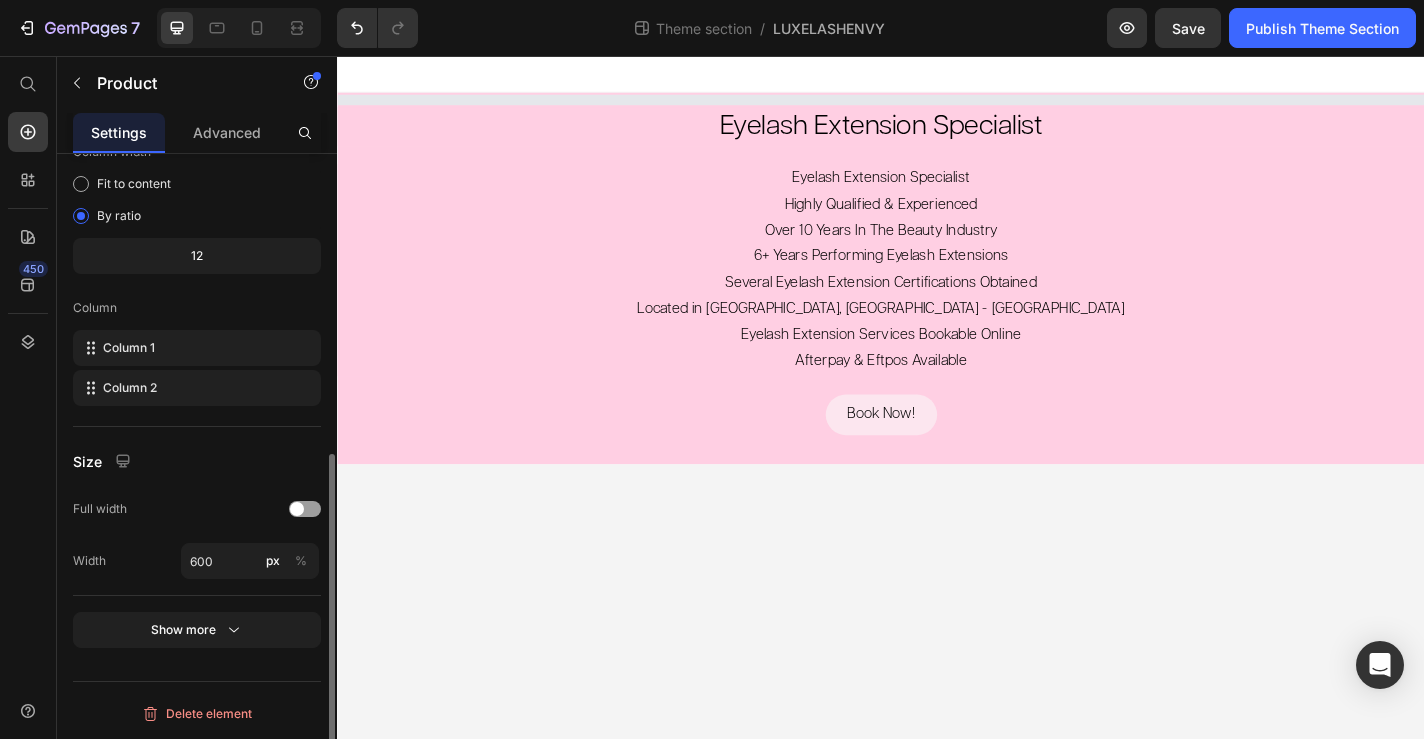 scroll, scrollTop: 0, scrollLeft: 0, axis: both 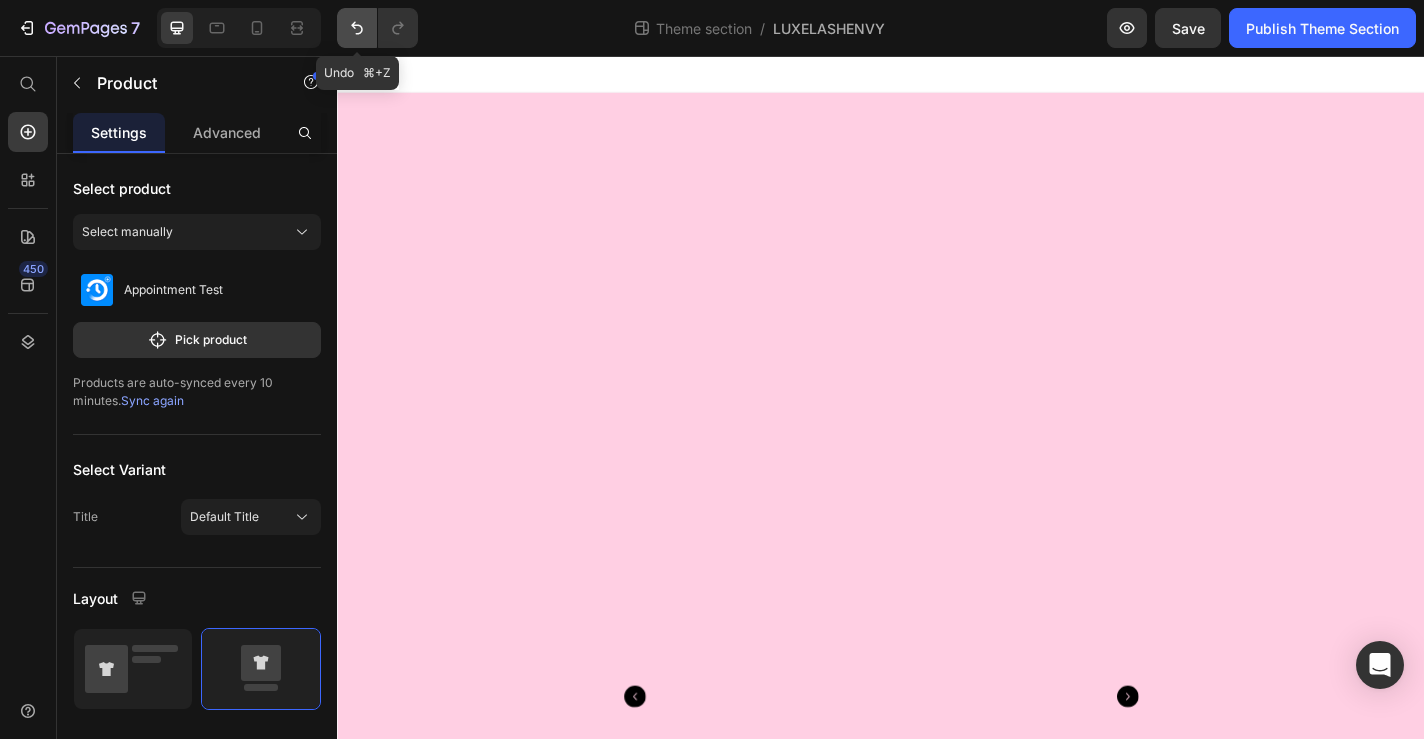 click 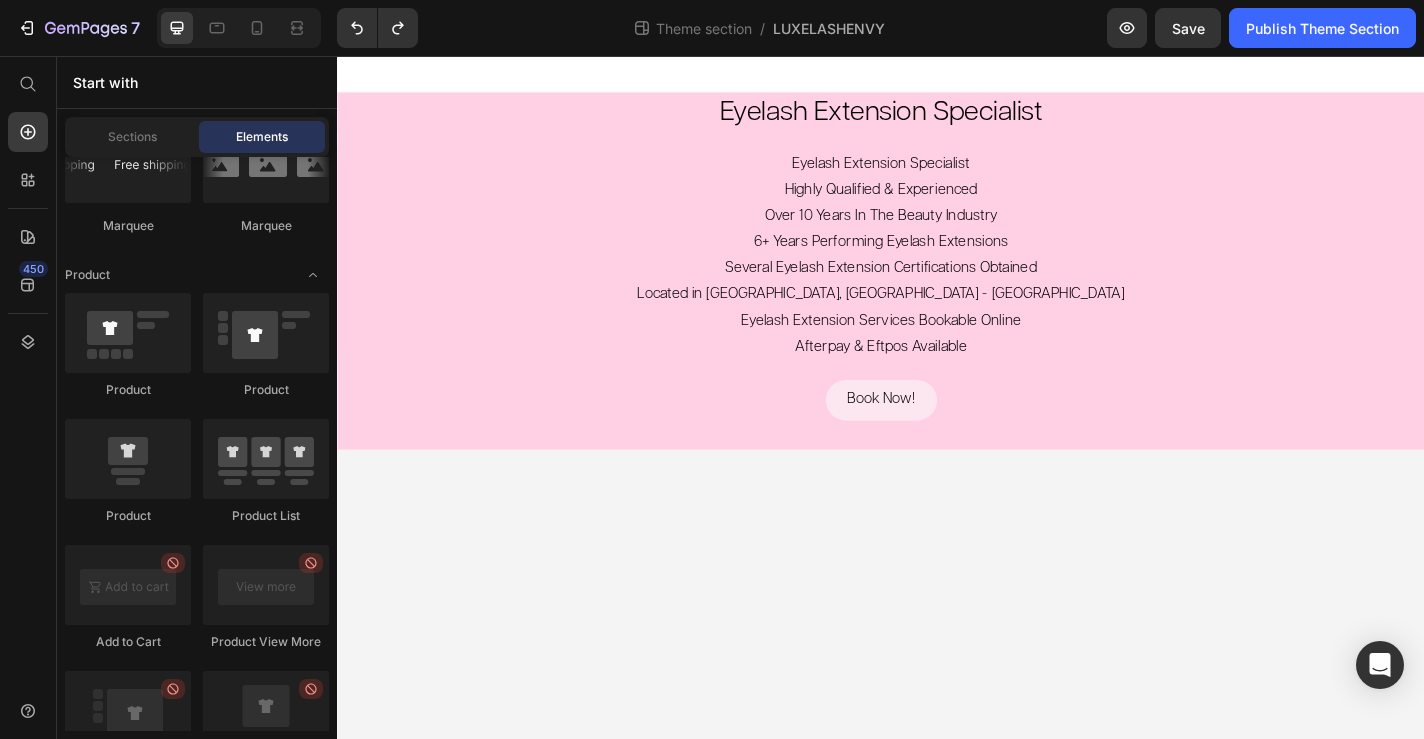 click on "Layout
Row
Row
Row
Row Text
Heading
Text Block Button
Button
Button Media
Image
Image
Video
Video Banner
Hero Banner" at bounding box center [197, 657] 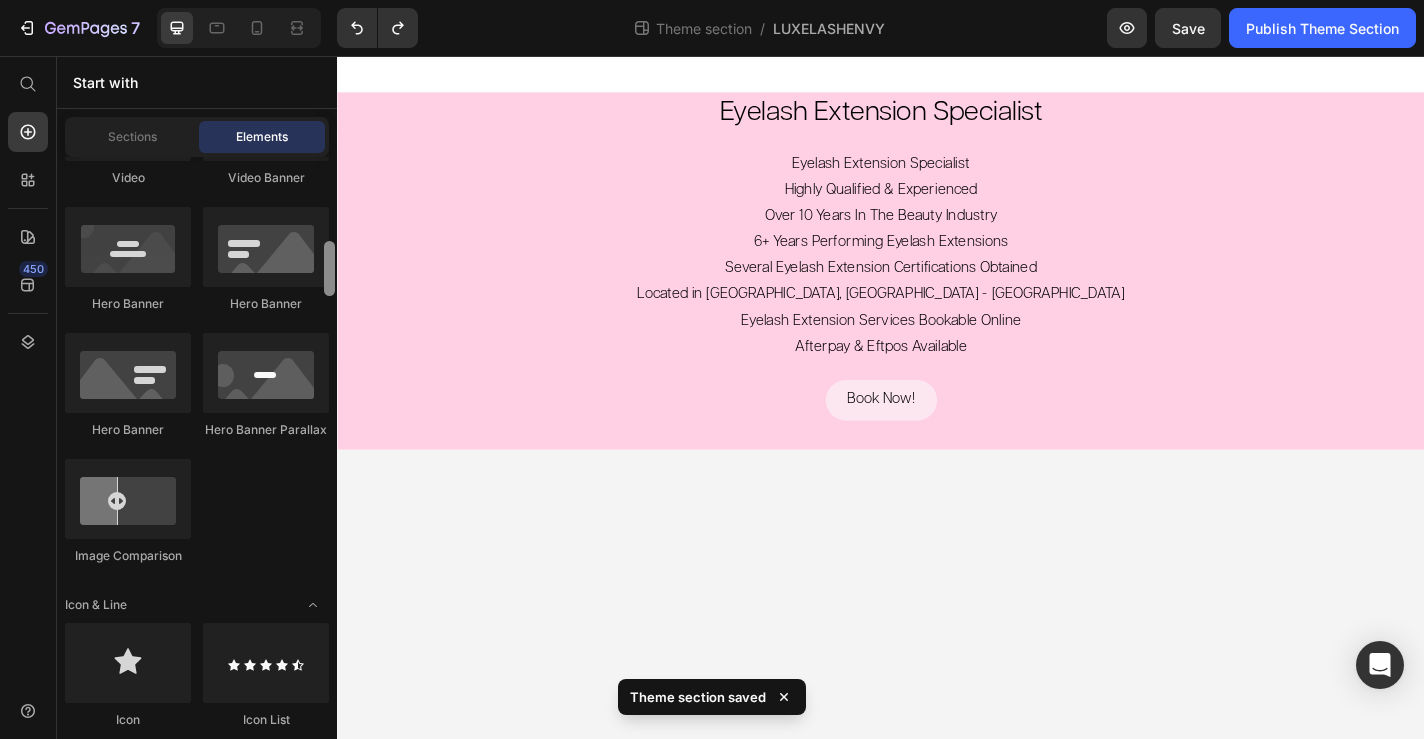scroll, scrollTop: 834, scrollLeft: 0, axis: vertical 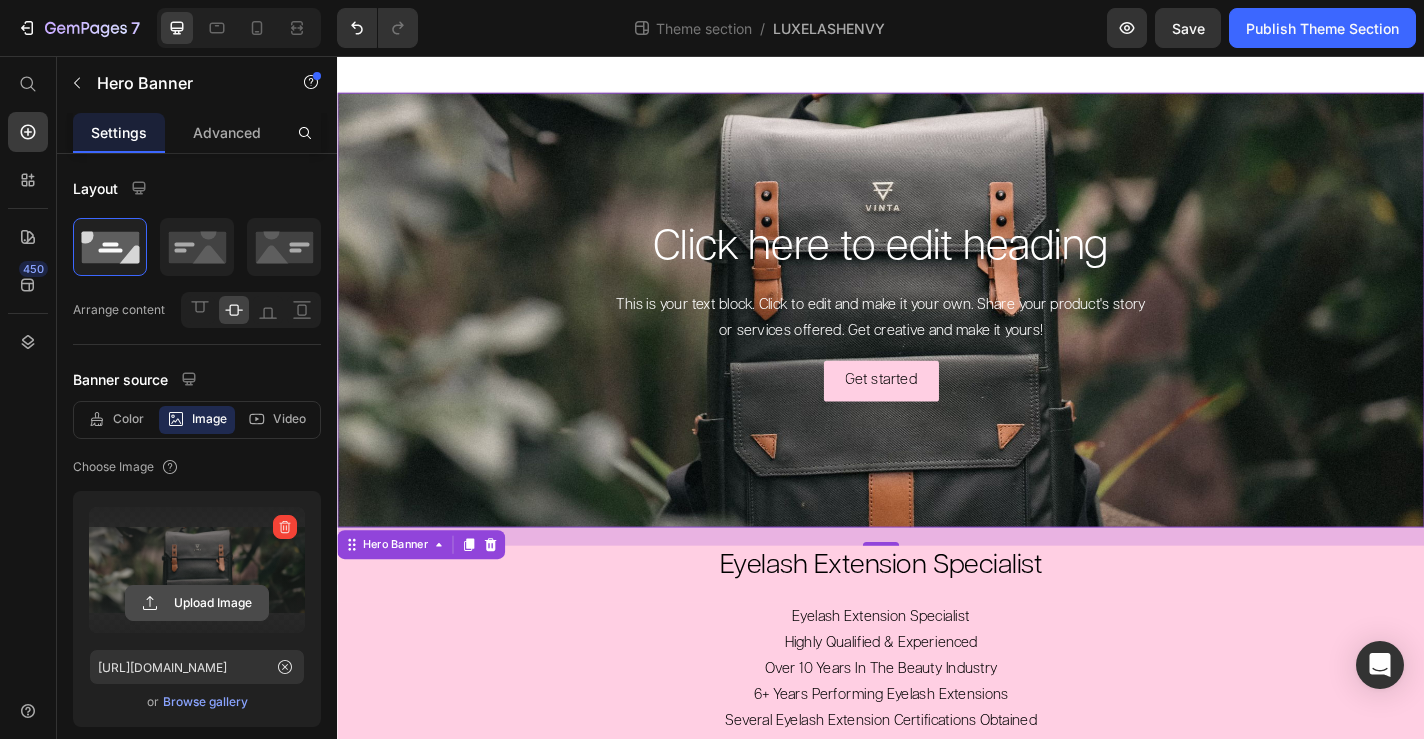 click 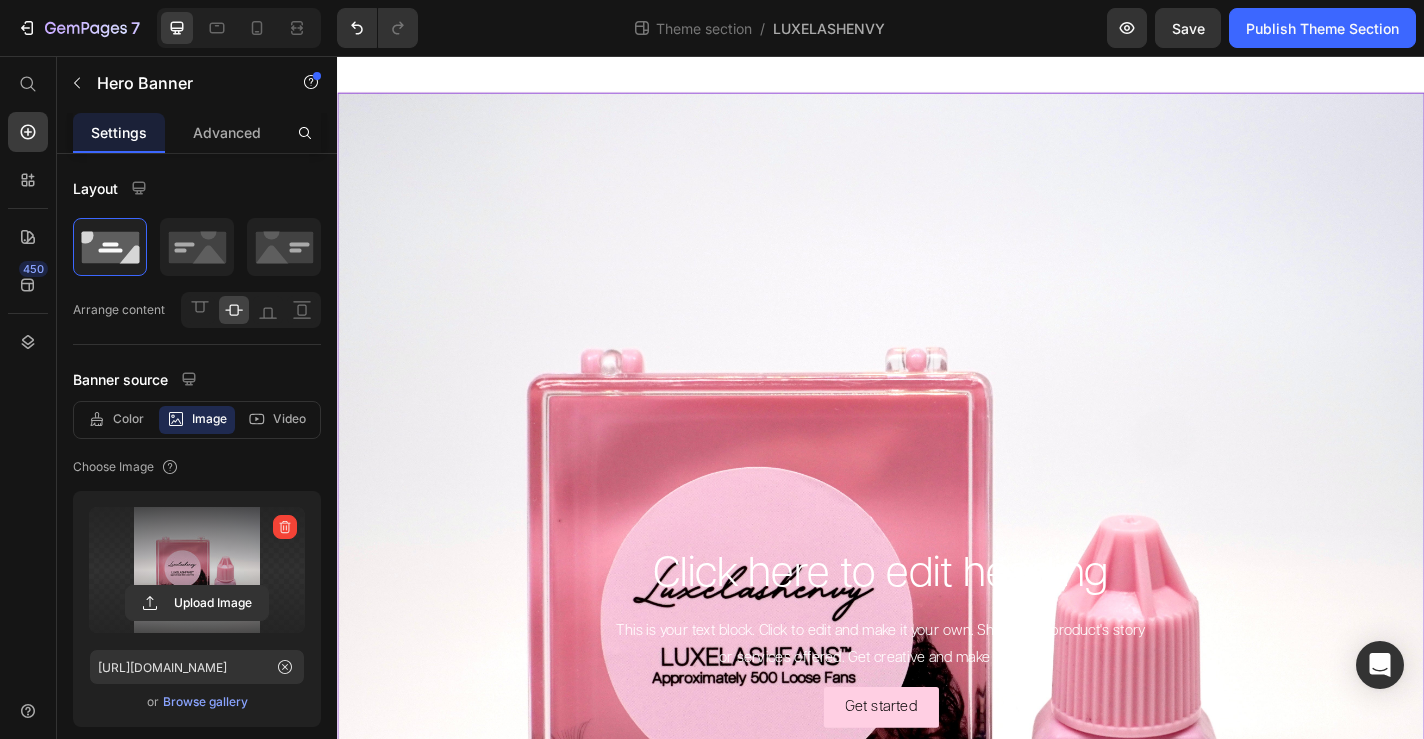 click at bounding box center [937, 696] 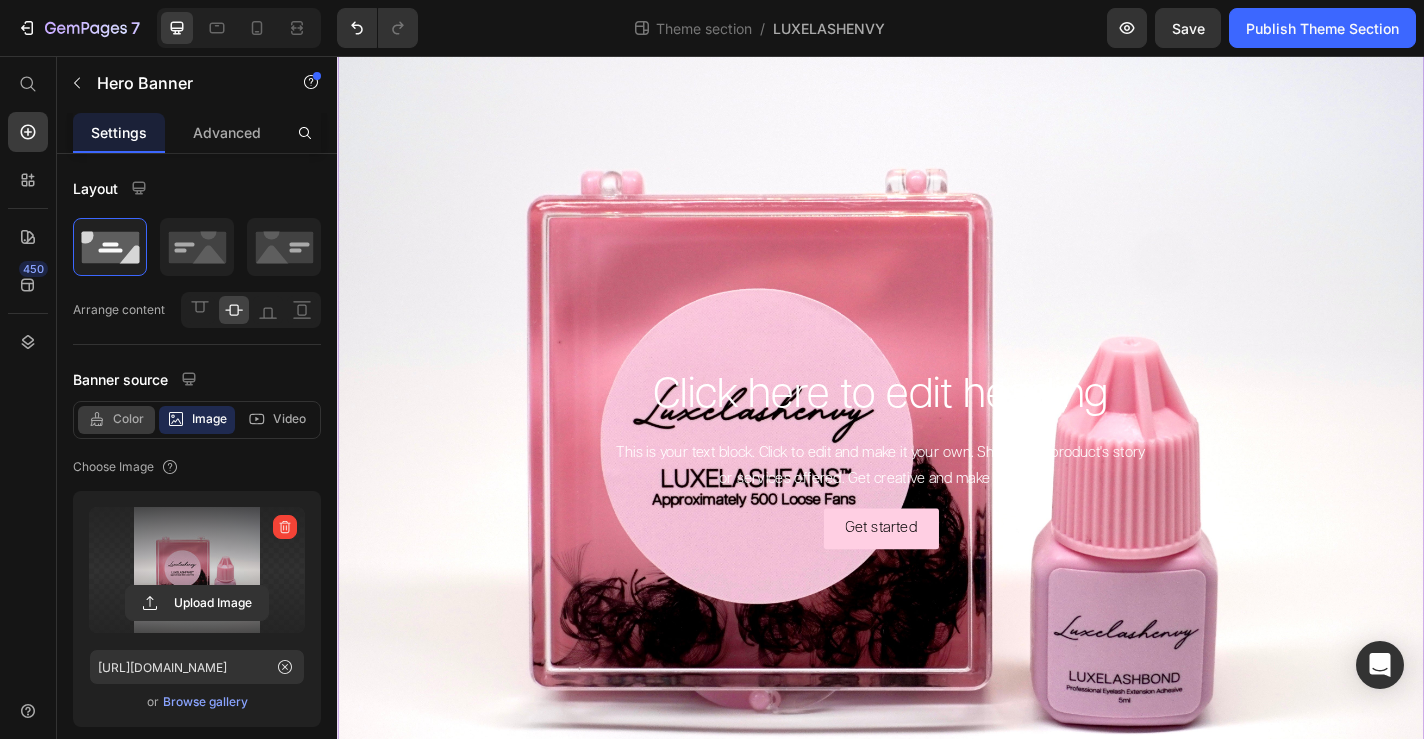scroll, scrollTop: 196, scrollLeft: 0, axis: vertical 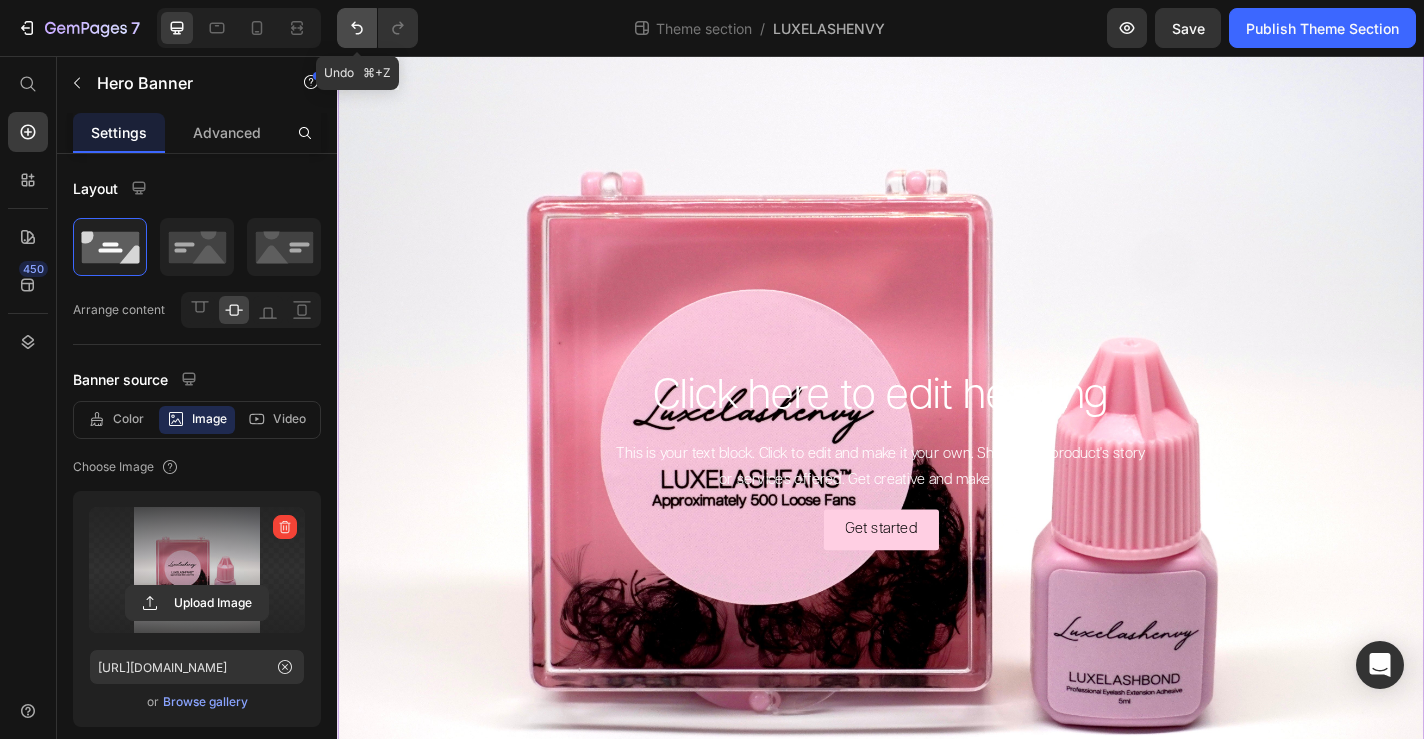 click 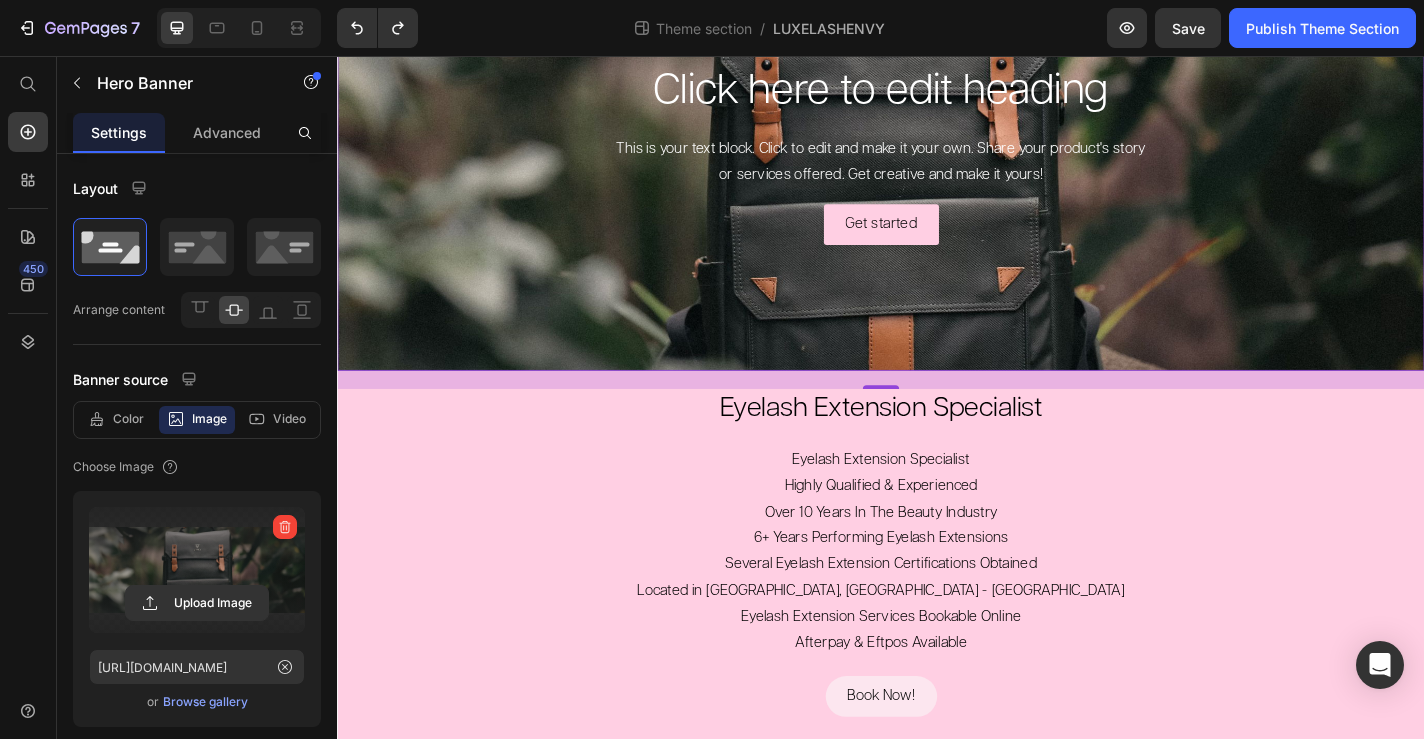 click on "Browse gallery" at bounding box center (205, 702) 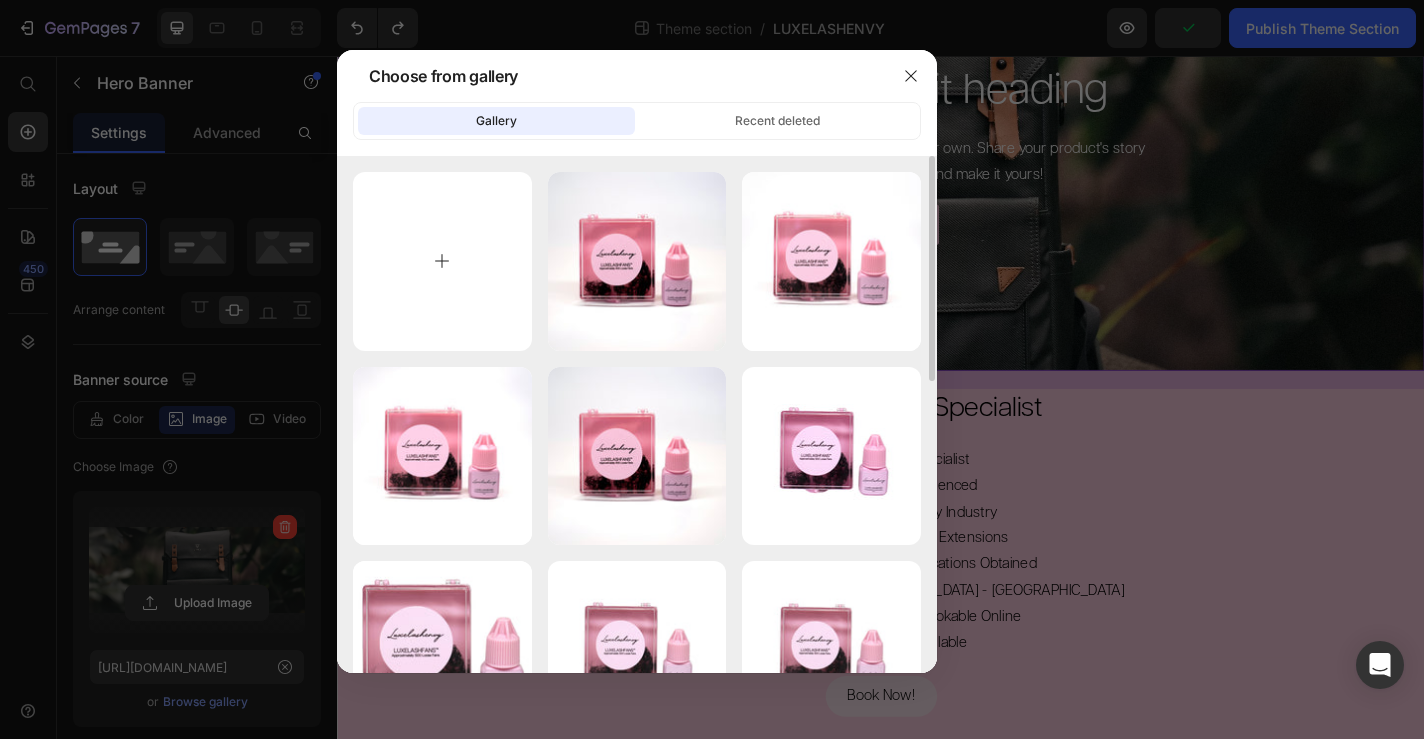 click at bounding box center (442, 261) 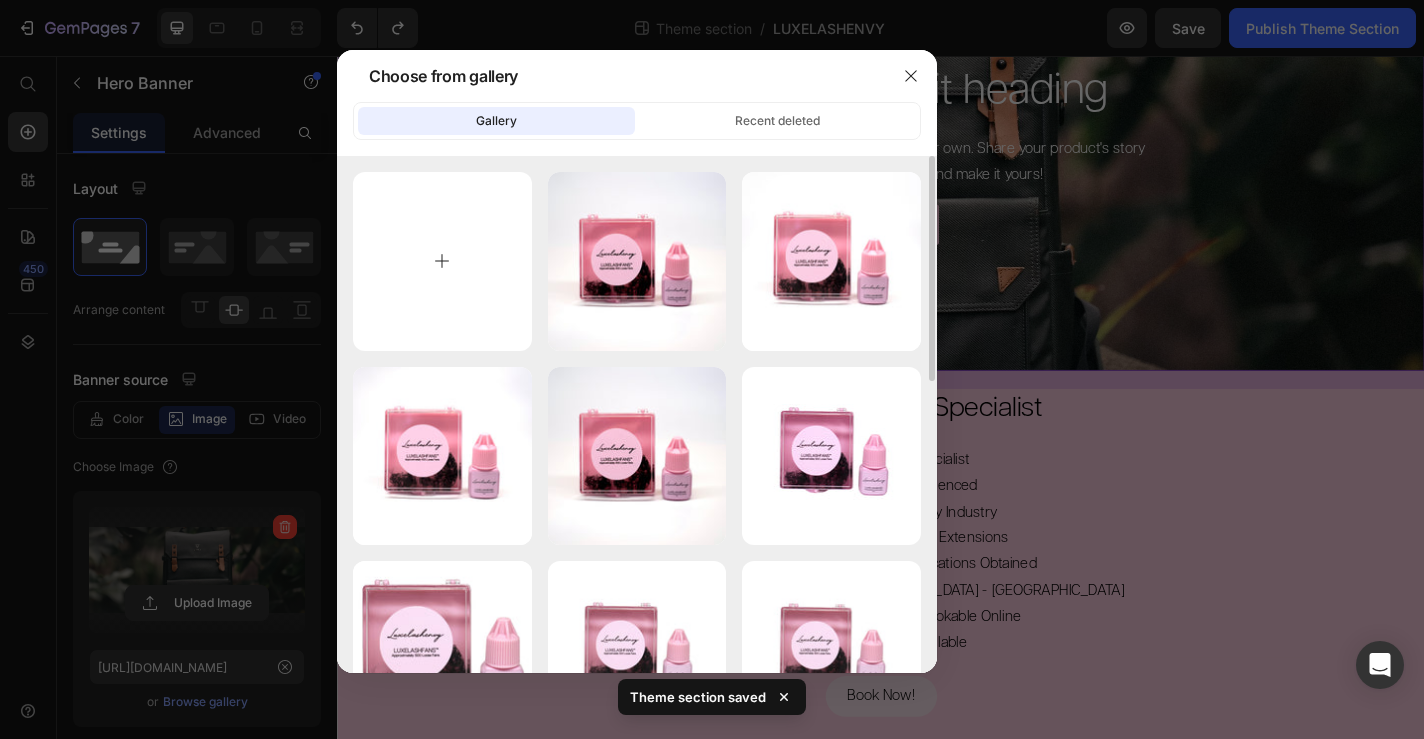 type on "C:\fakepath\_DSC0132.jpg" 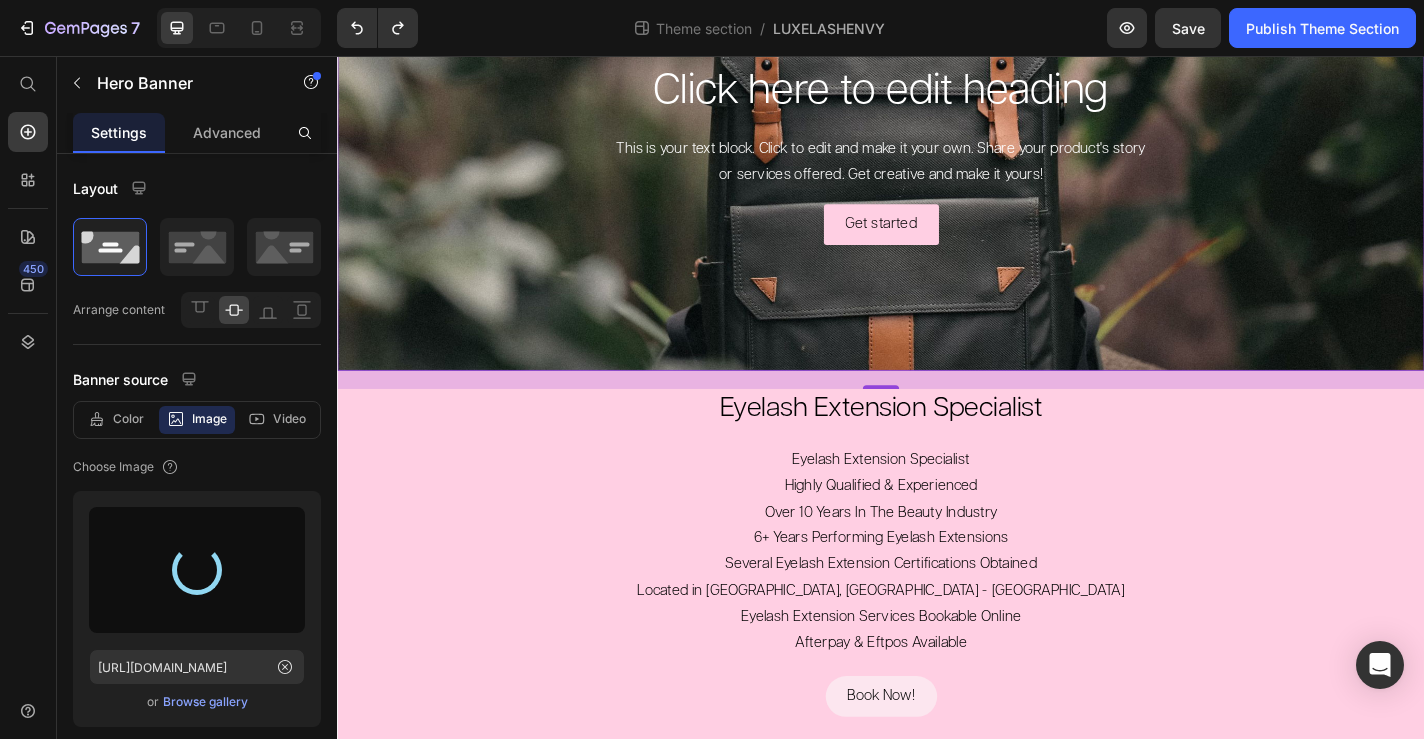 type on "[URL][DOMAIN_NAME]" 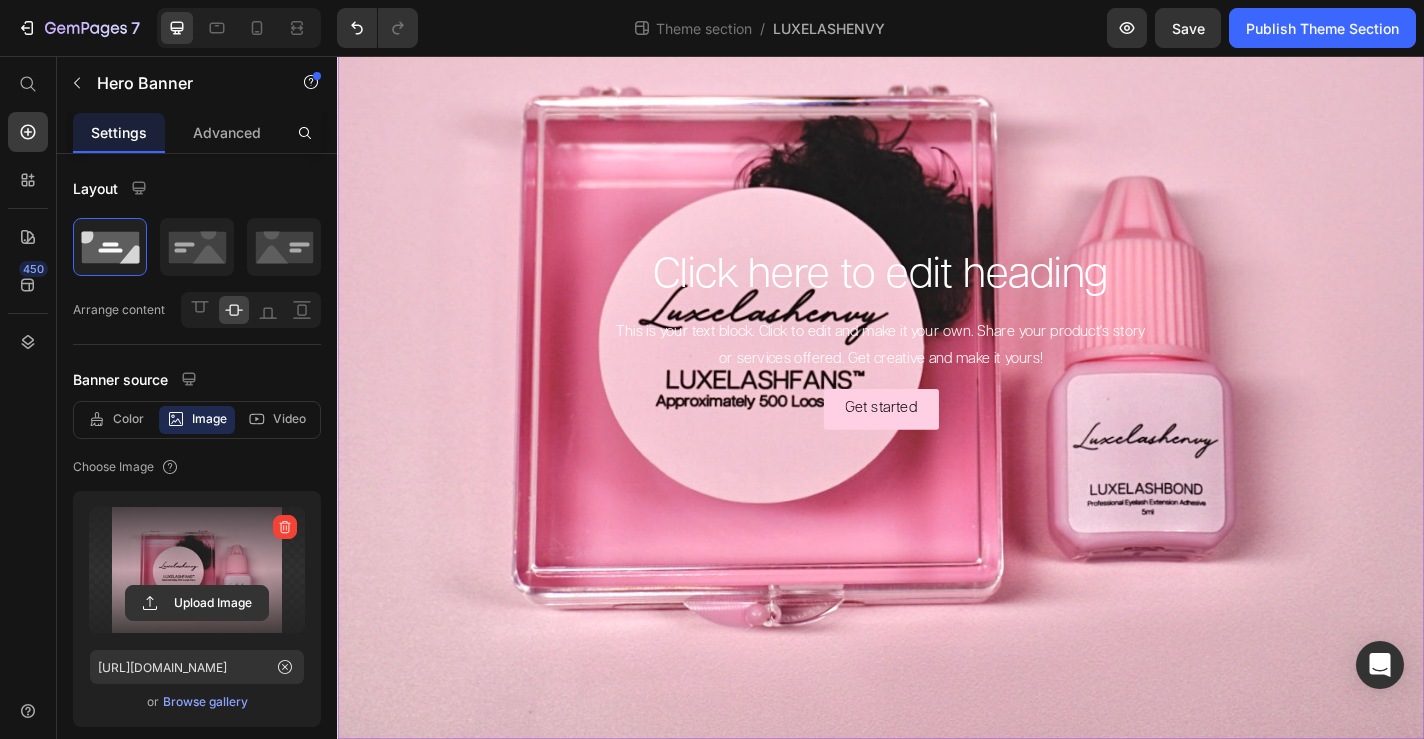 click on "Click here to edit heading Heading This is your text block. Click to edit and make it your own. Share your product's story                   or services offered. Get creative and make it yours! Text Block Get started Button" at bounding box center (937, 366) 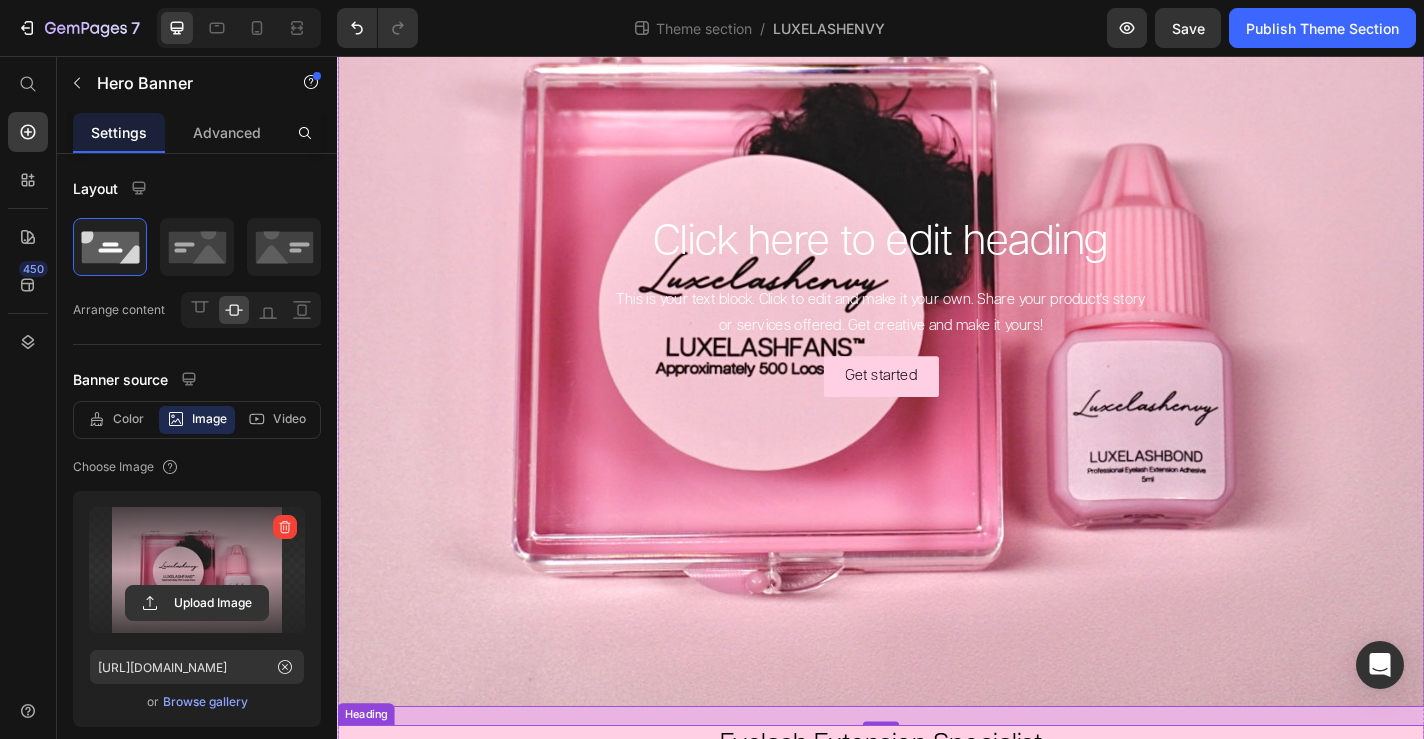 scroll, scrollTop: 178, scrollLeft: 0, axis: vertical 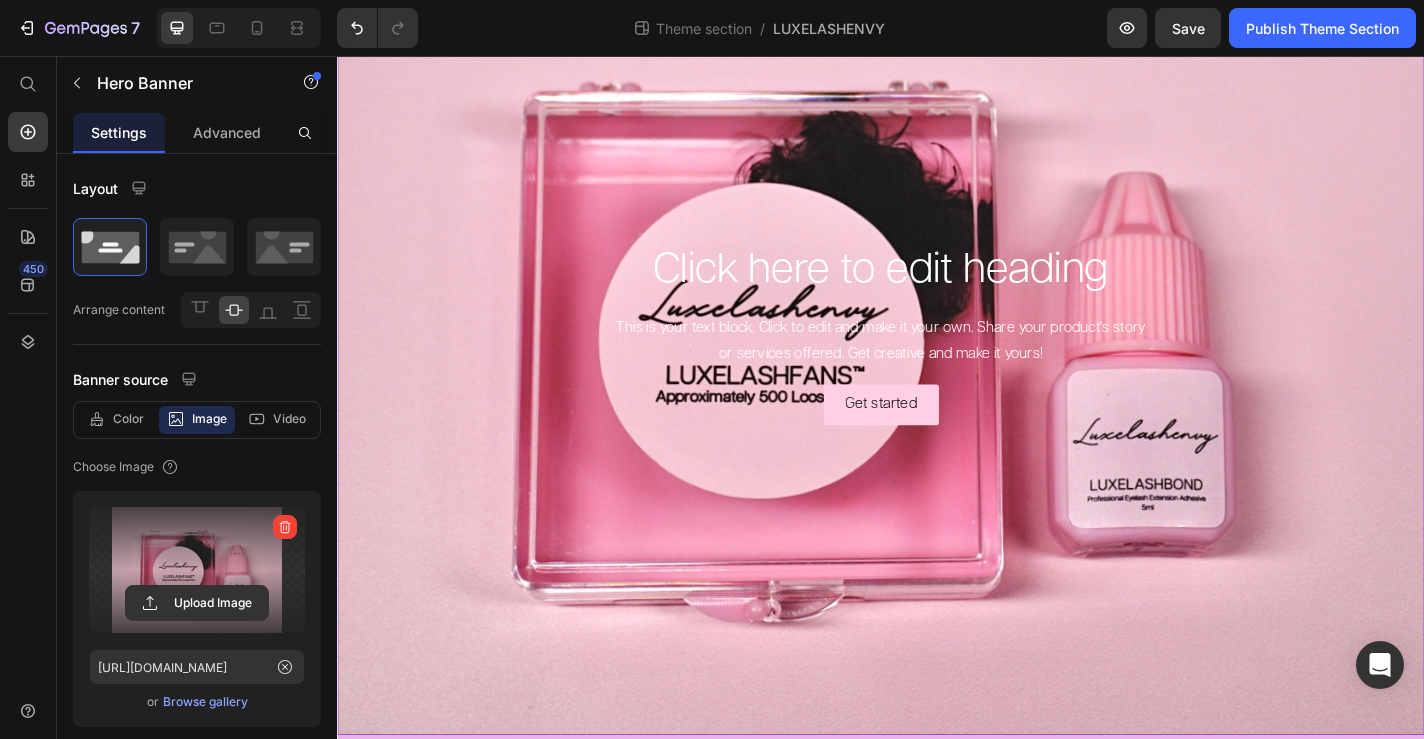 click at bounding box center (937, 361) 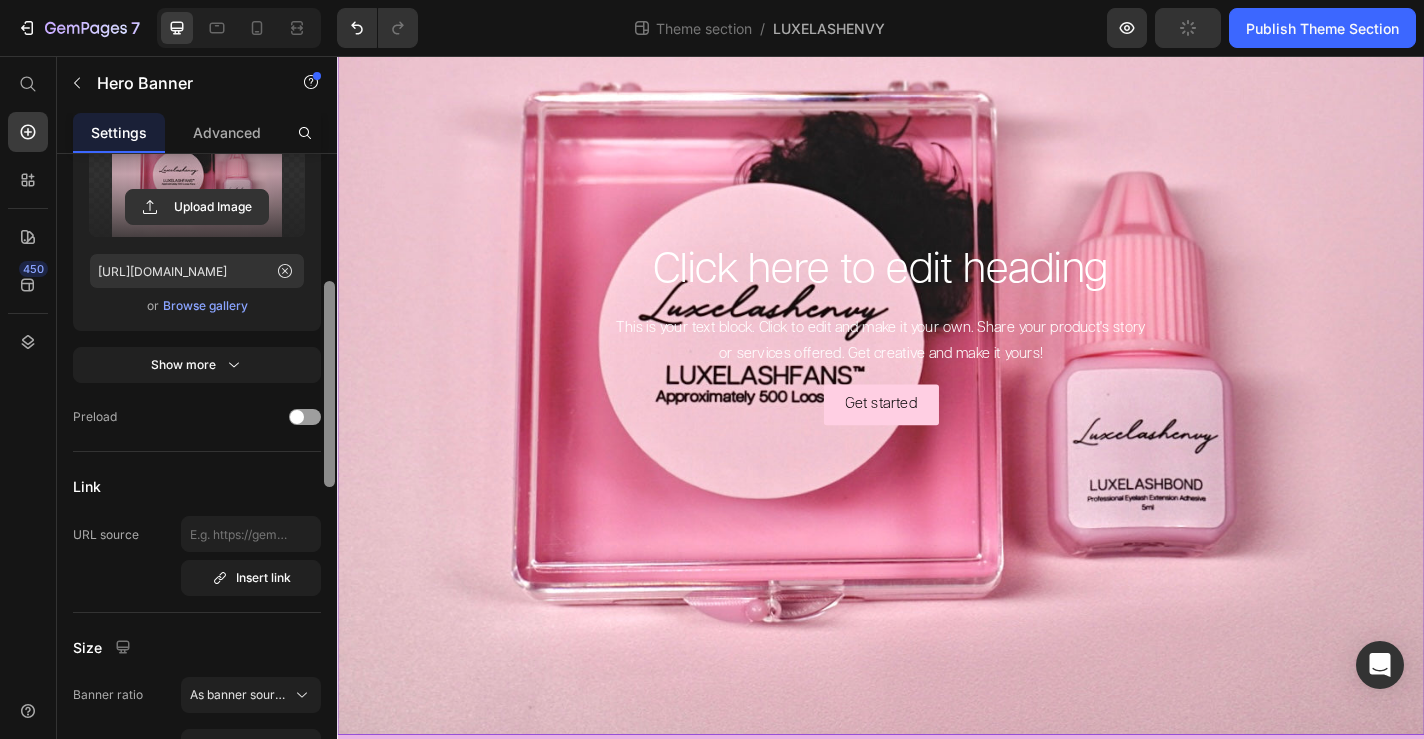 scroll, scrollTop: 412, scrollLeft: 0, axis: vertical 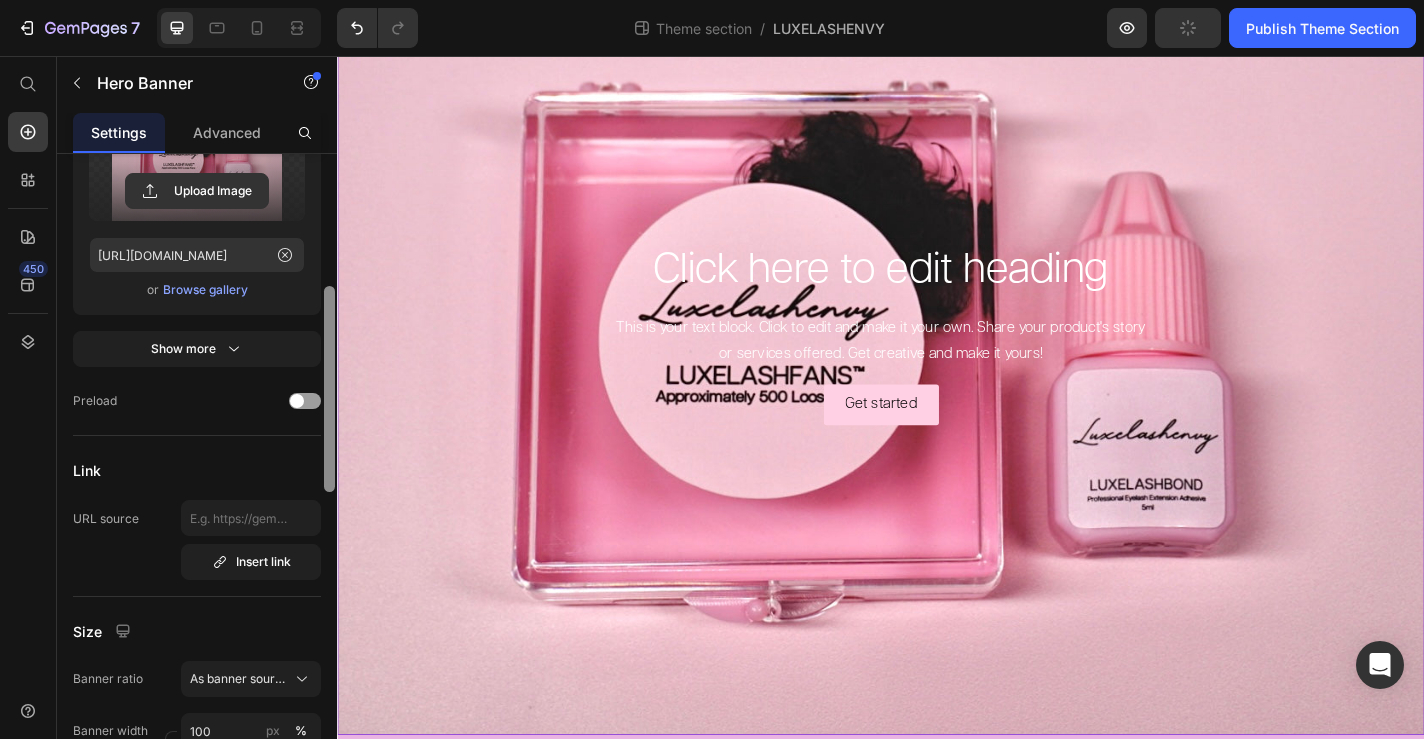 drag, startPoint x: 328, startPoint y: 276, endPoint x: 334, endPoint y: 409, distance: 133.13527 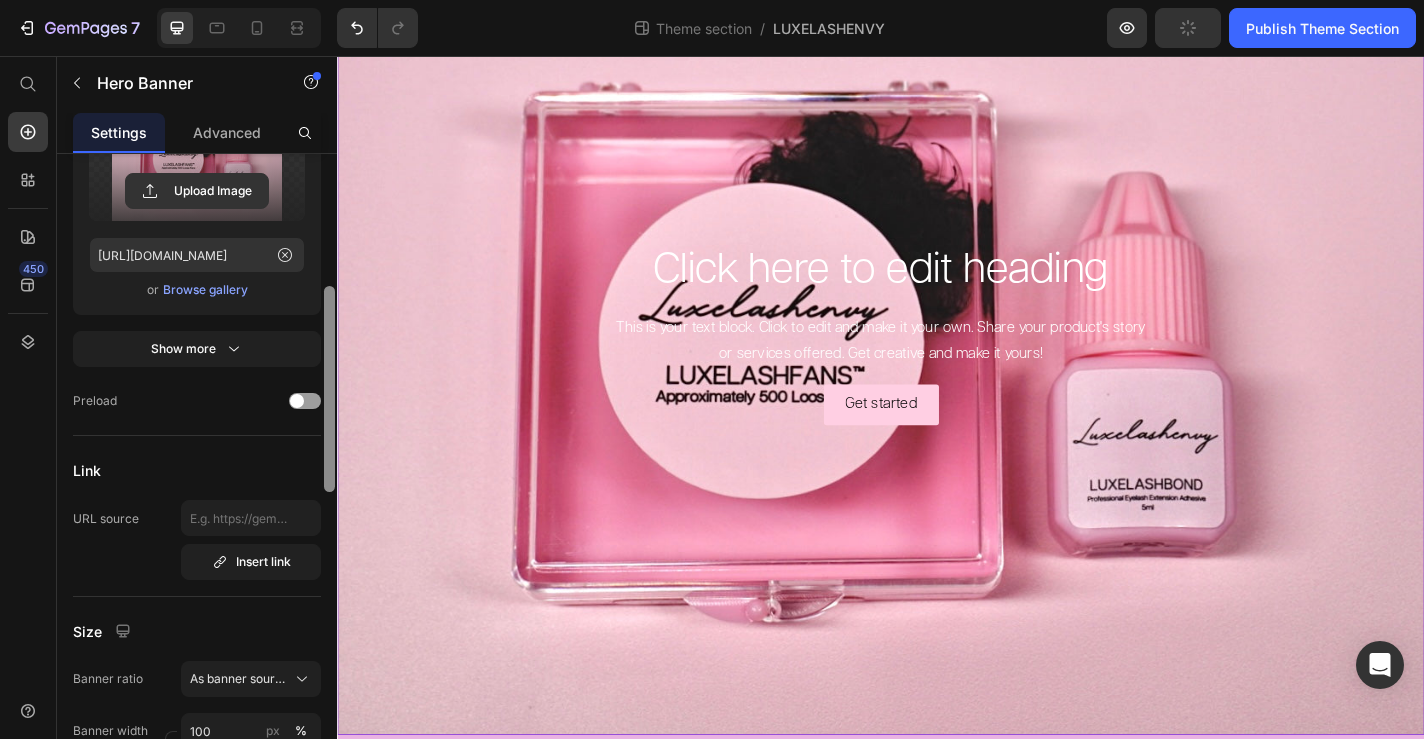 click at bounding box center (329, 389) 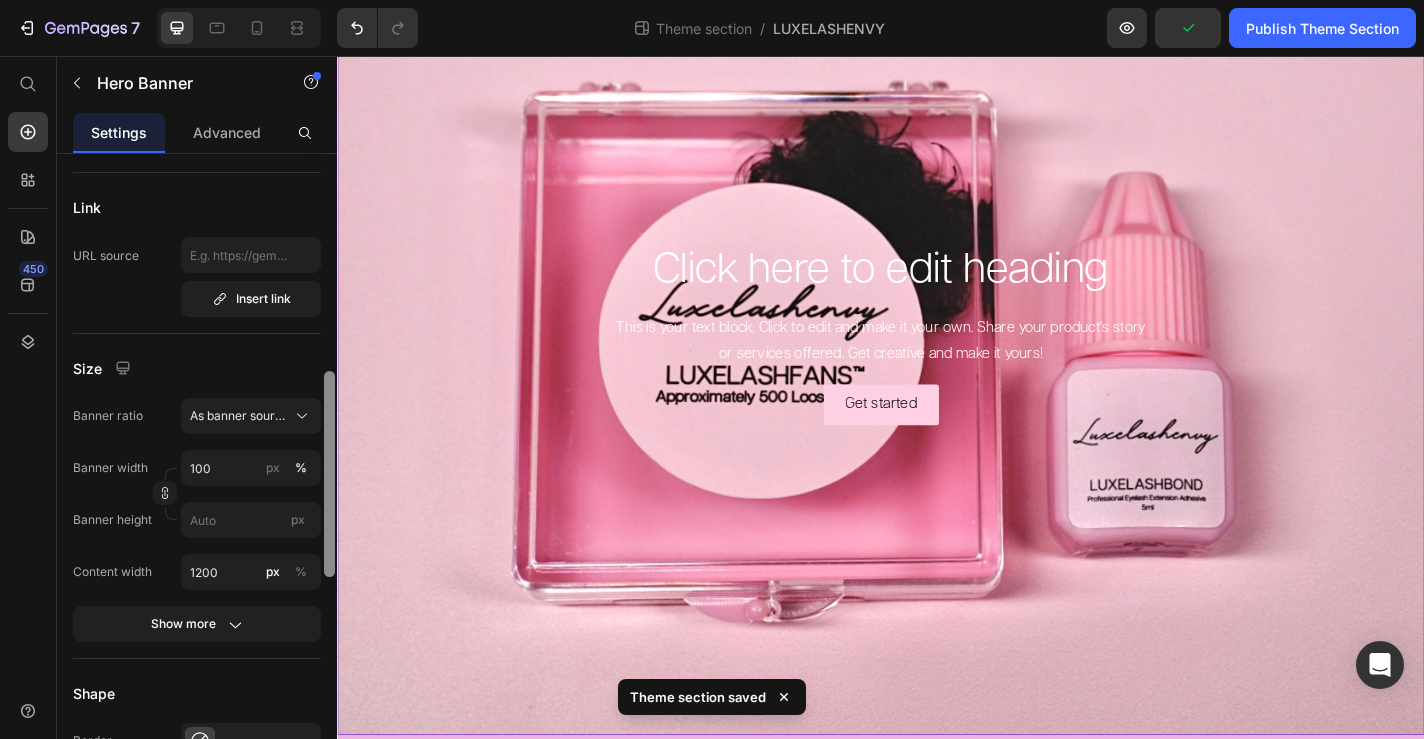 scroll, scrollTop: 672, scrollLeft: 0, axis: vertical 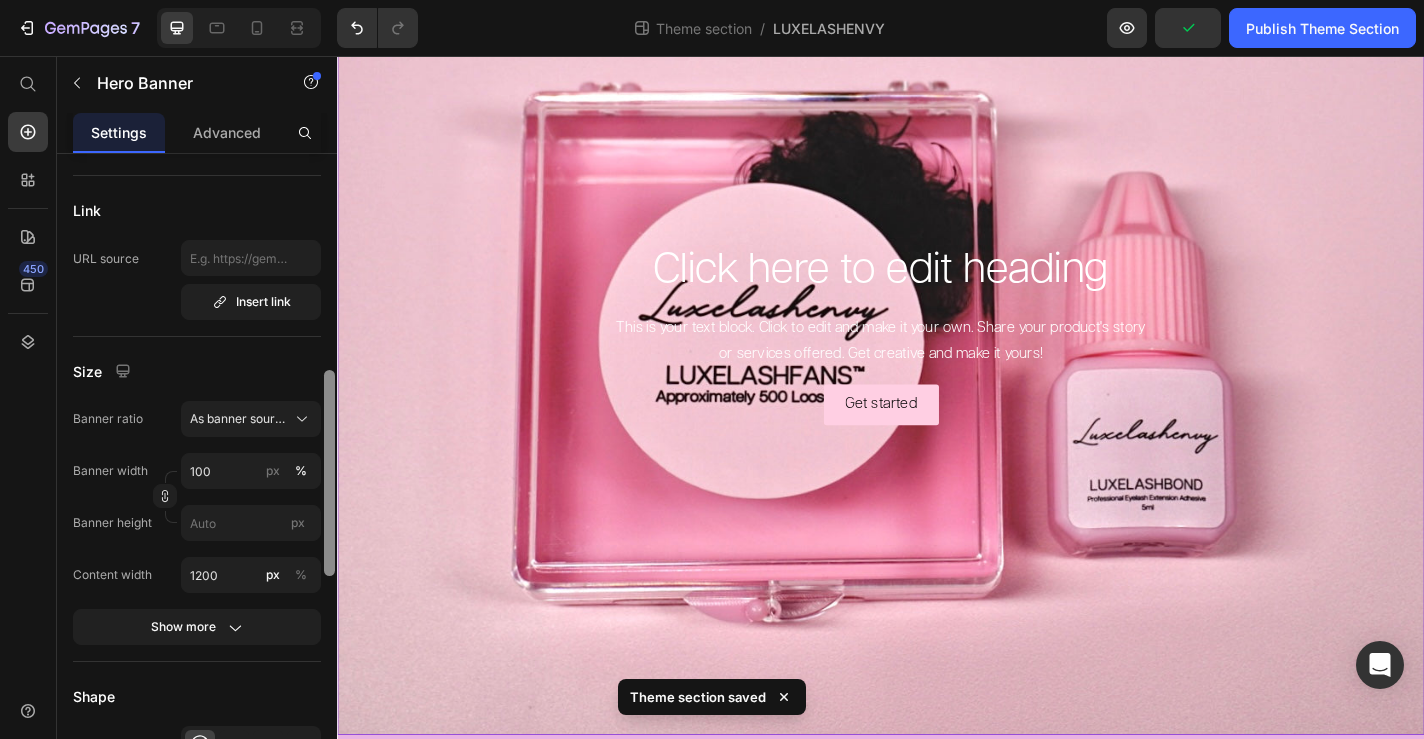 drag, startPoint x: 334, startPoint y: 409, endPoint x: 334, endPoint y: 493, distance: 84 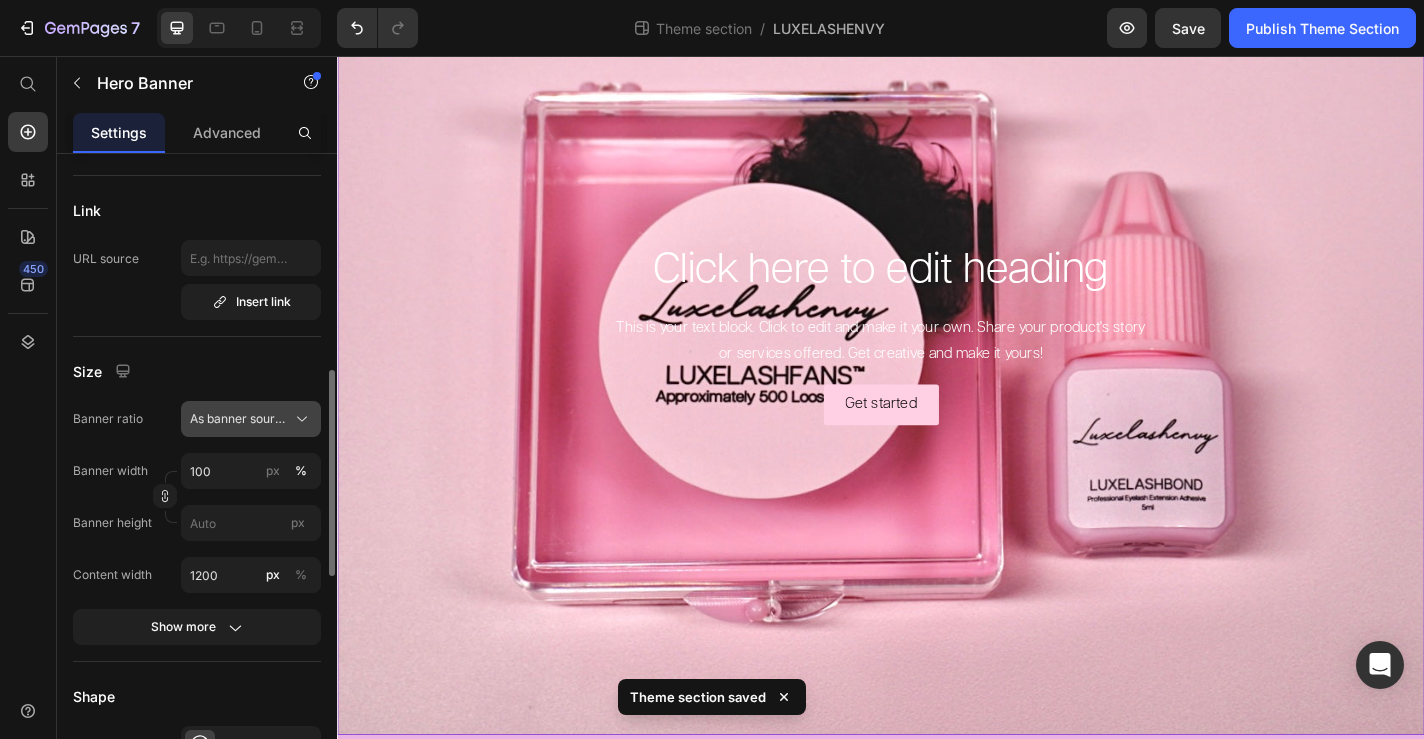 click on "As banner source" at bounding box center (251, 419) 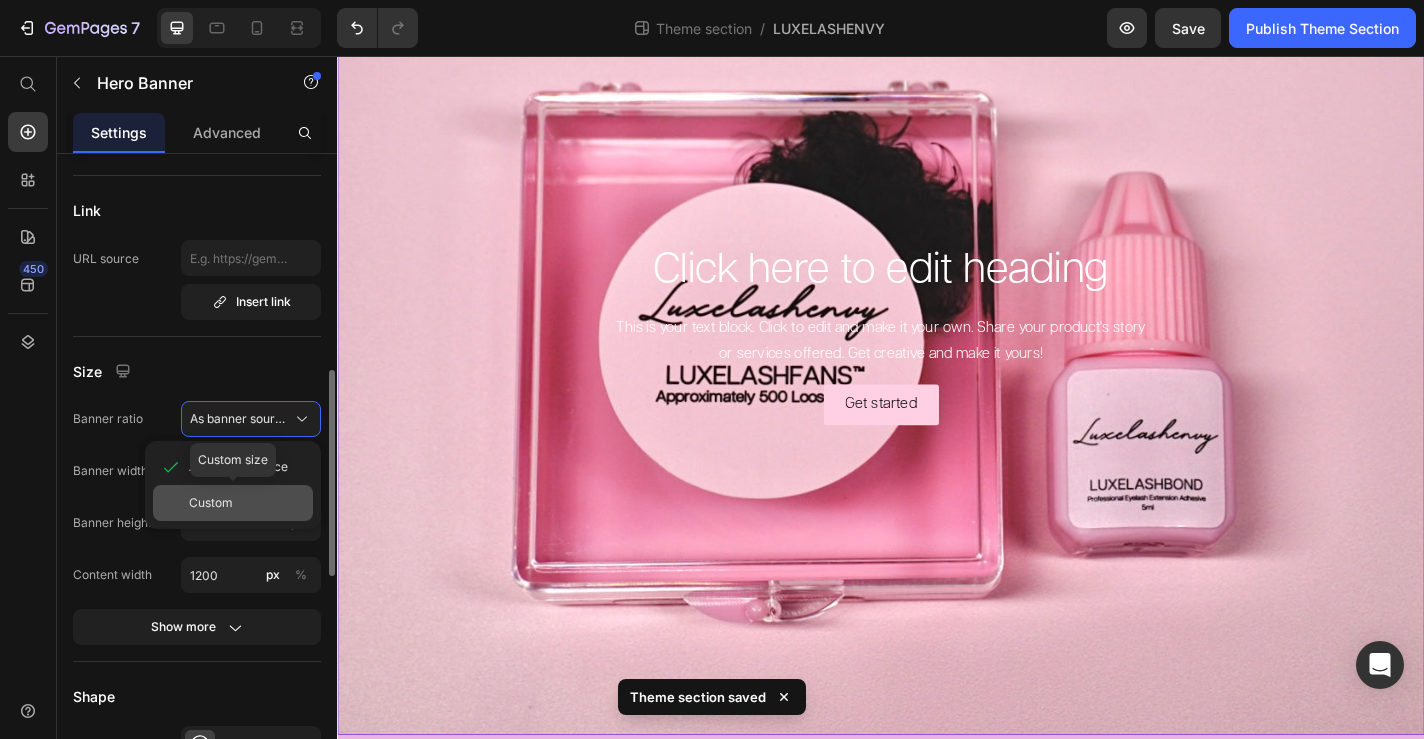 click on "Custom" at bounding box center (211, 503) 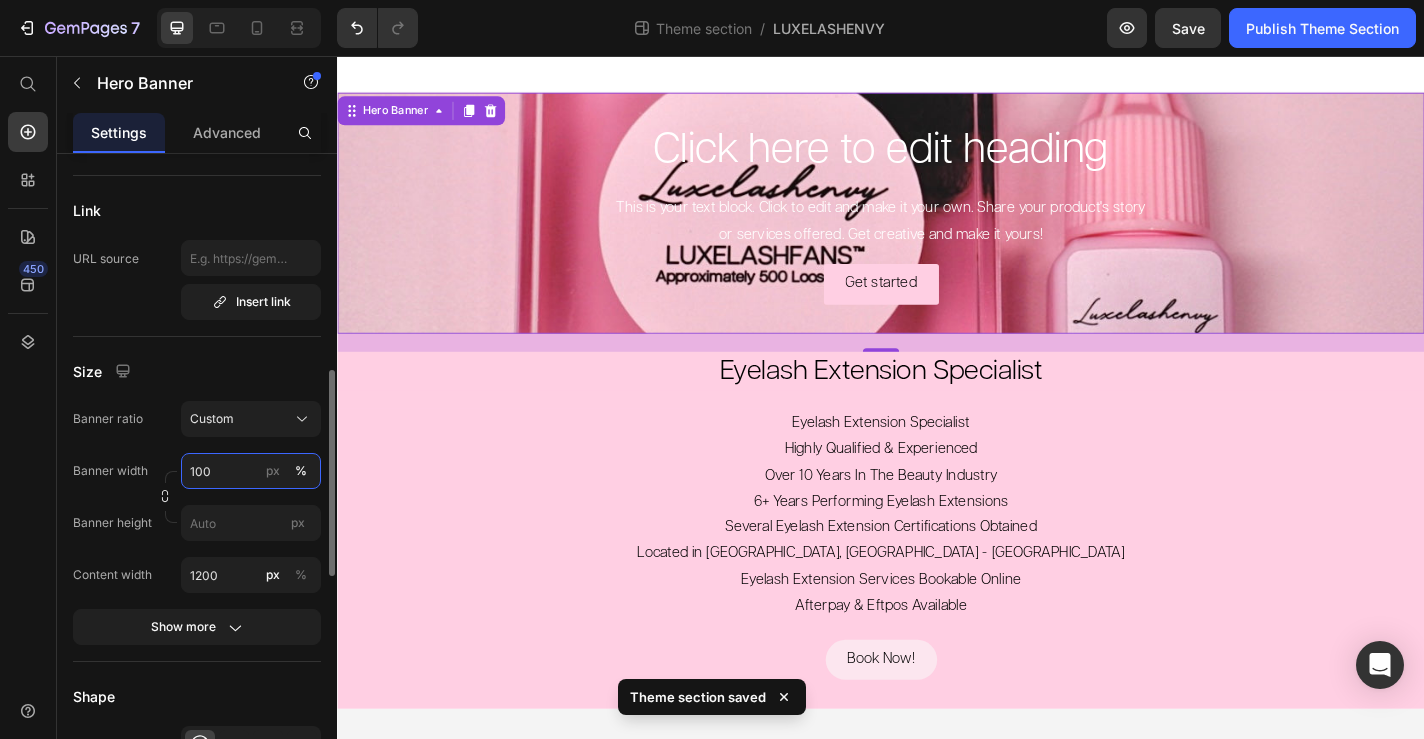 scroll, scrollTop: 0, scrollLeft: 0, axis: both 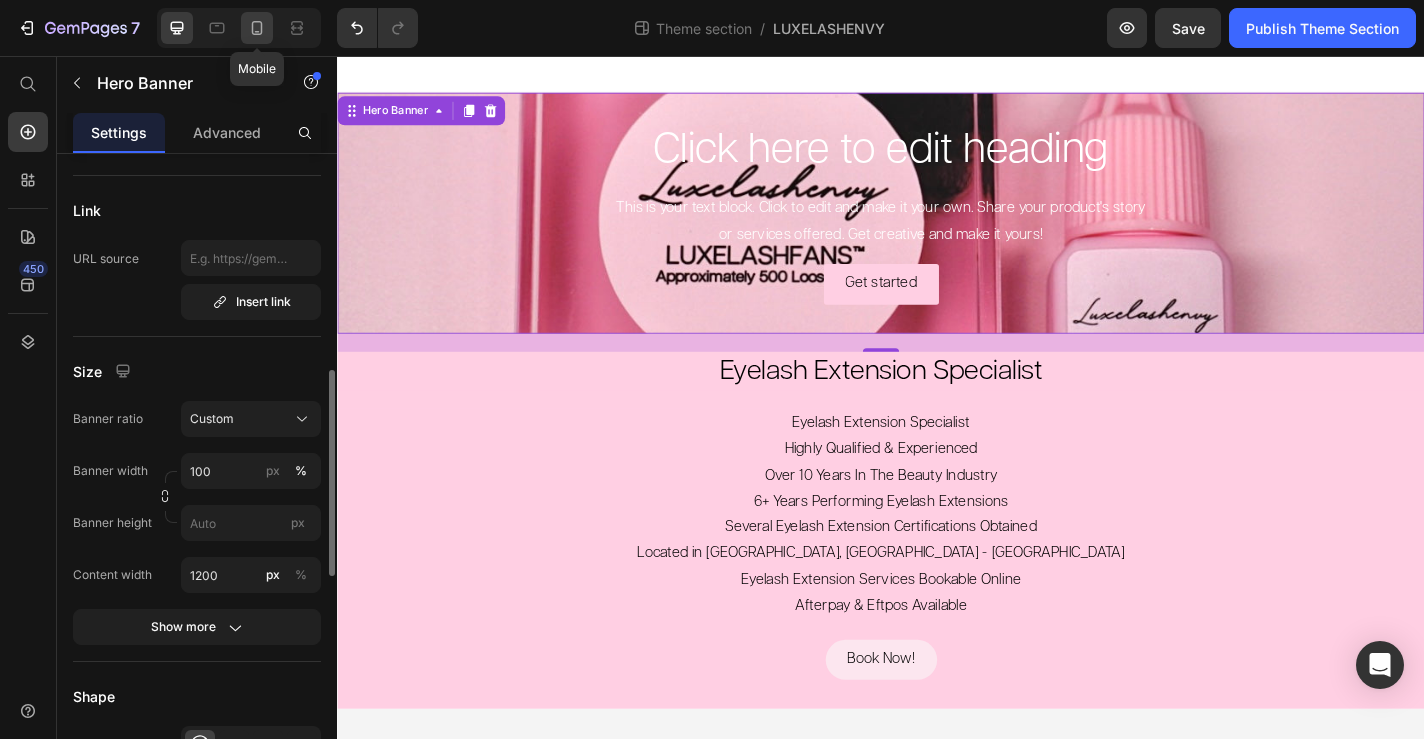 click 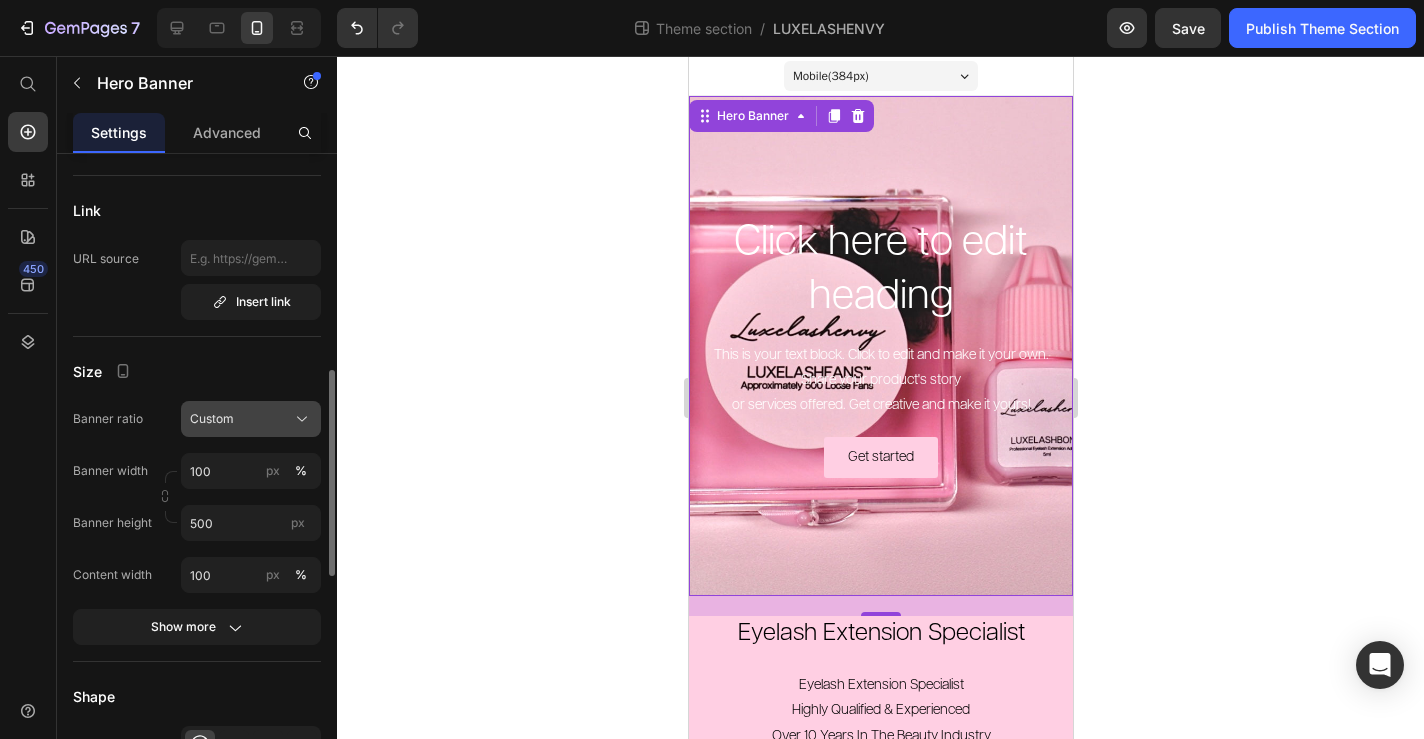 click on "Custom" 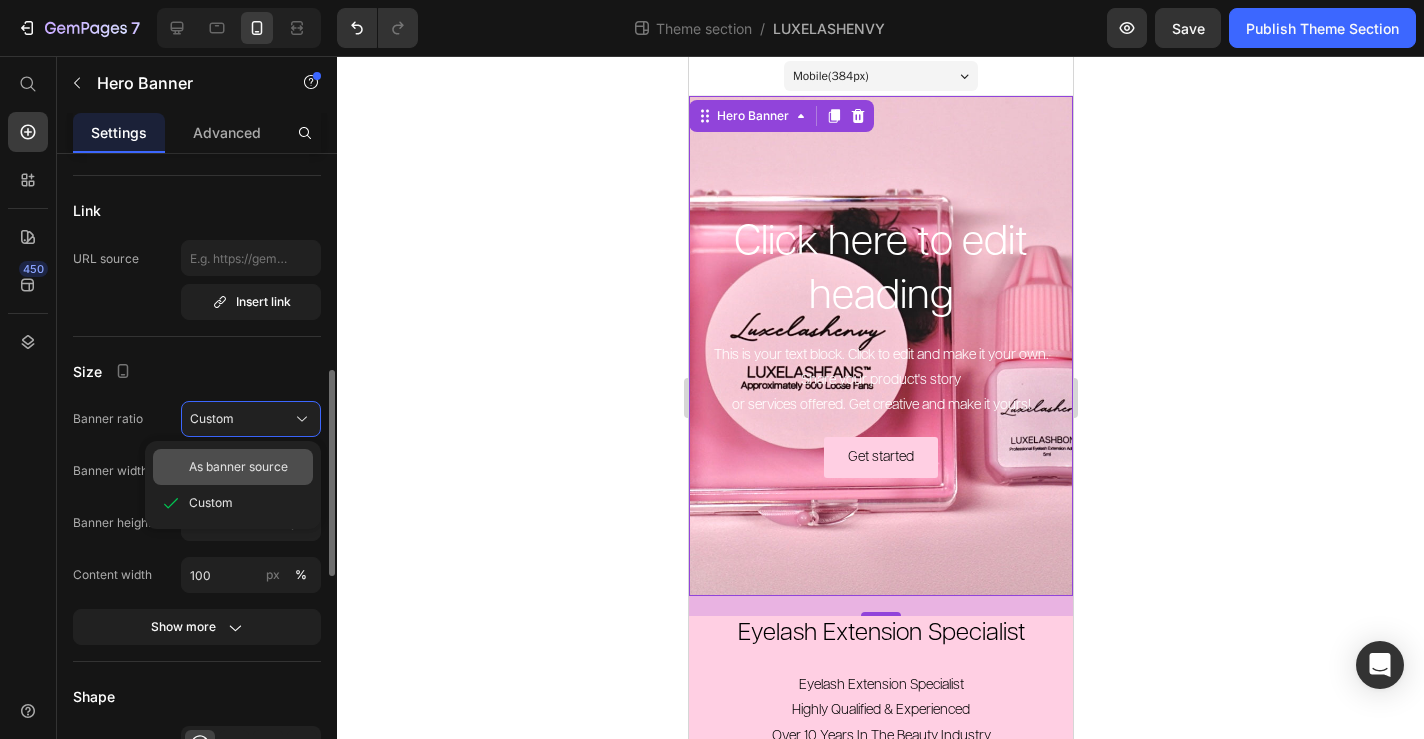click on "As banner source" at bounding box center (238, 467) 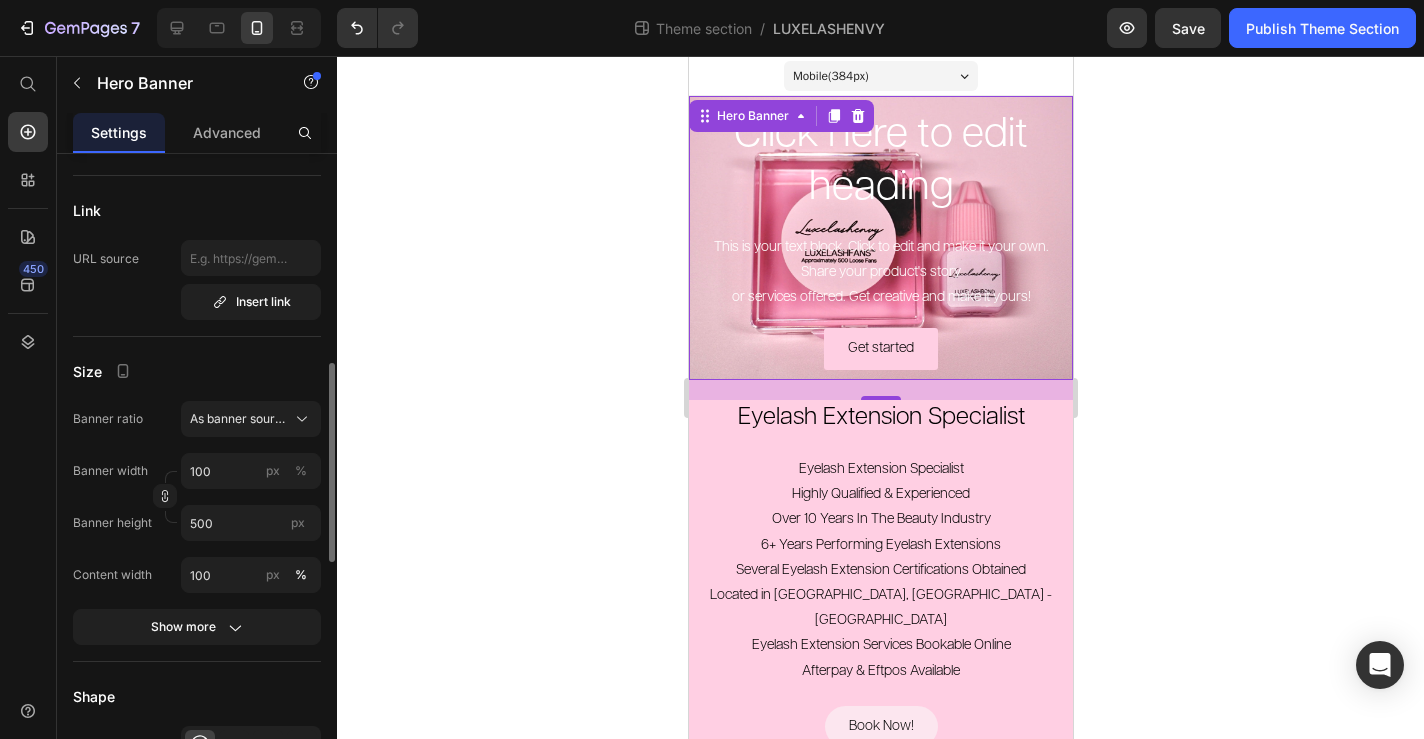type 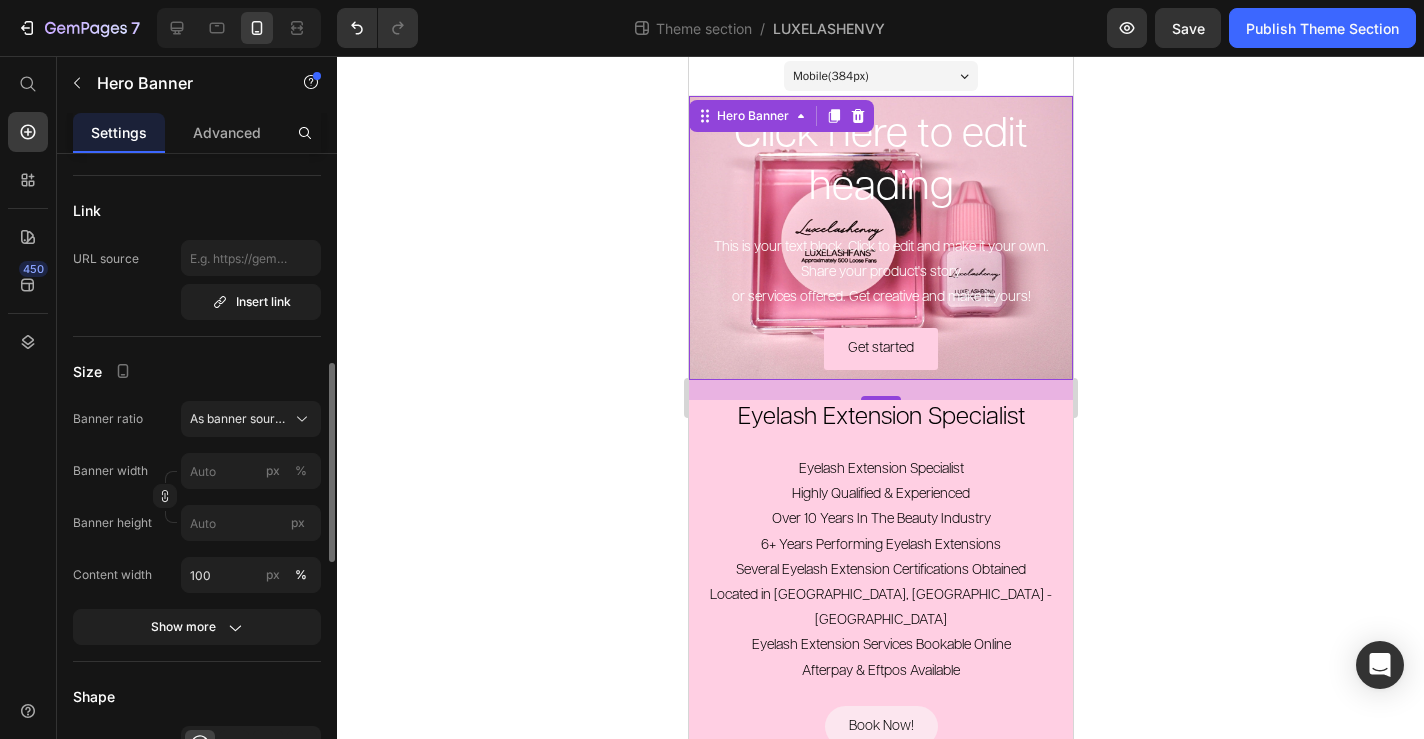 click 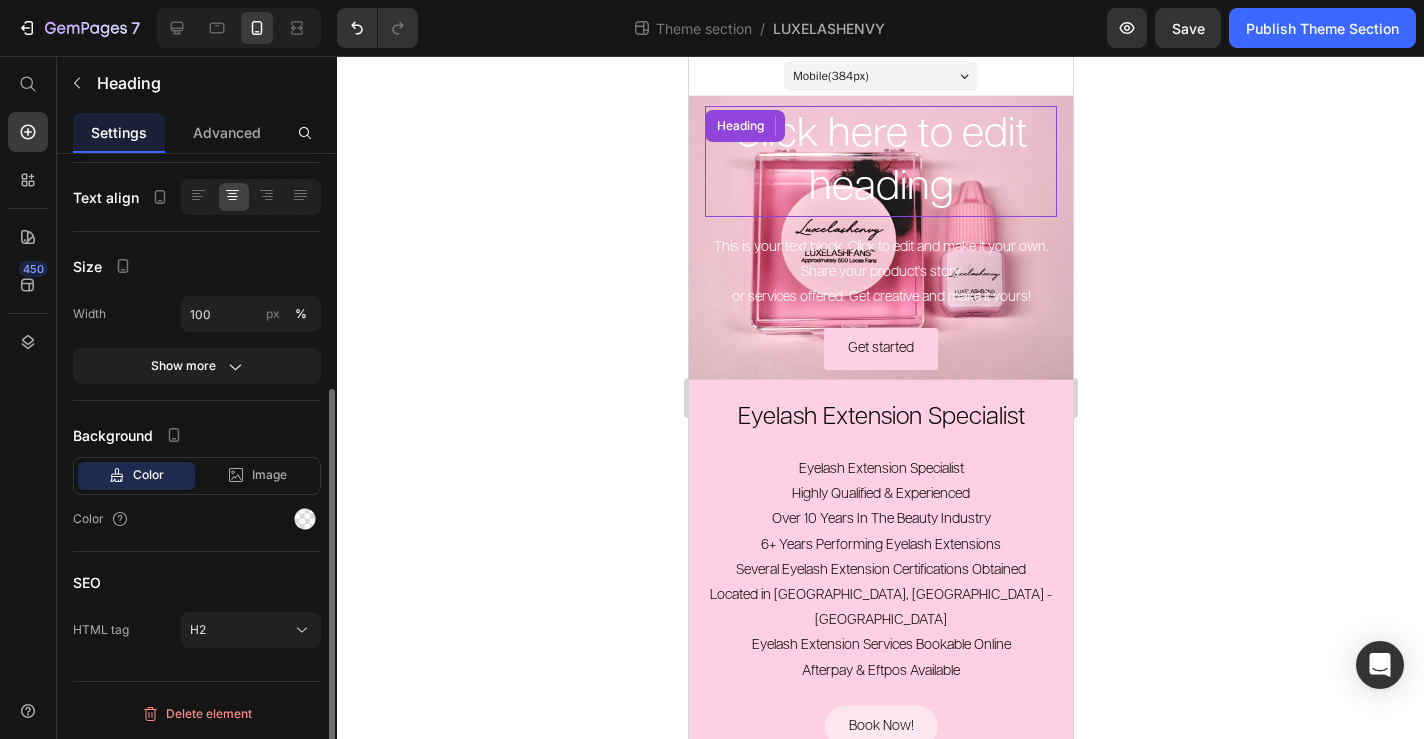 click on "Click here to edit heading" at bounding box center [880, 161] 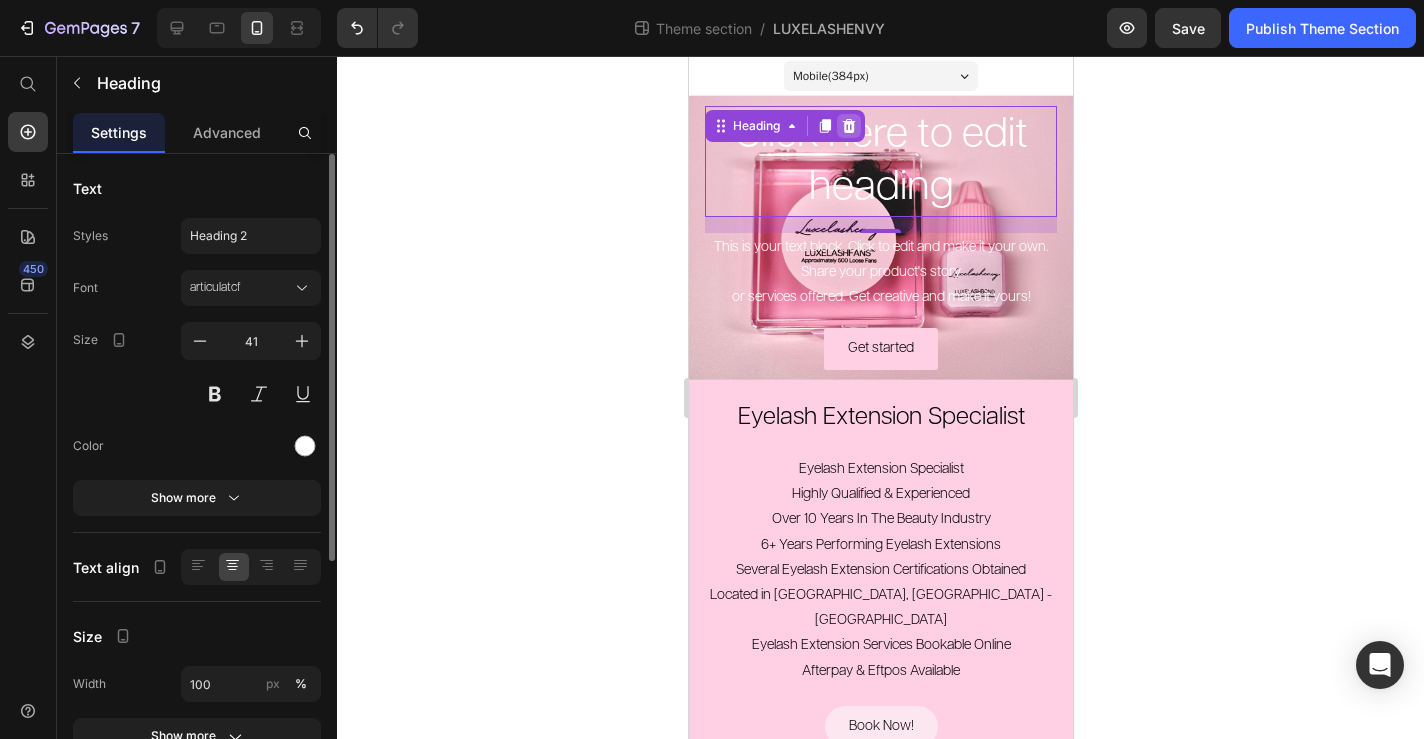 click 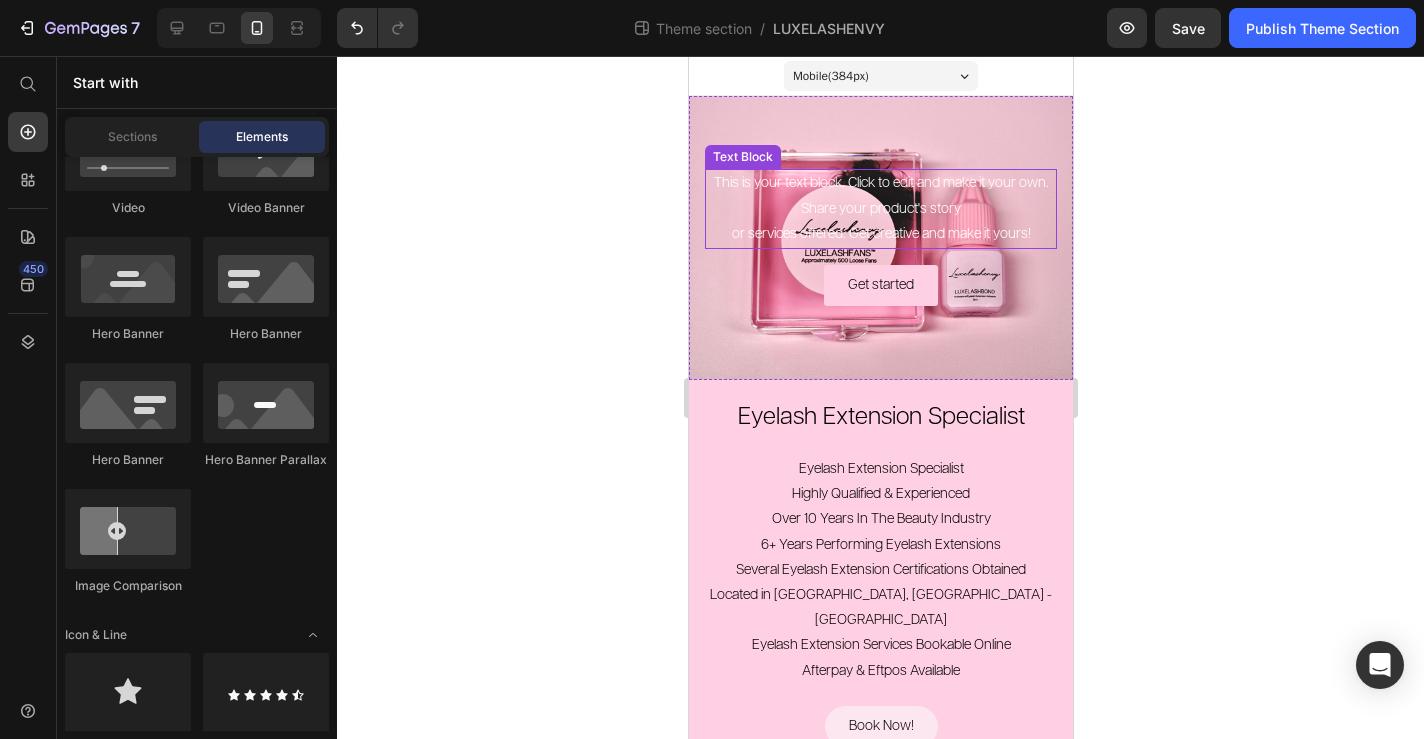 click on "This is your text block. Click to edit and make it your own. Share your product's story                   or services offered. Get creative and make it yours!" at bounding box center (880, 209) 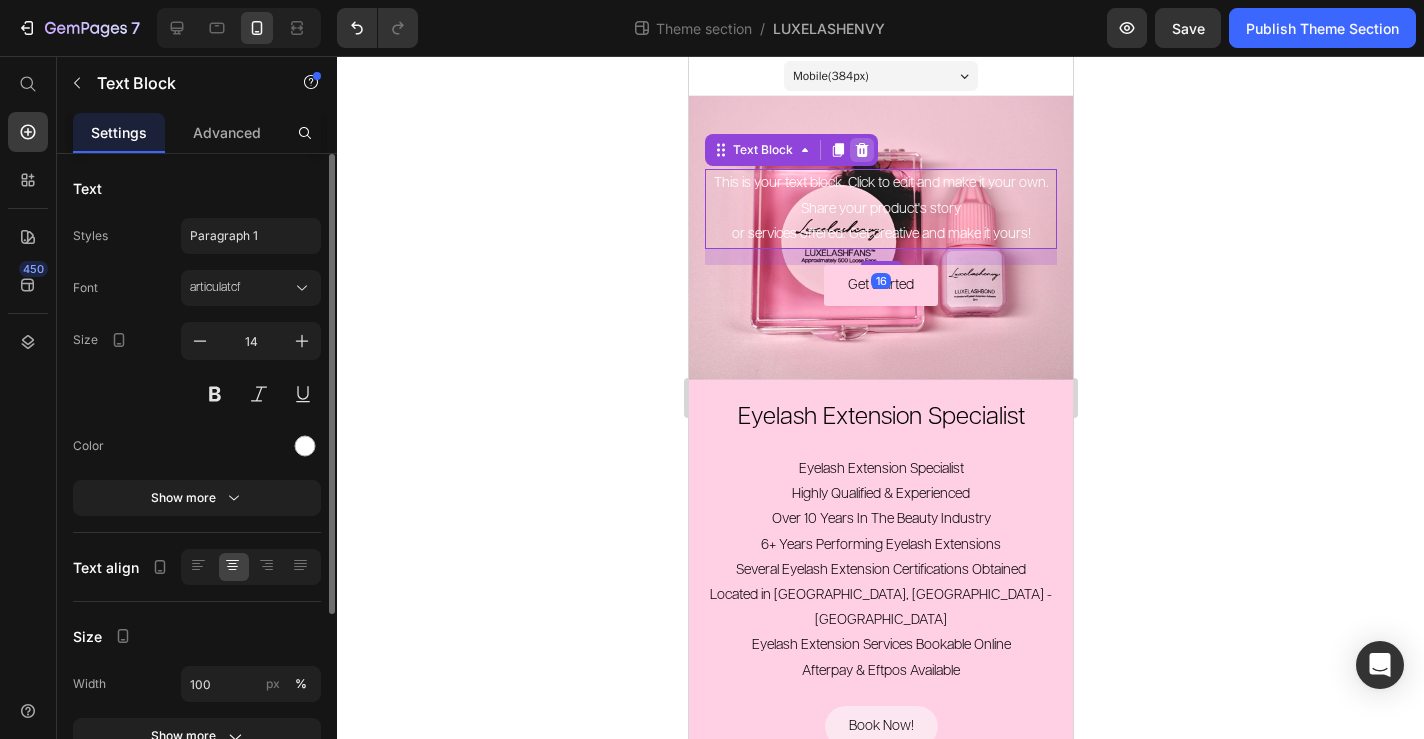 click 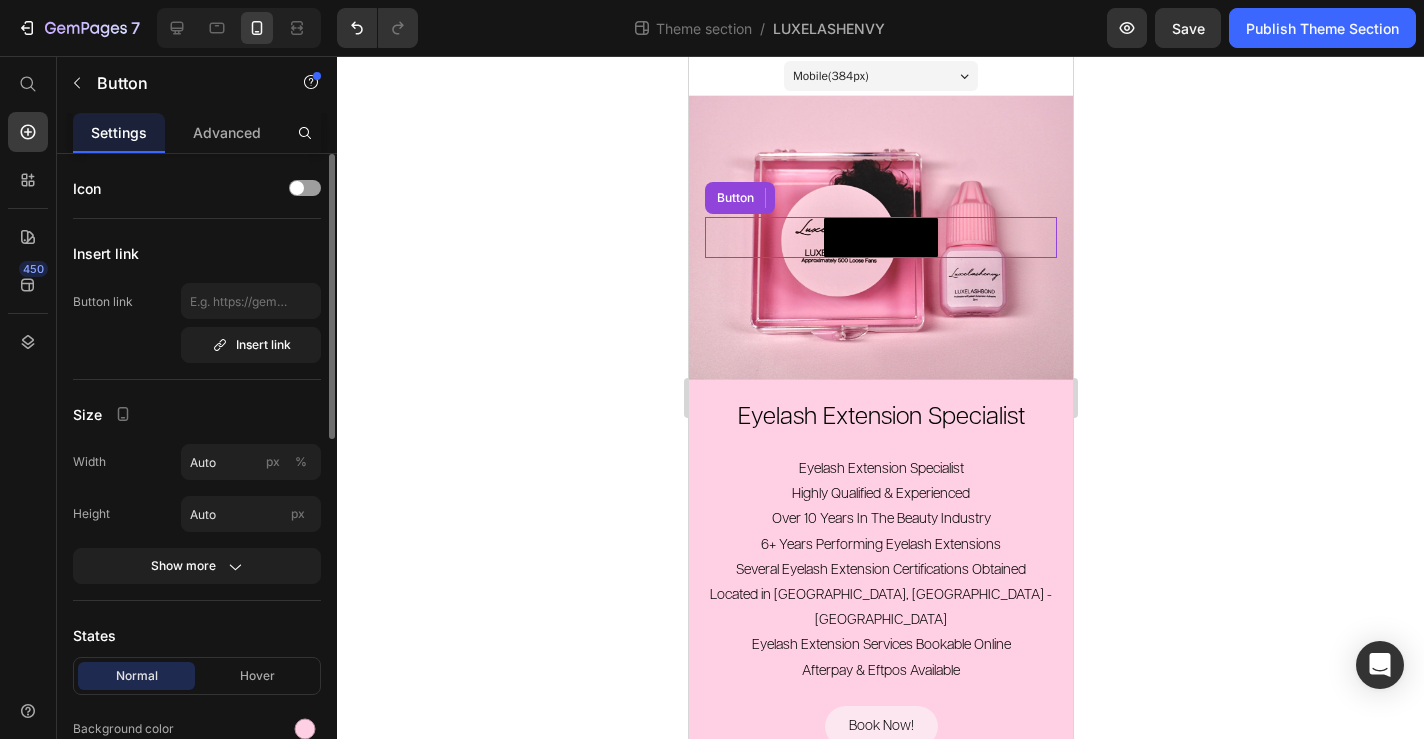 click on "Get started" at bounding box center [880, 237] 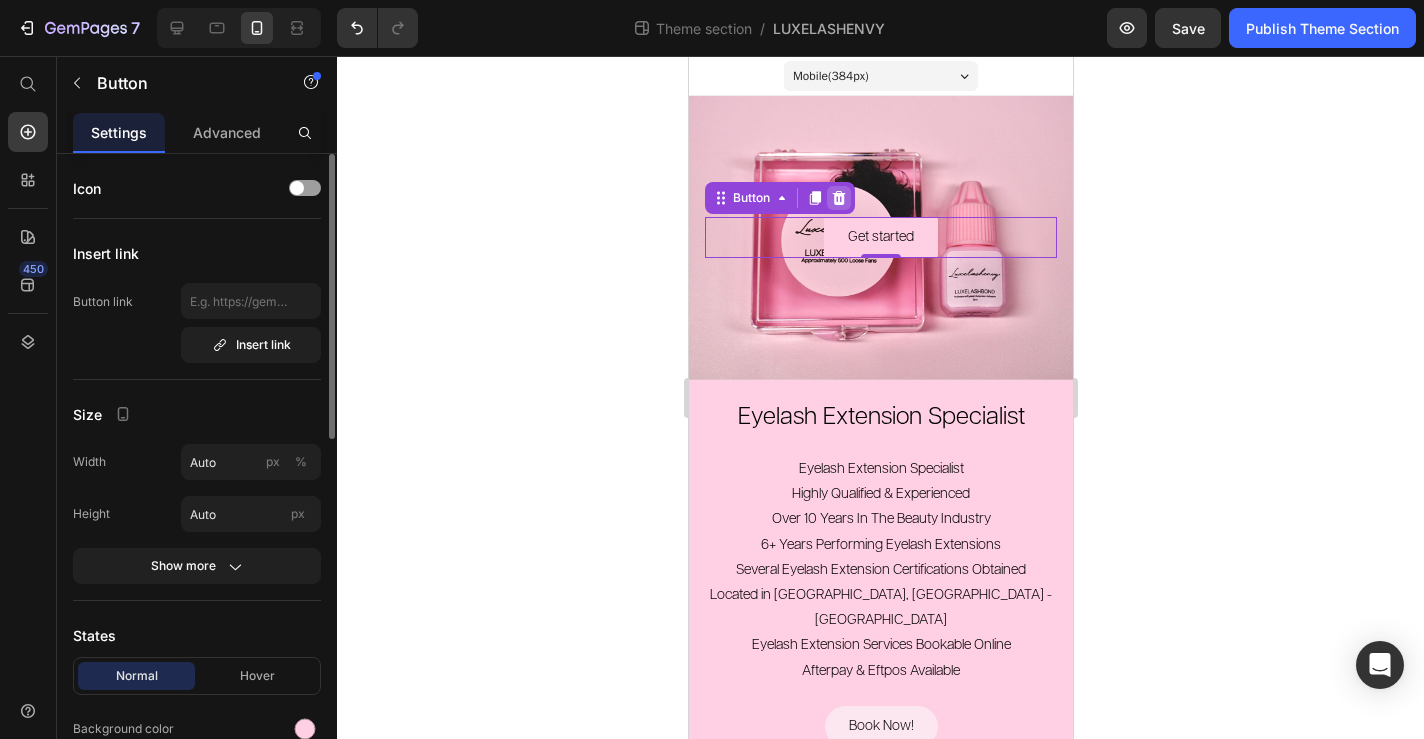 click 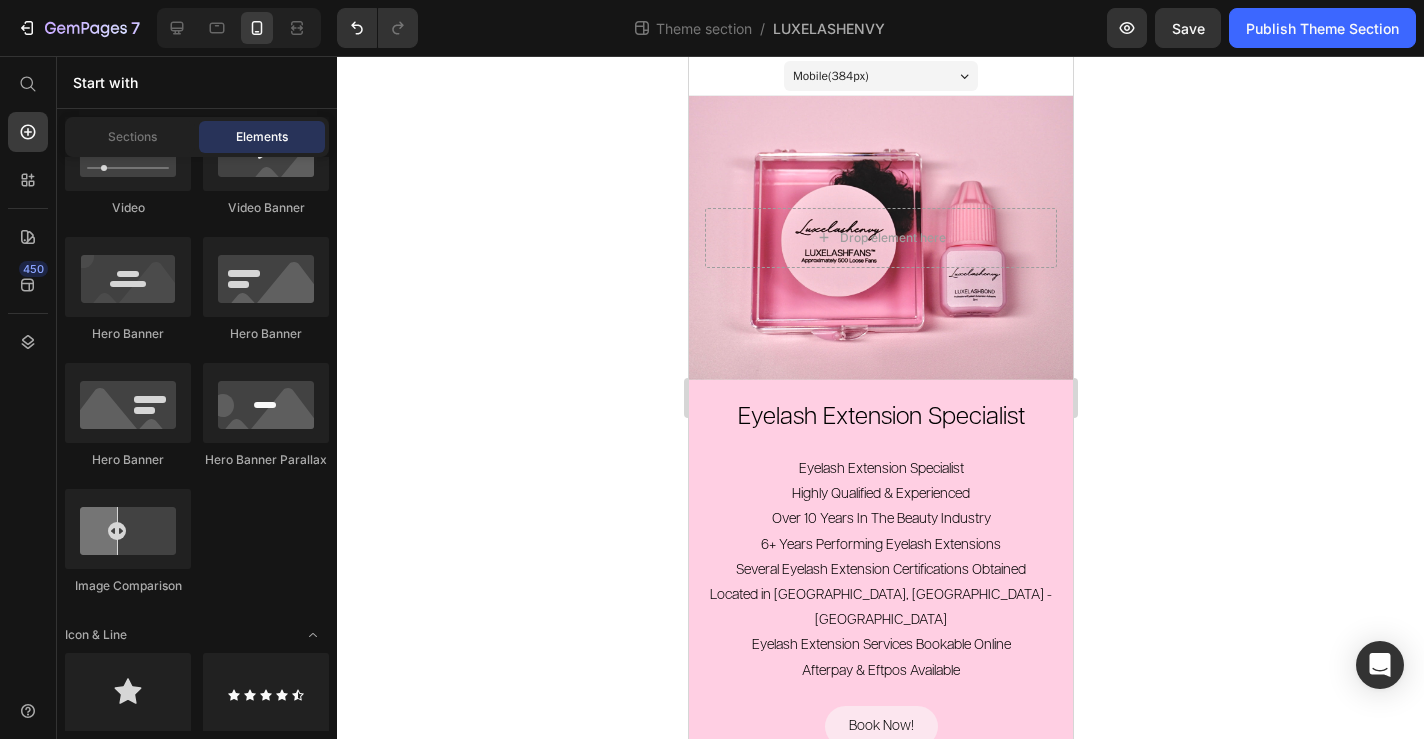 click 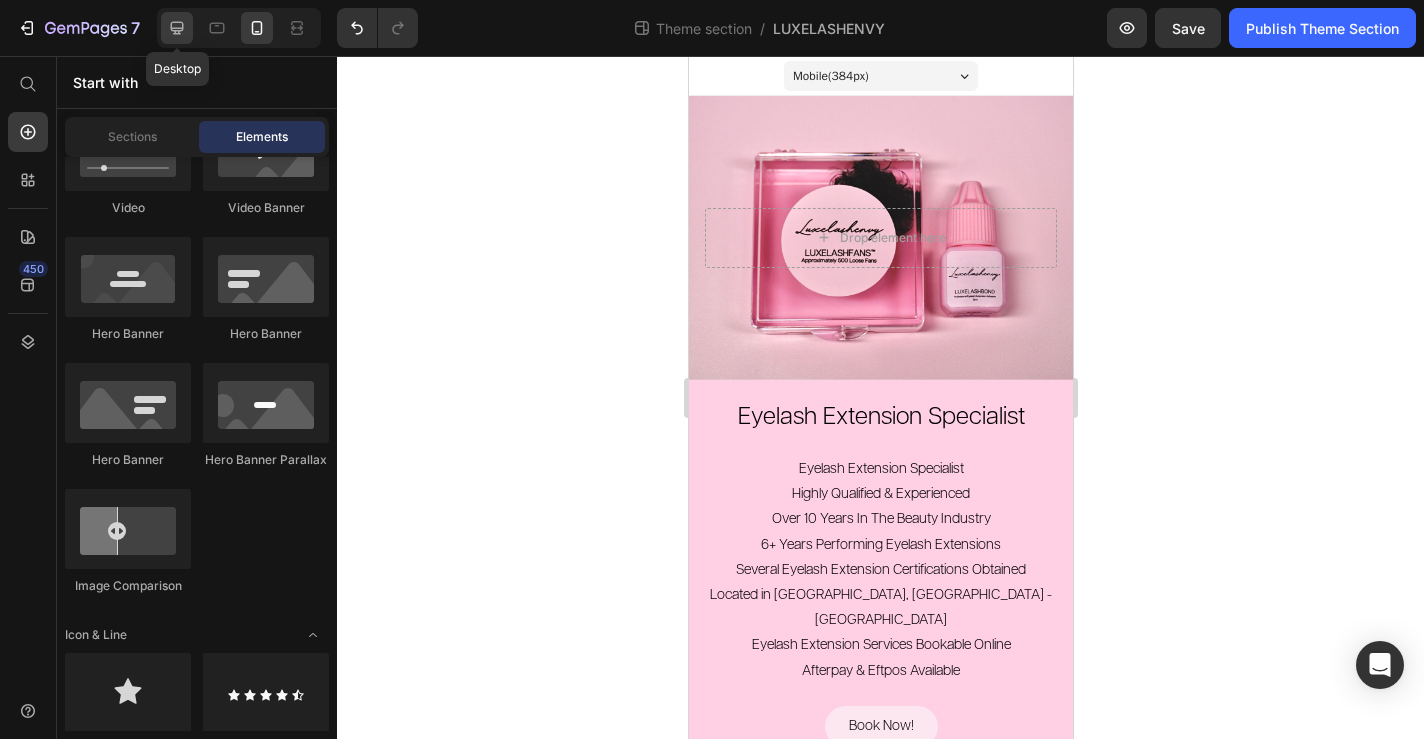 click 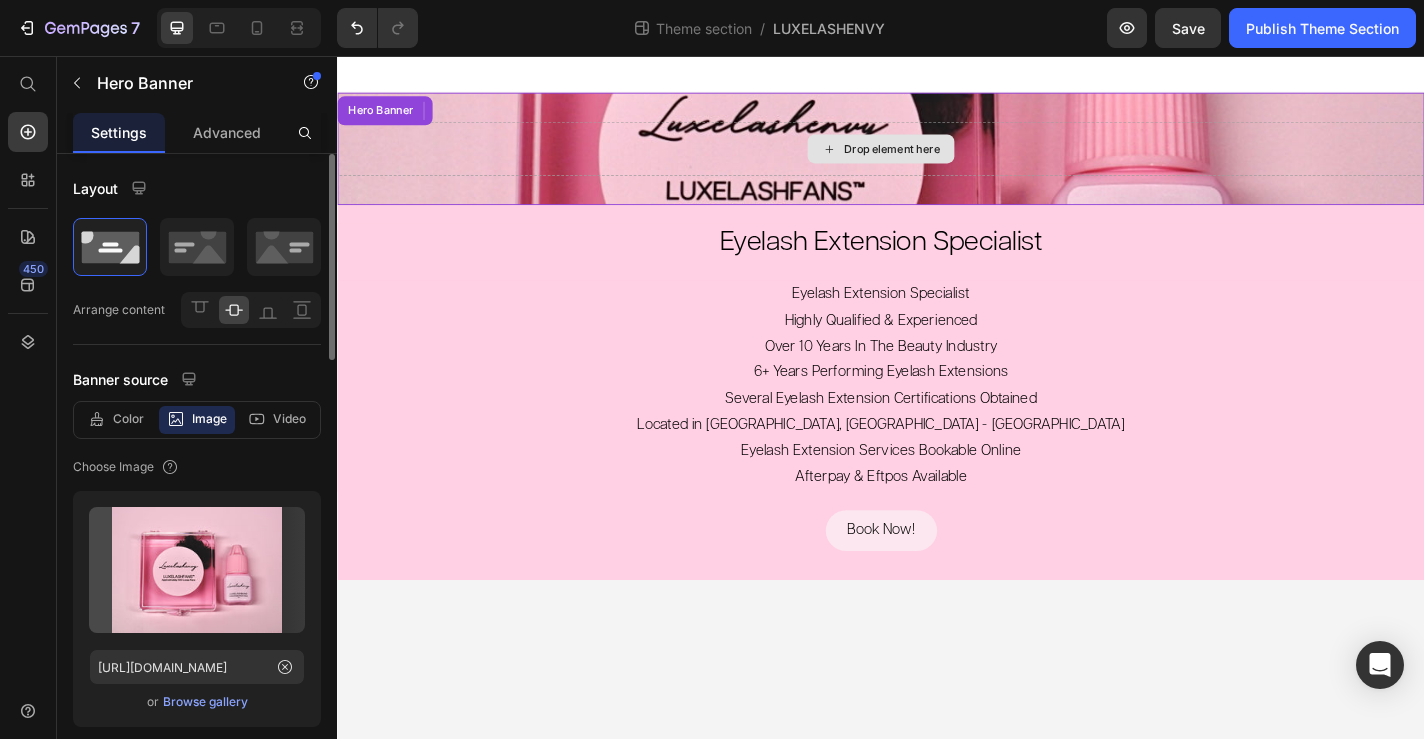 click on "Drop element here" at bounding box center (937, 158) 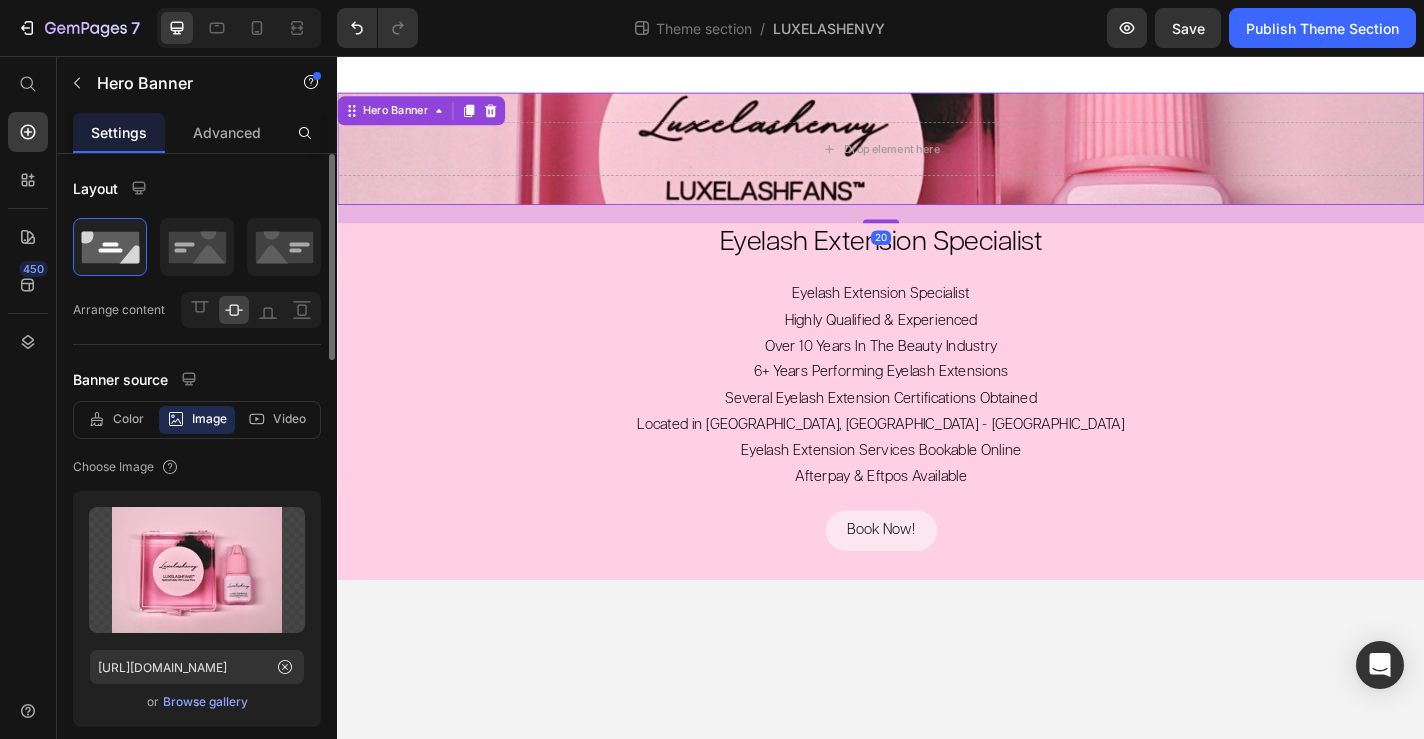 click on "Drop element here" at bounding box center (937, 158) 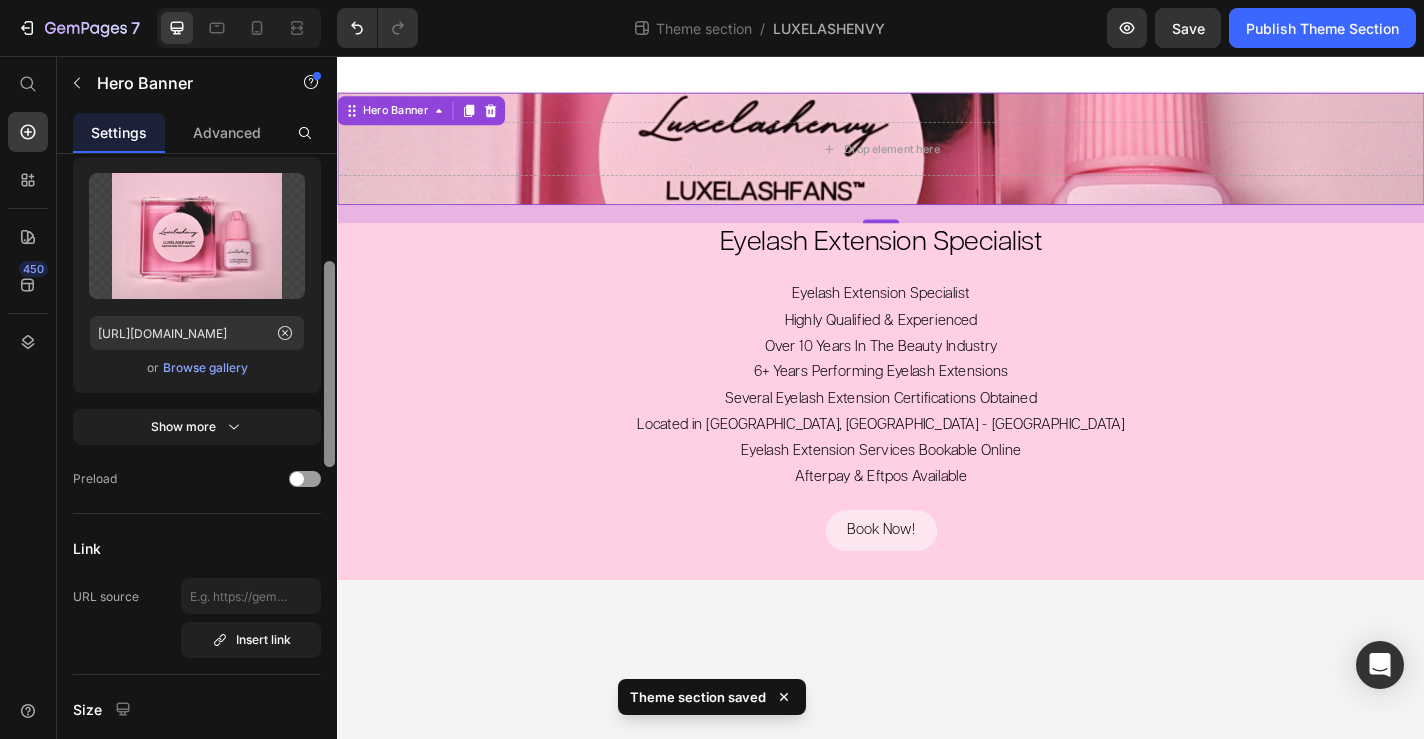 drag, startPoint x: 331, startPoint y: 338, endPoint x: 331, endPoint y: 445, distance: 107 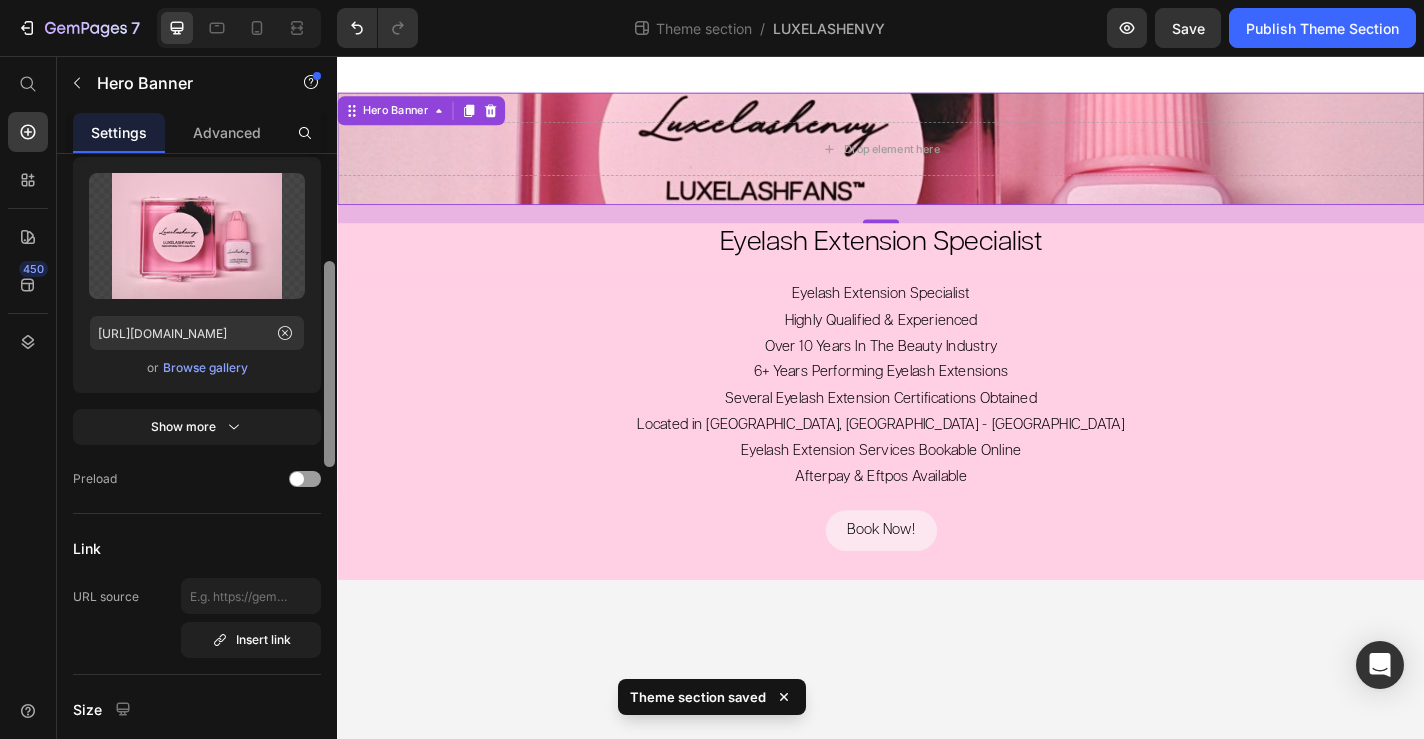 click at bounding box center [329, 364] 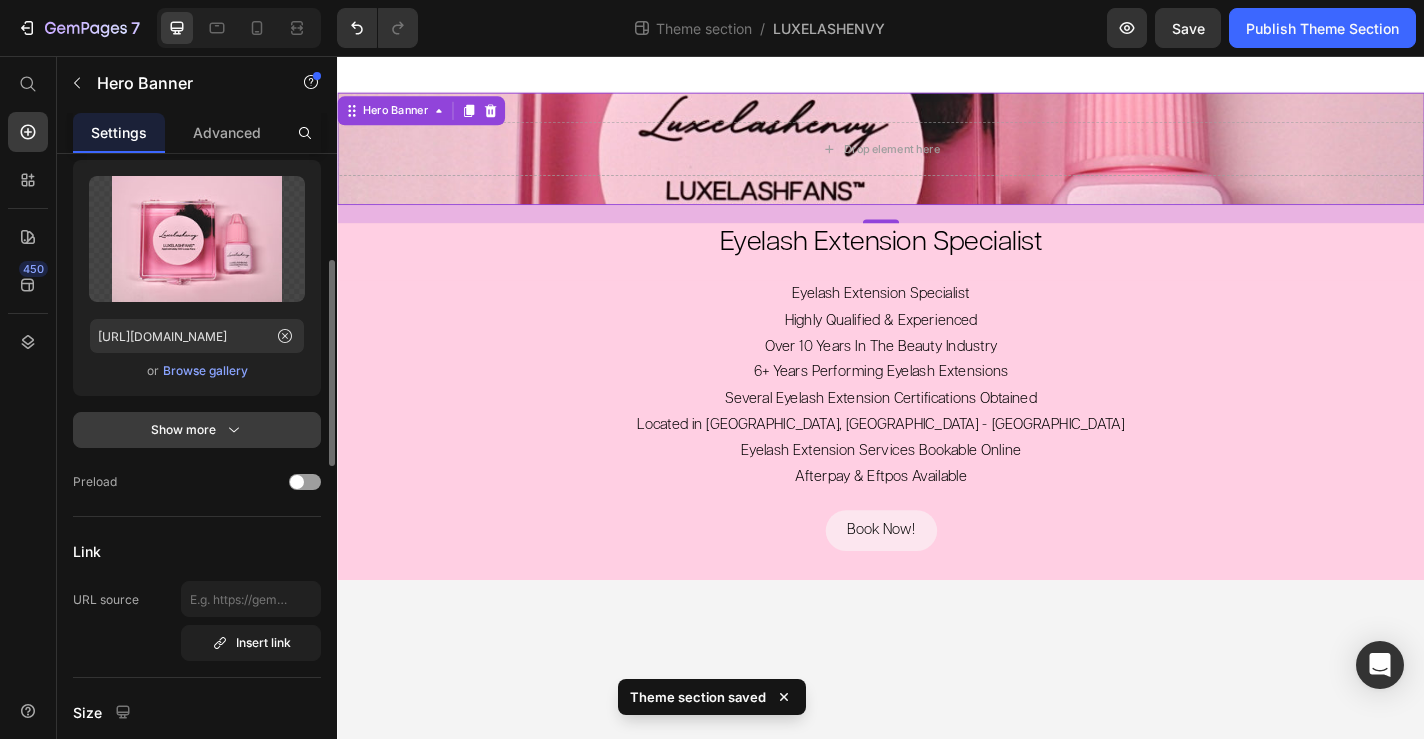 click 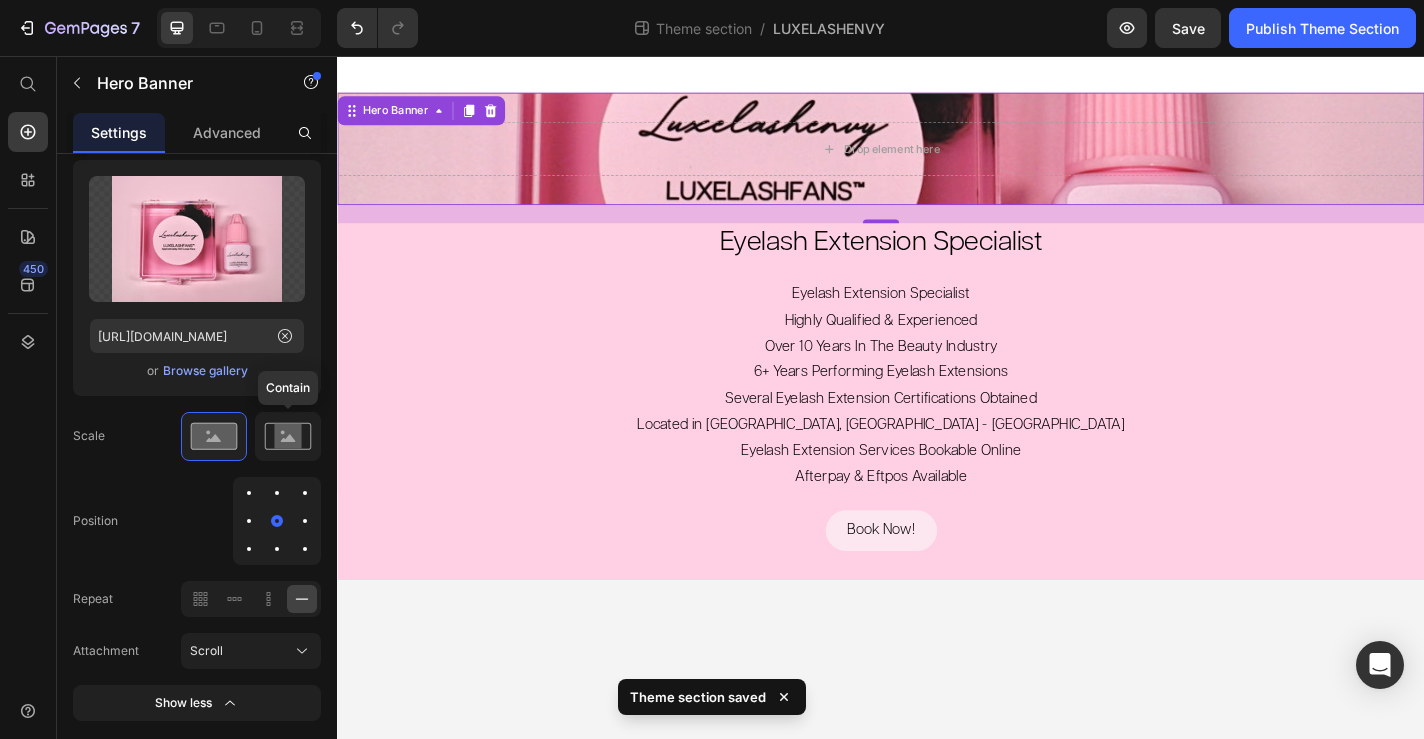 click 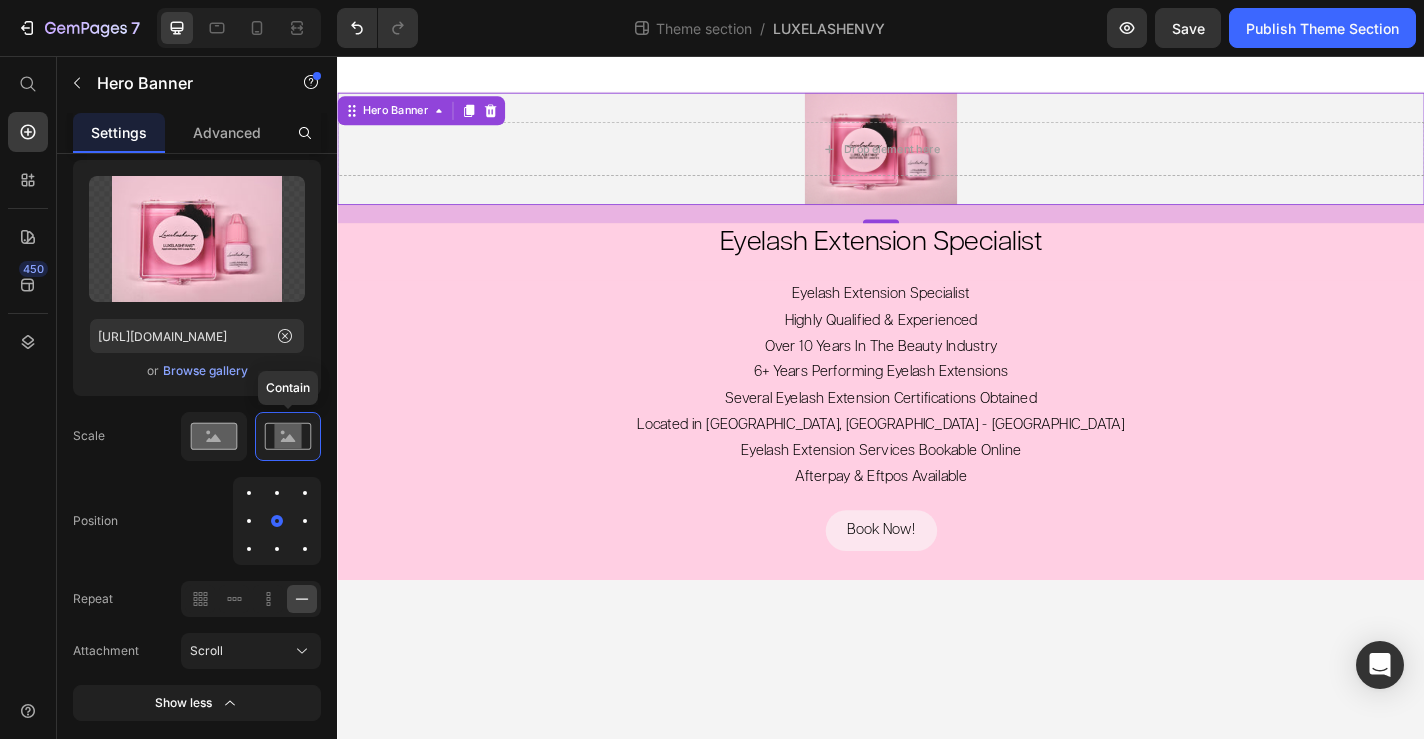 click 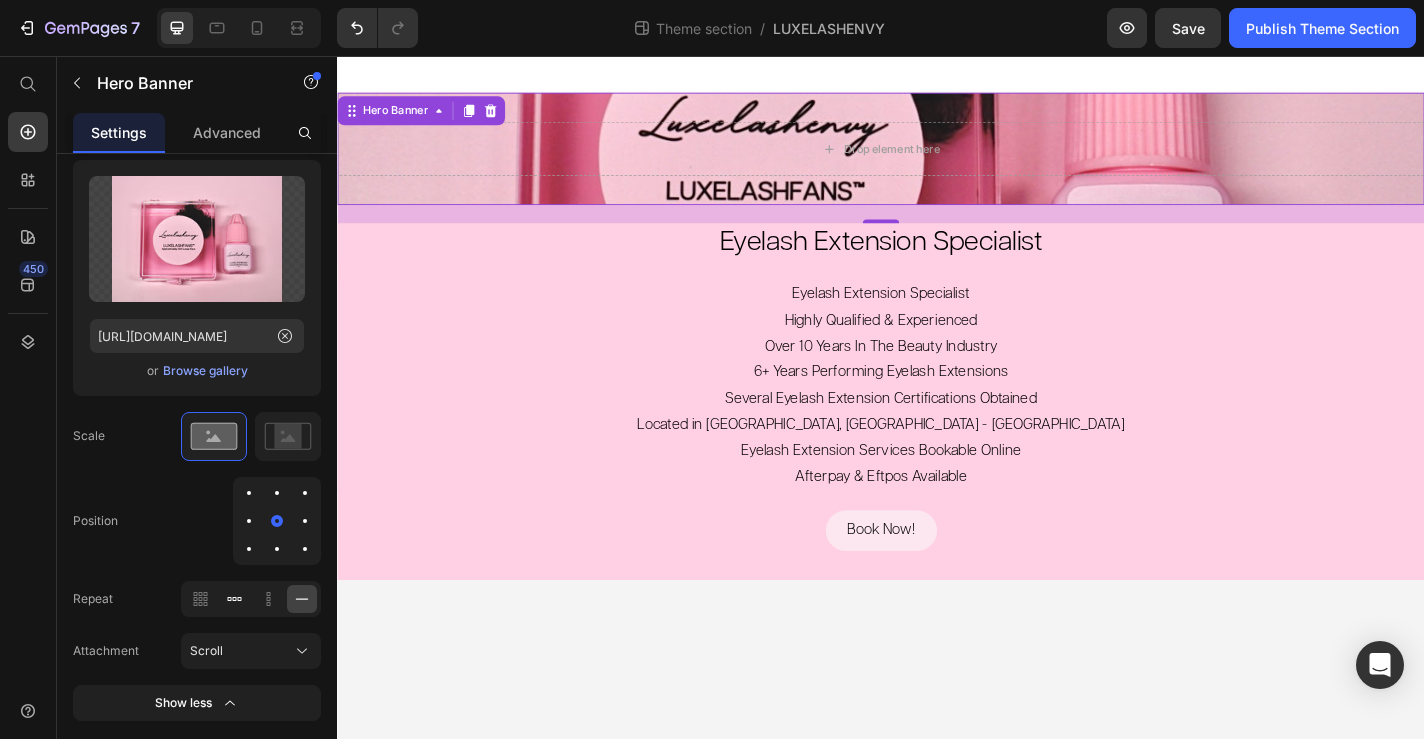 click 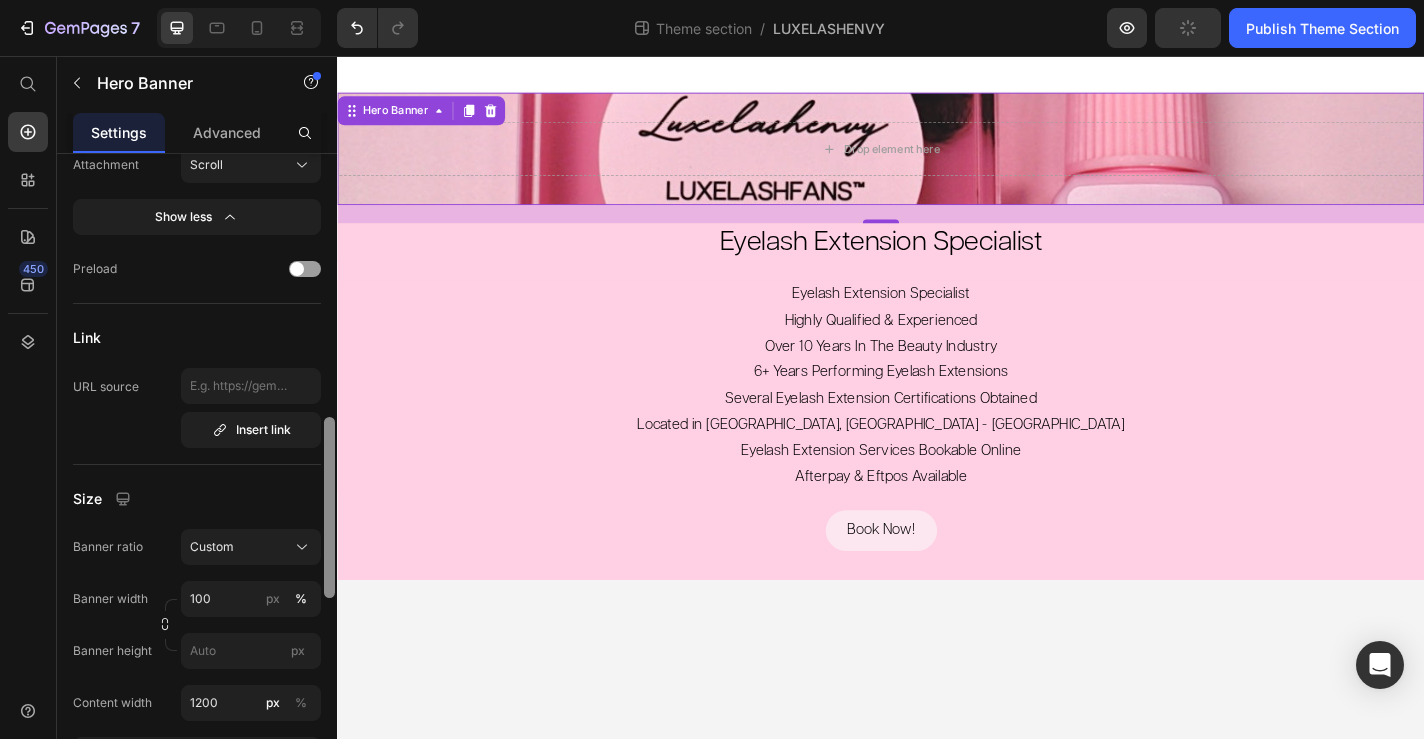 scroll, scrollTop: 842, scrollLeft: 0, axis: vertical 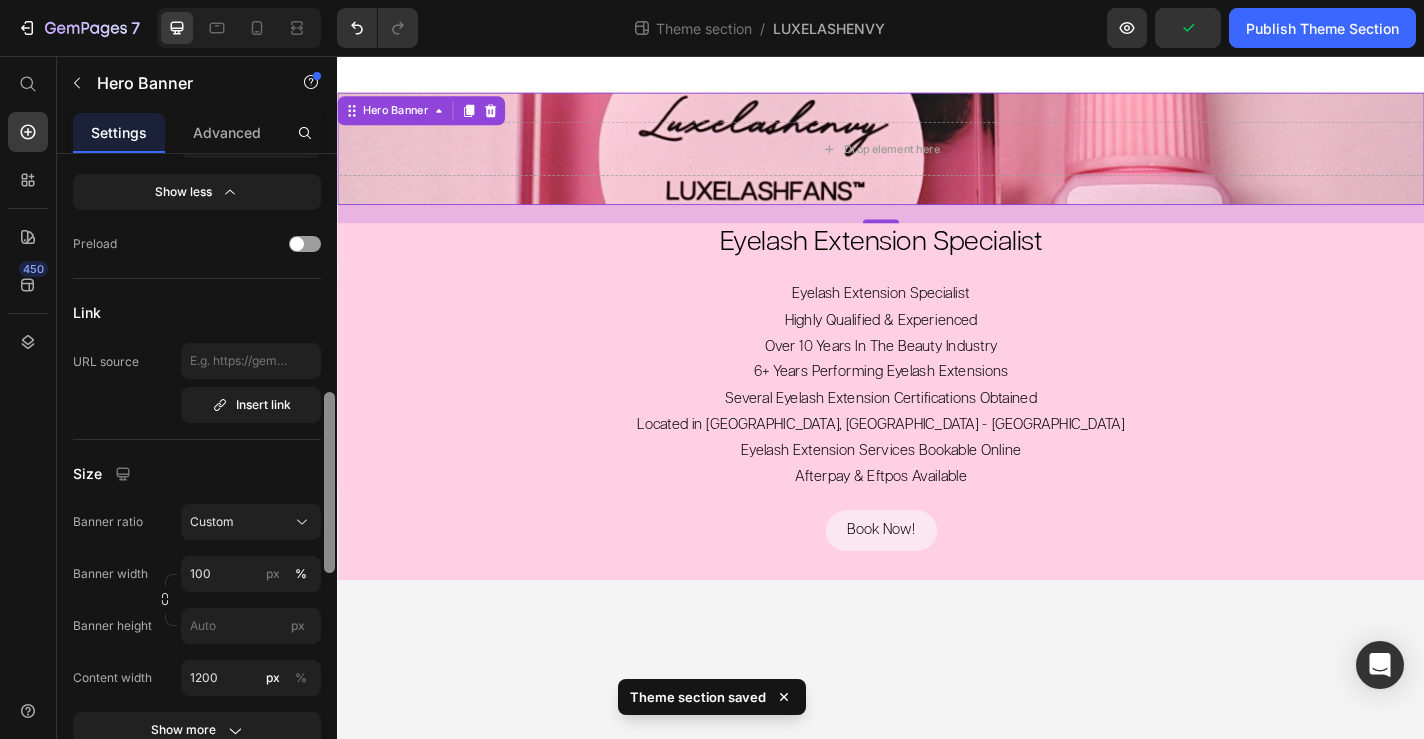 drag, startPoint x: 330, startPoint y: 346, endPoint x: 330, endPoint y: 491, distance: 145 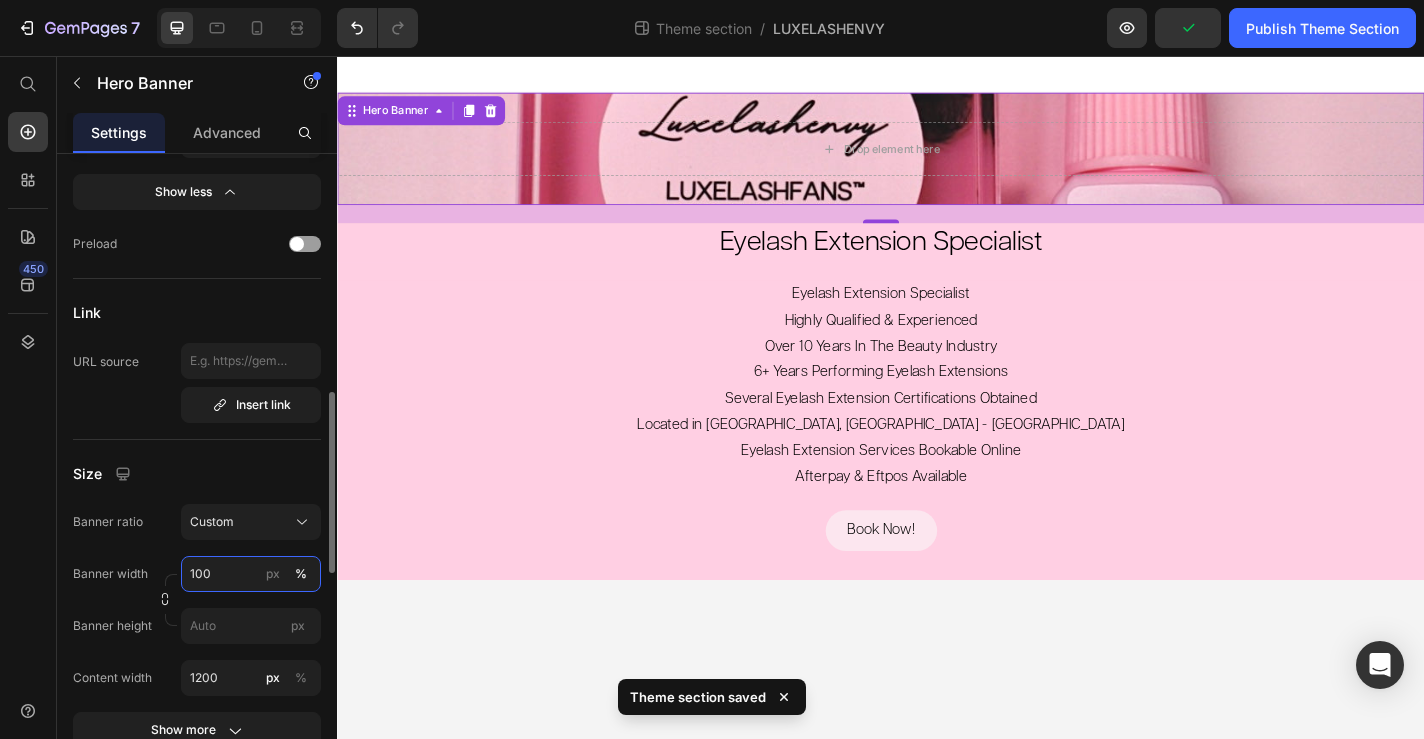click on "100" at bounding box center (251, 574) 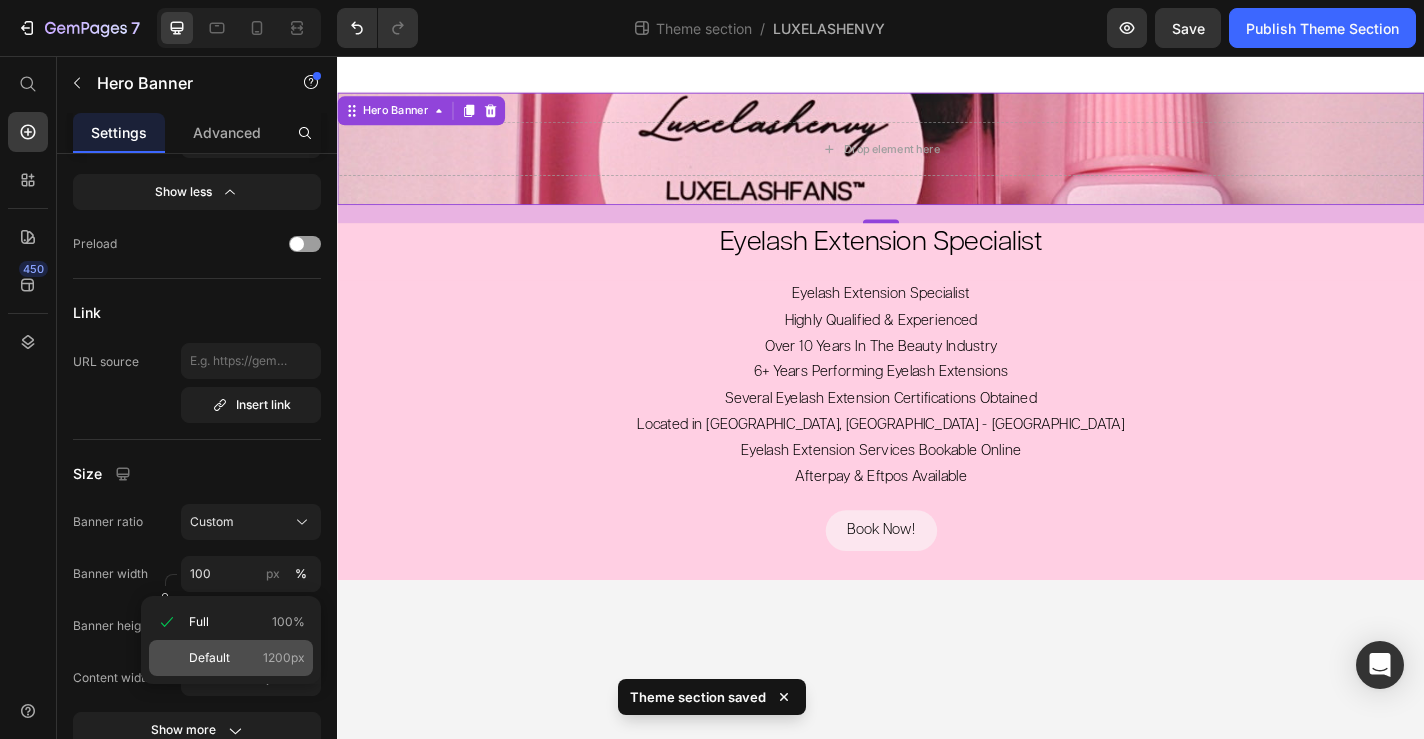 click on "Default" at bounding box center [209, 658] 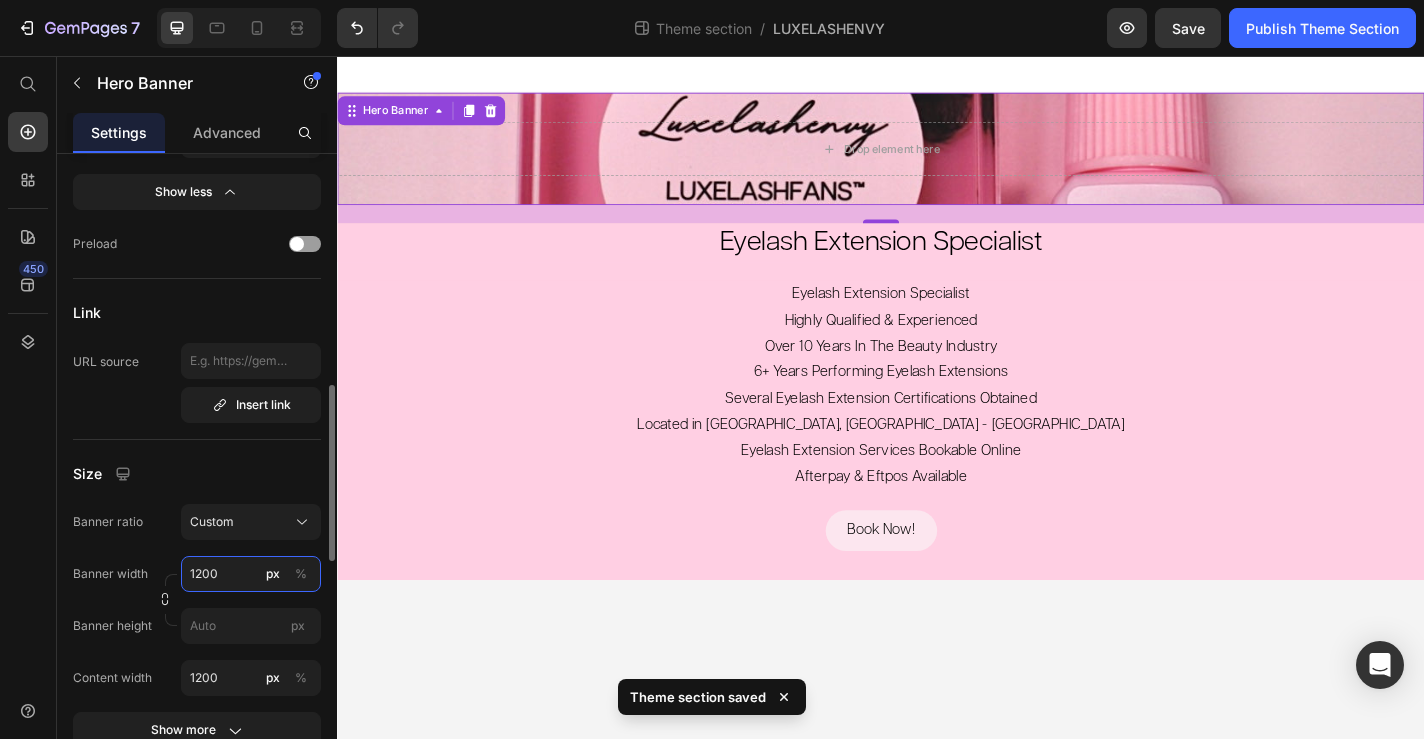 click on "1200" at bounding box center (251, 574) 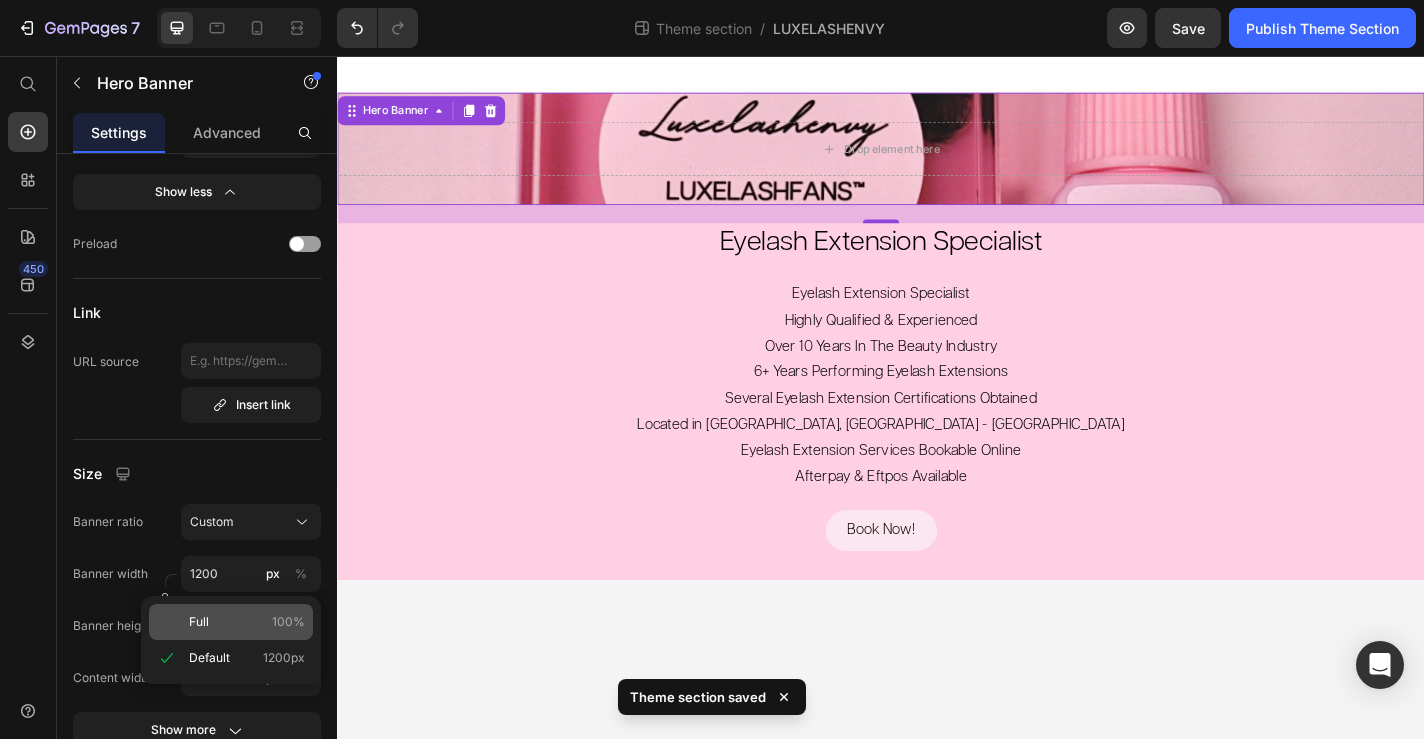 click on "Full 100%" at bounding box center [247, 622] 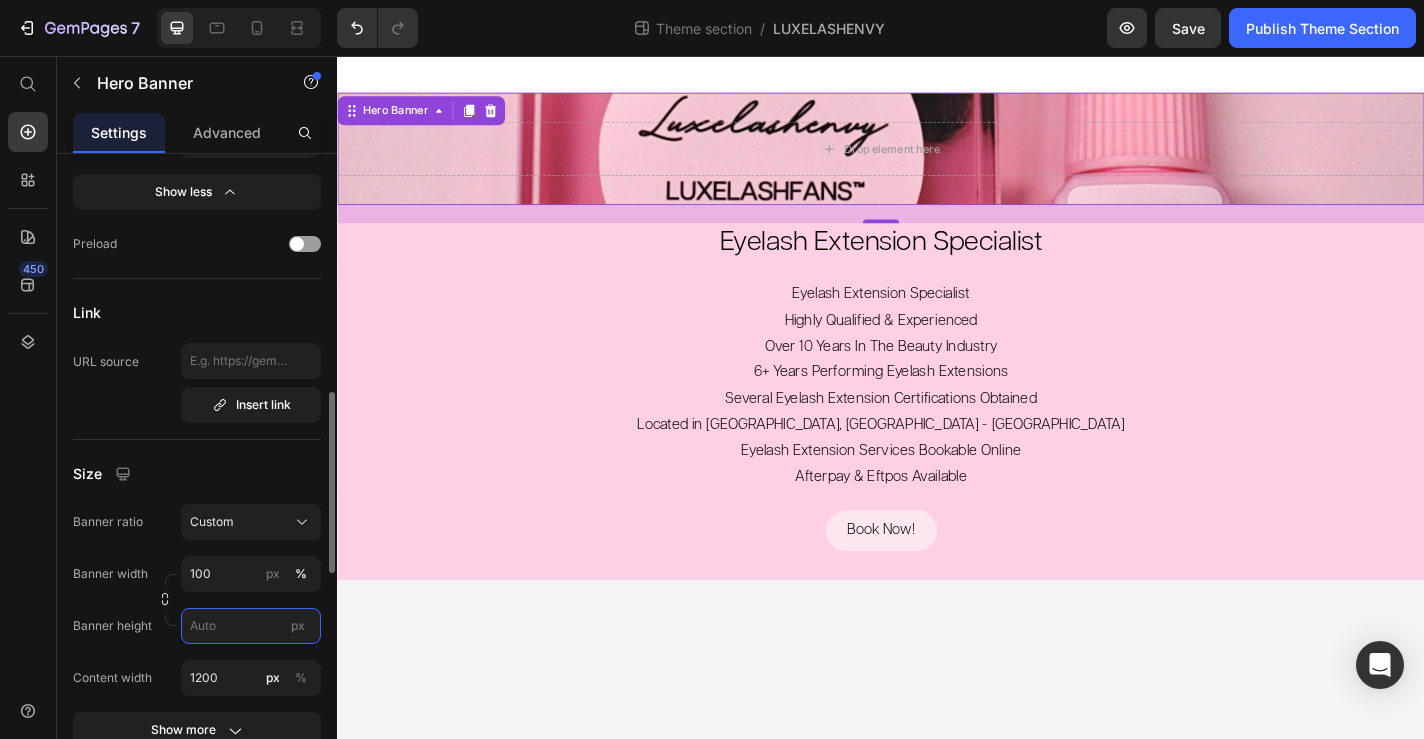 click on "px" at bounding box center (251, 626) 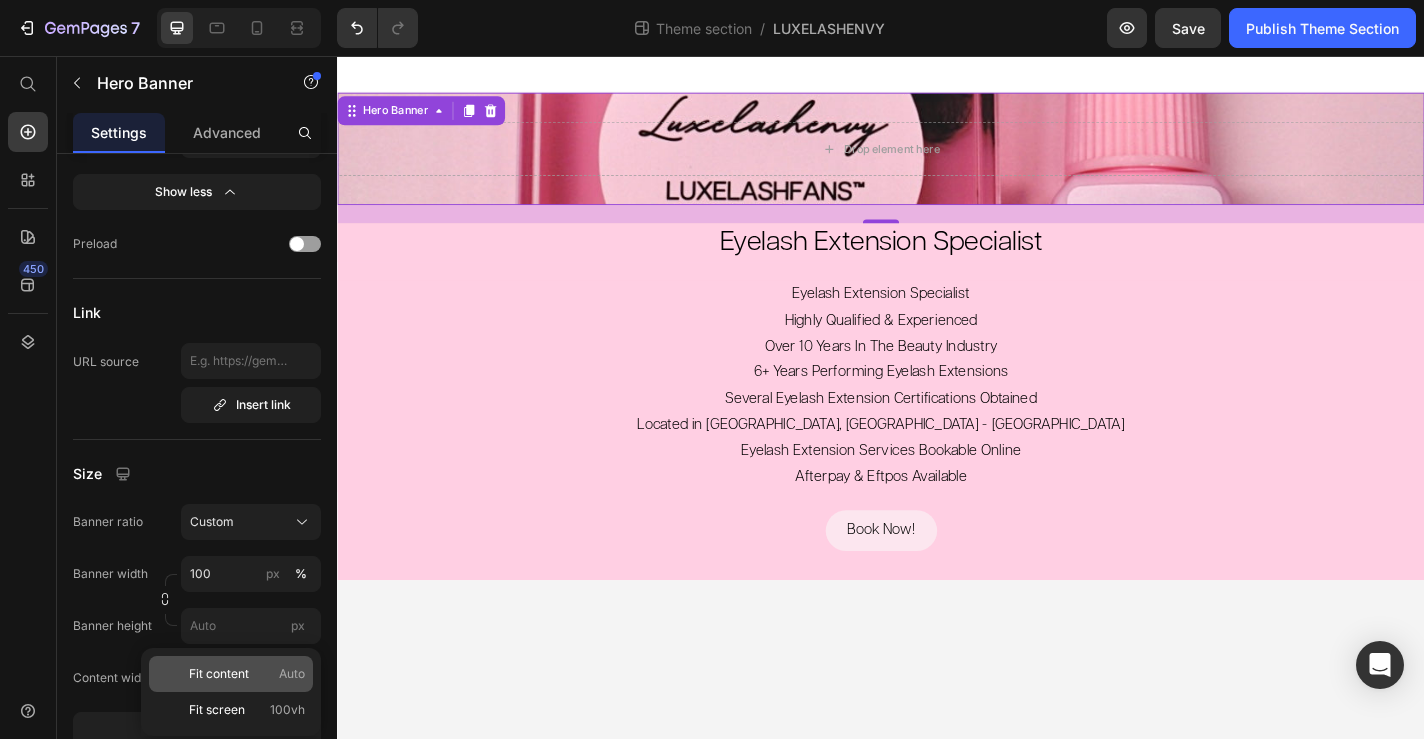 click on "Fit content" at bounding box center (219, 674) 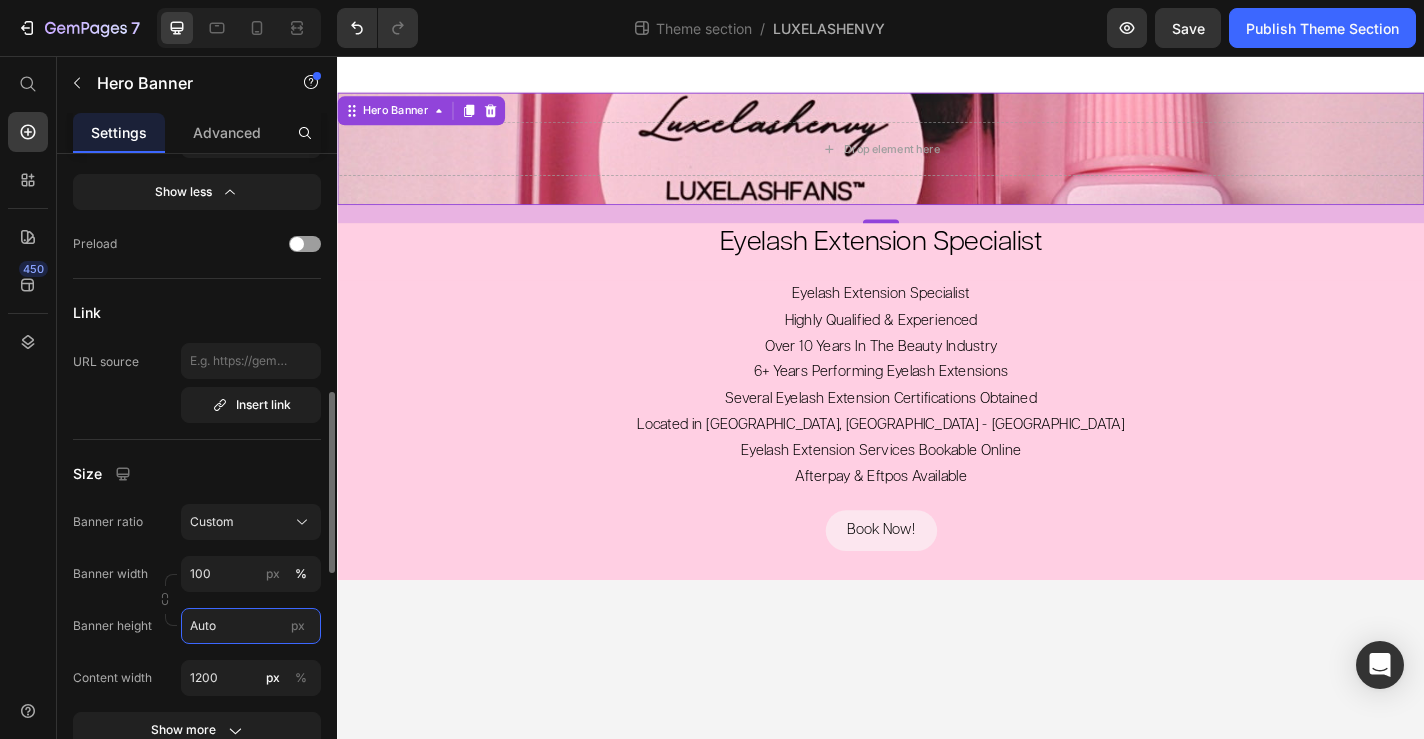 click on "Auto" at bounding box center (251, 626) 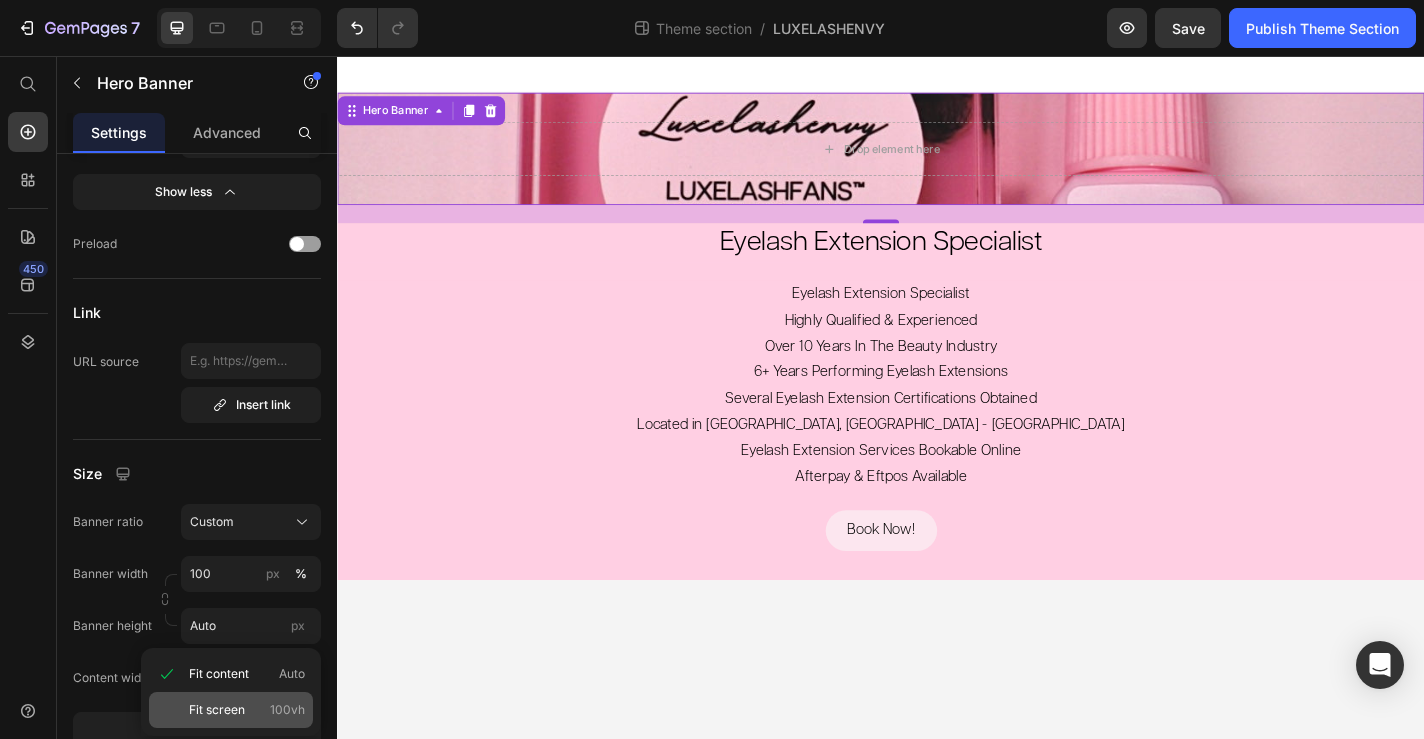 click on "Fit screen" at bounding box center (217, 710) 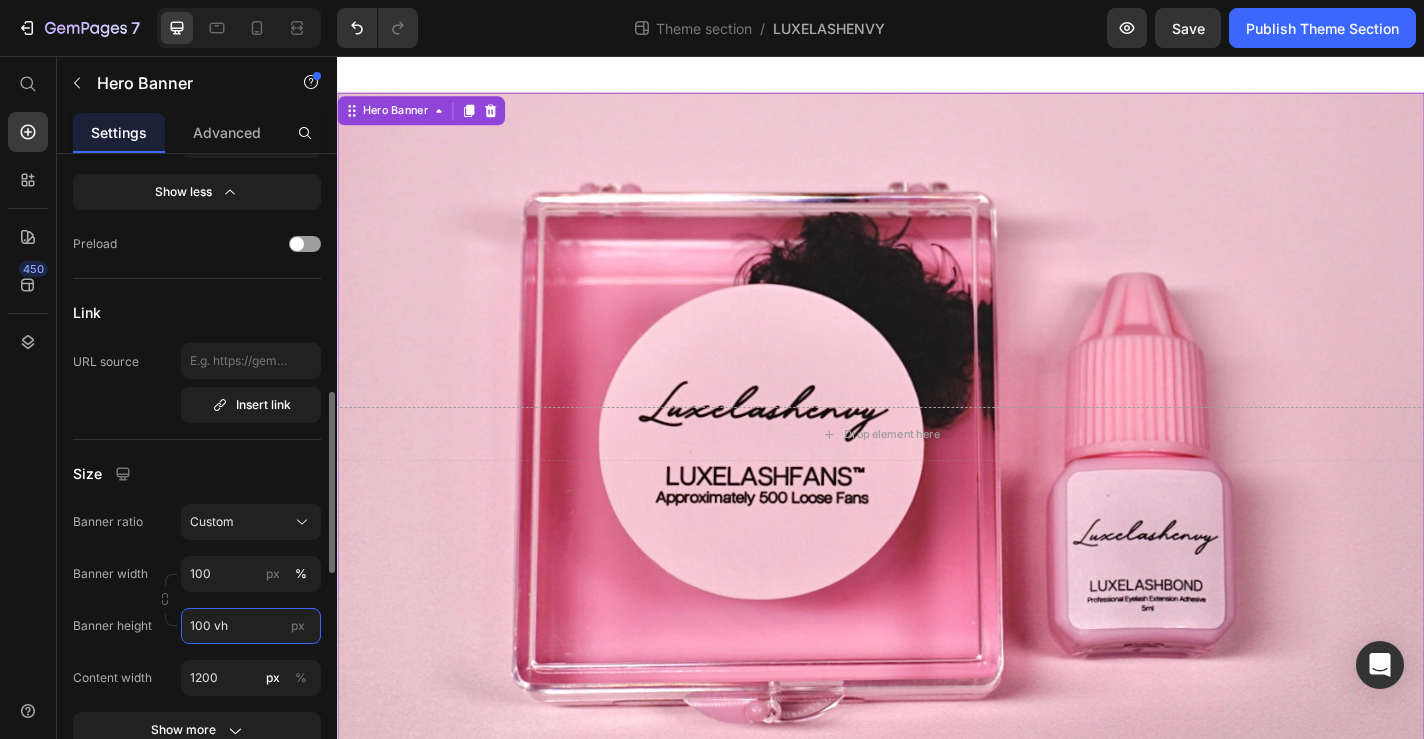 click on "100 vh" at bounding box center [251, 626] 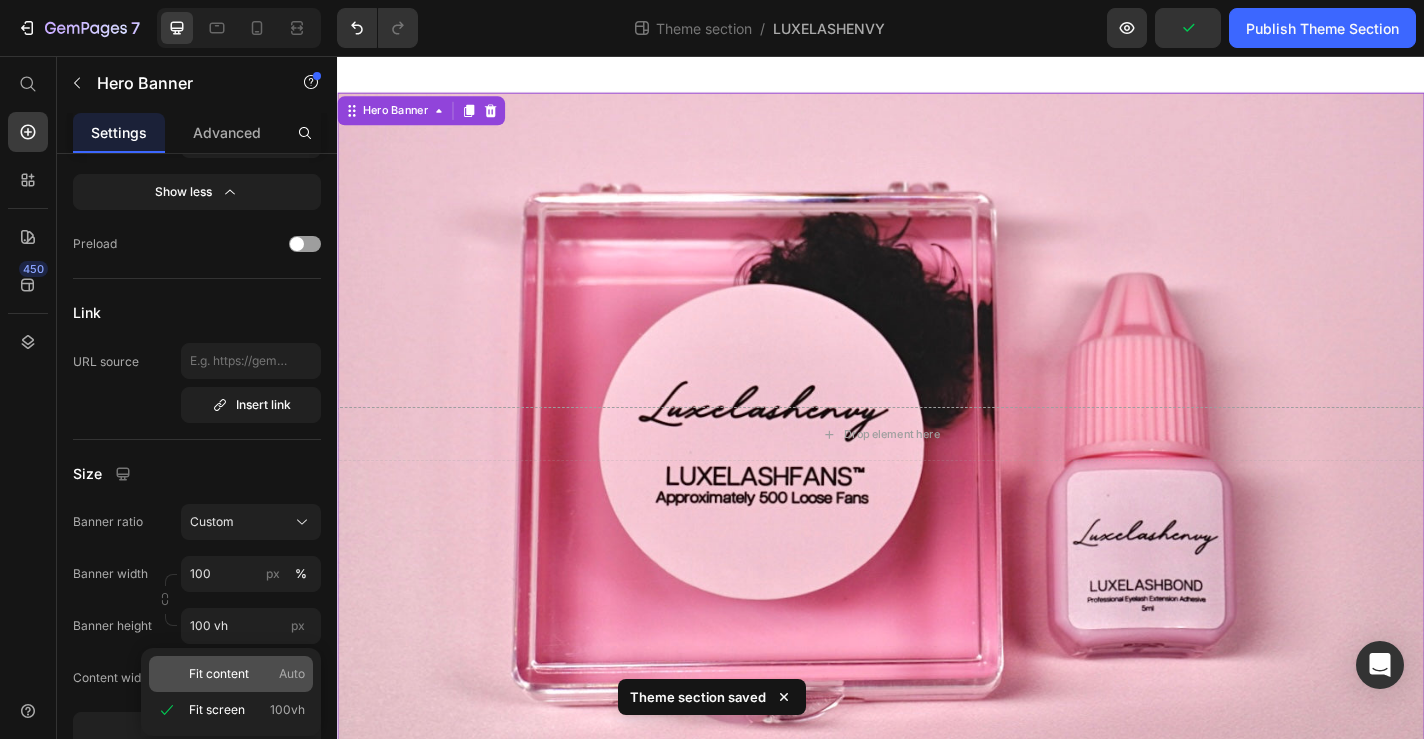 click on "Fit content" at bounding box center (219, 674) 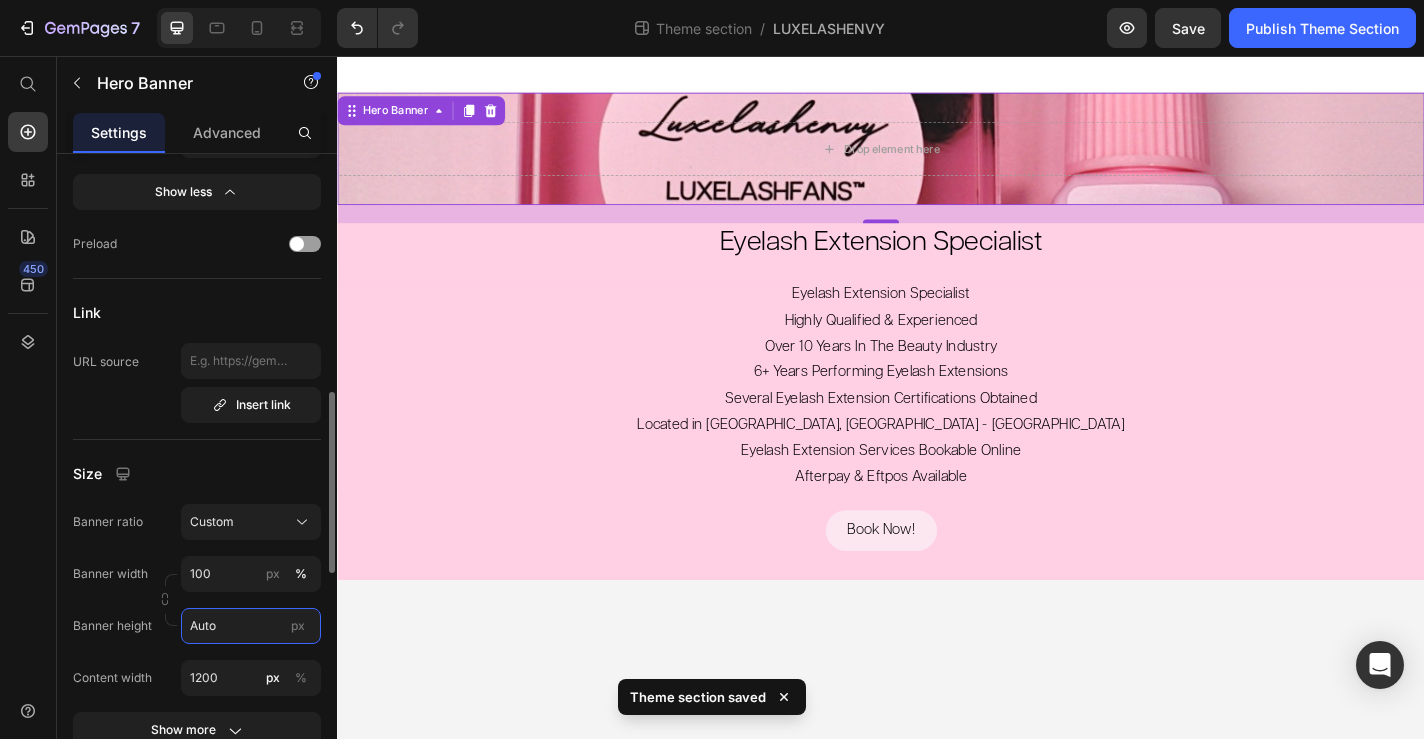 click on "Auto" at bounding box center [251, 626] 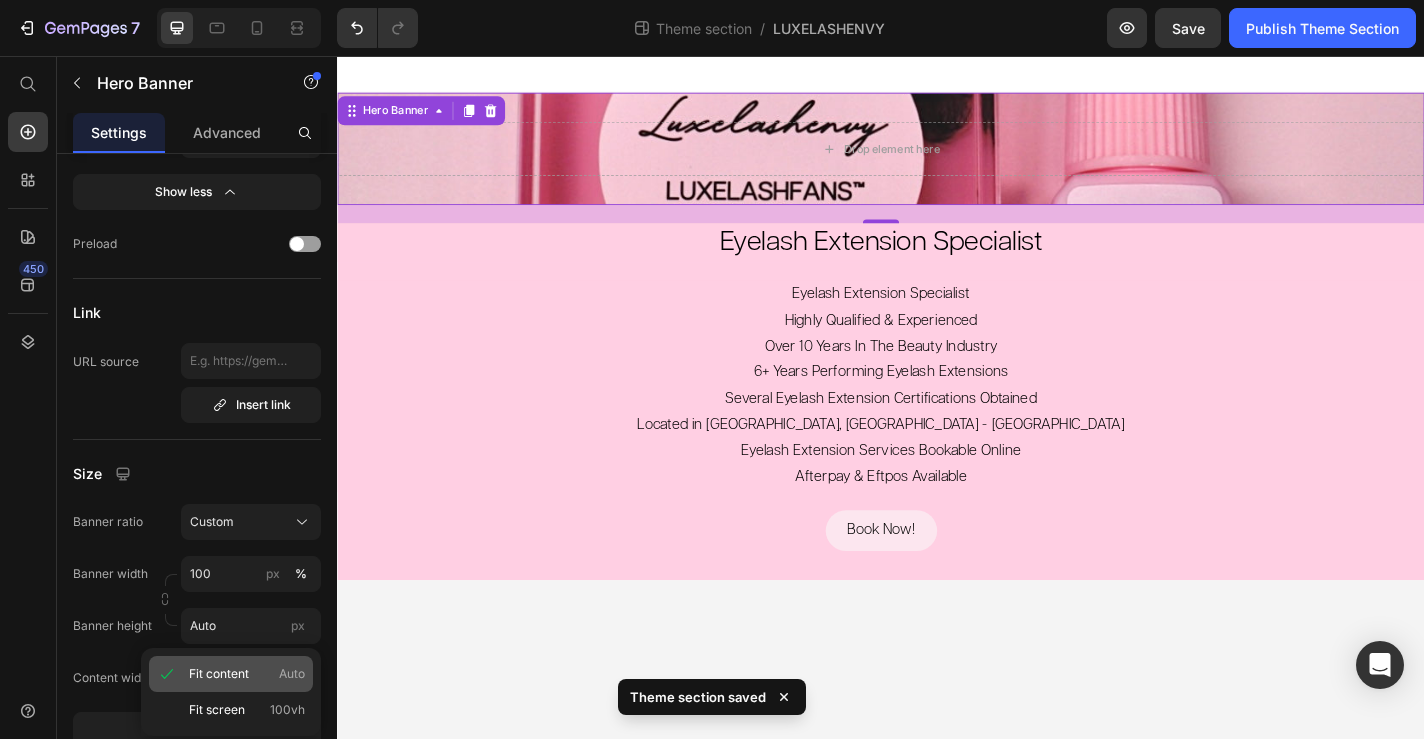 click on "Fit content" at bounding box center (219, 674) 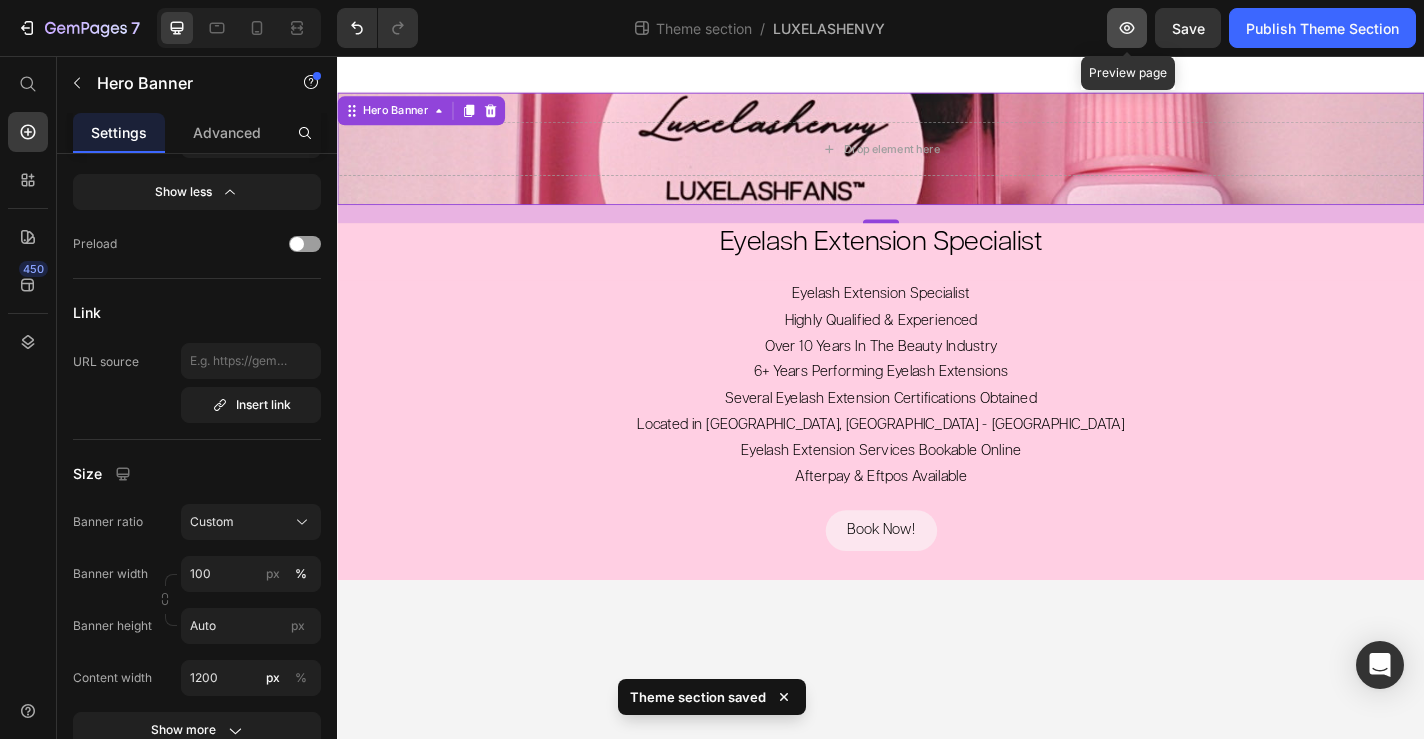 click 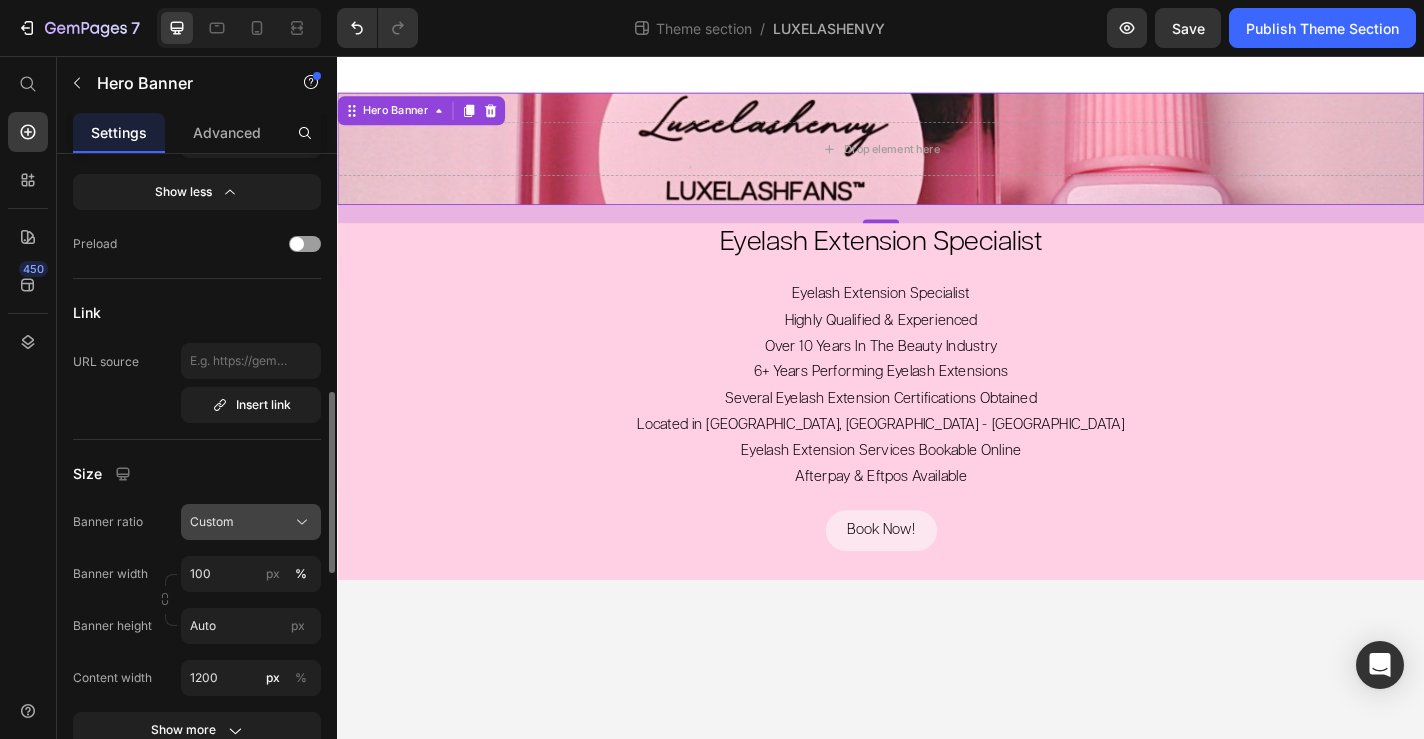click on "Custom" at bounding box center [251, 522] 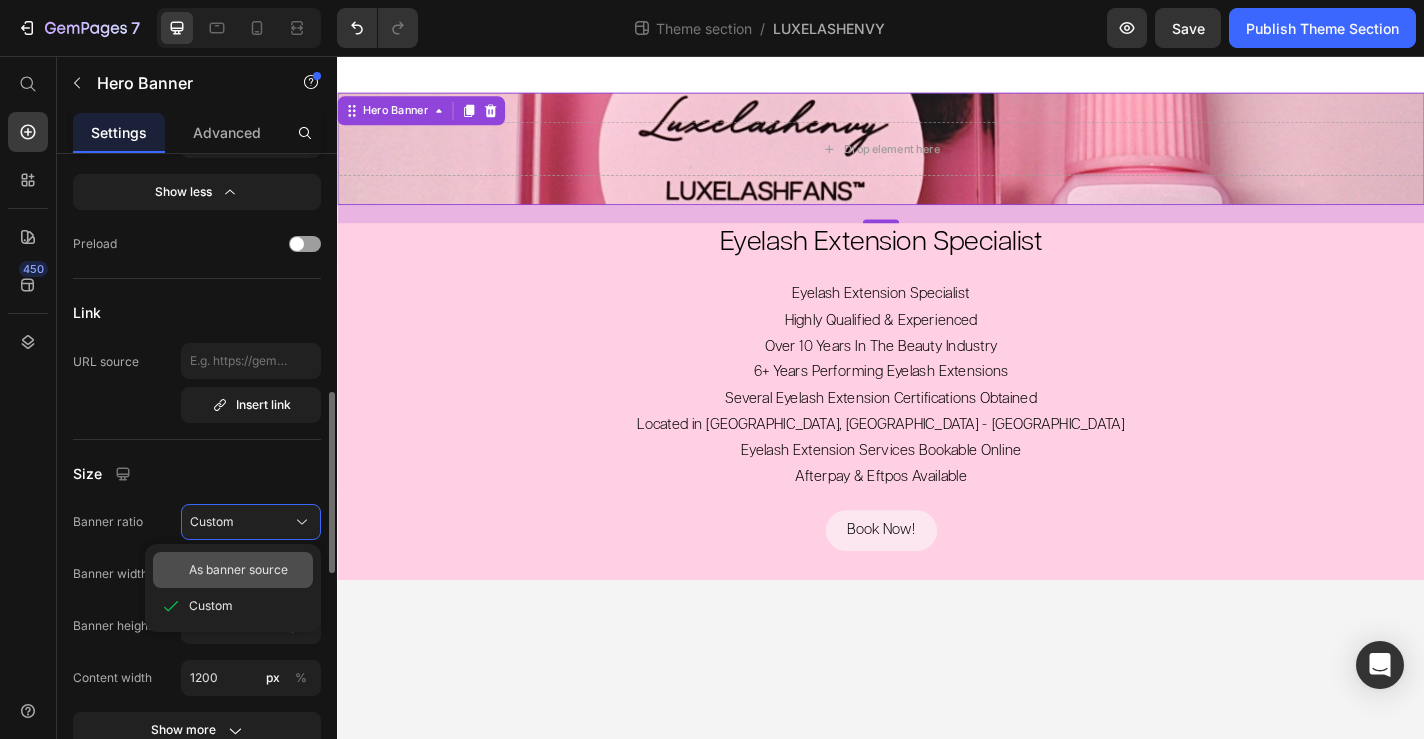 click on "As banner source" at bounding box center (238, 570) 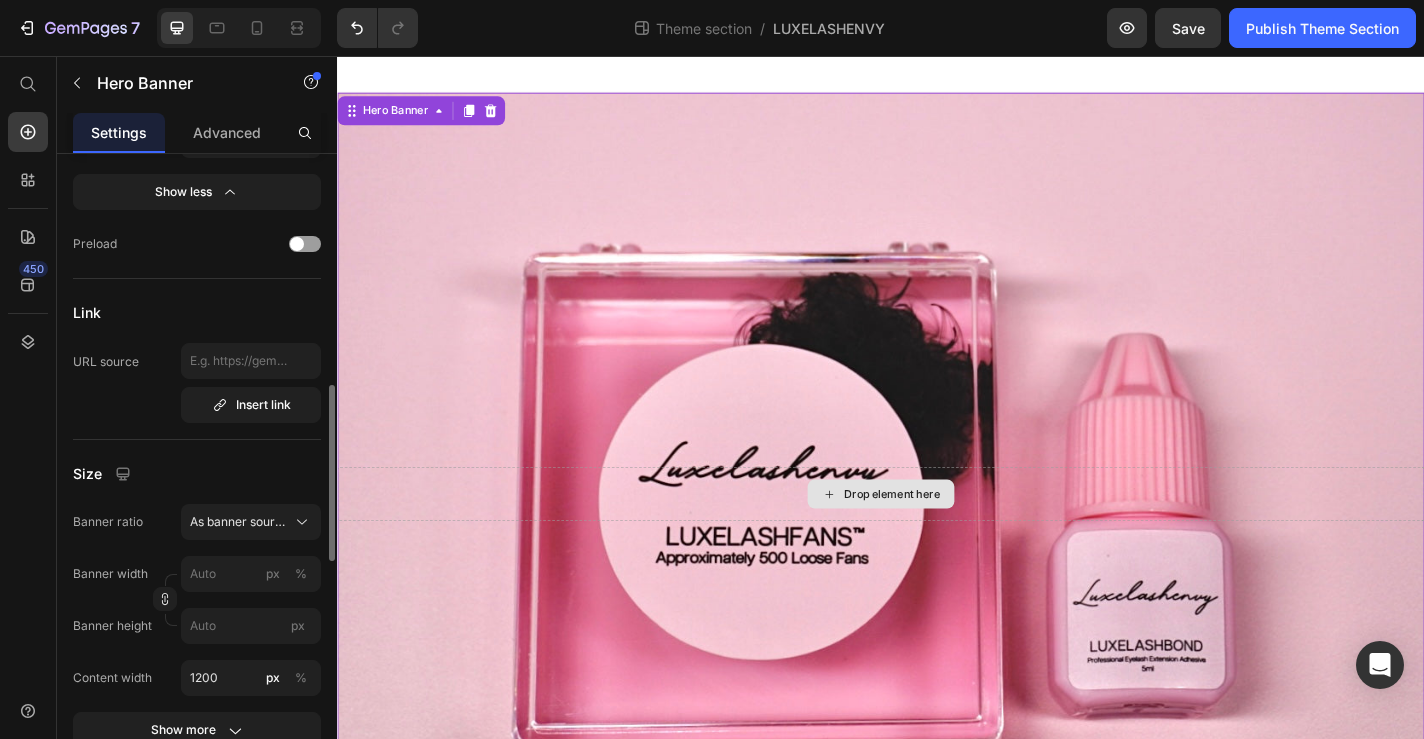 click at bounding box center (937, 539) 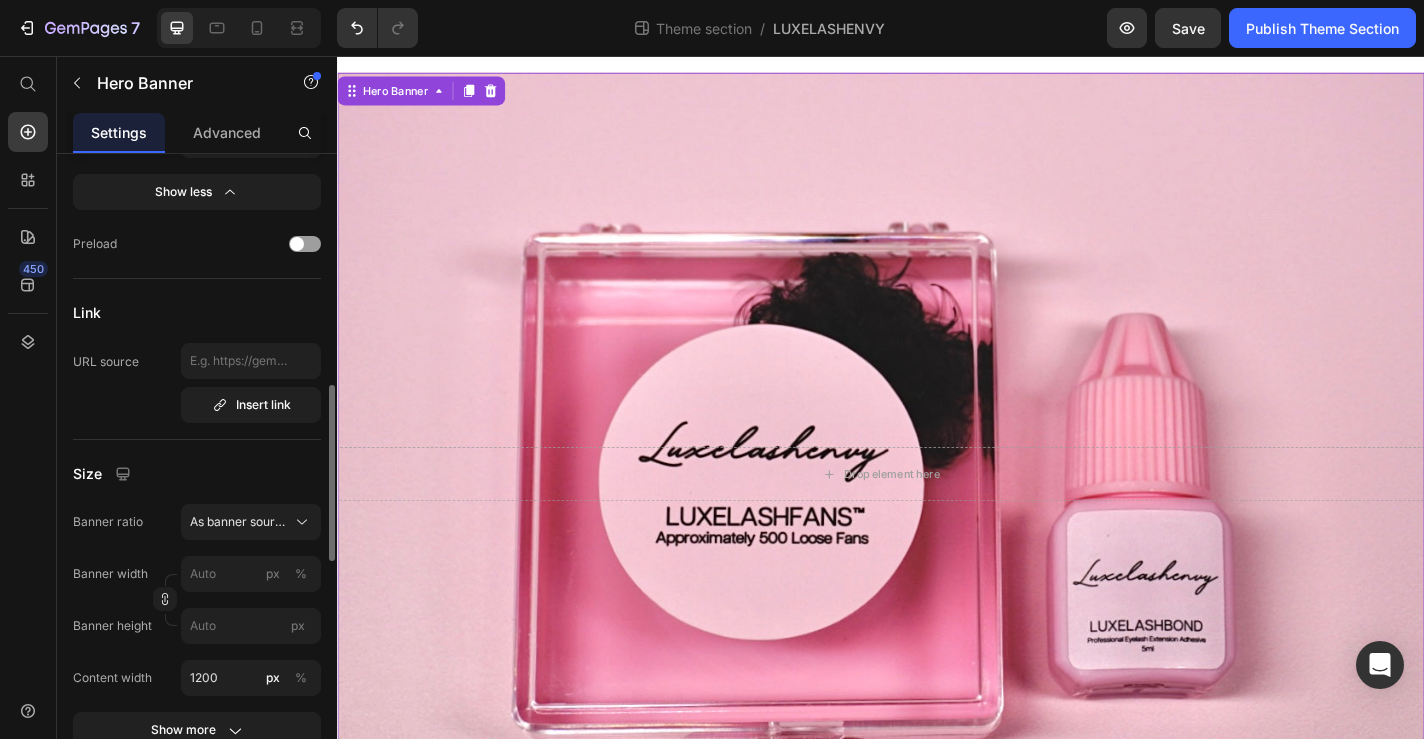 scroll, scrollTop: -3, scrollLeft: 0, axis: vertical 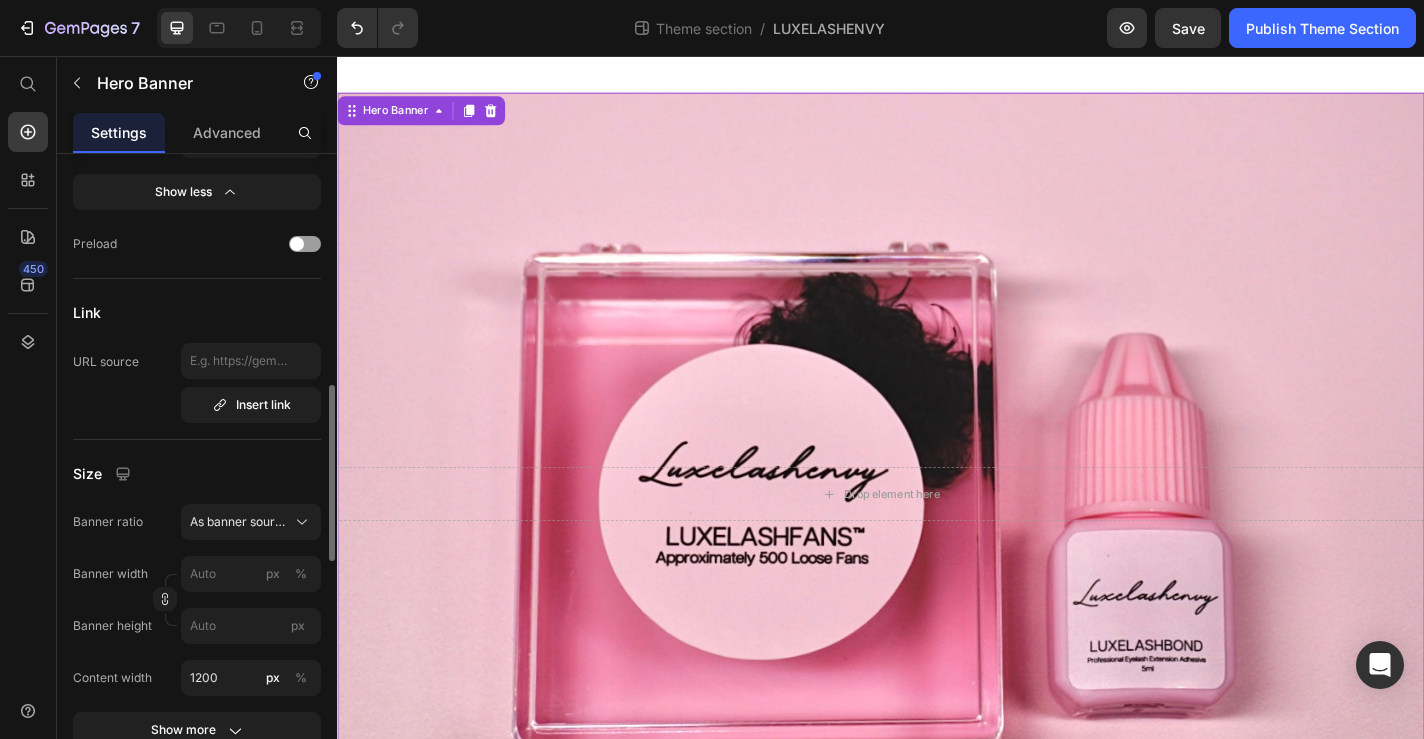 click at bounding box center (937, 539) 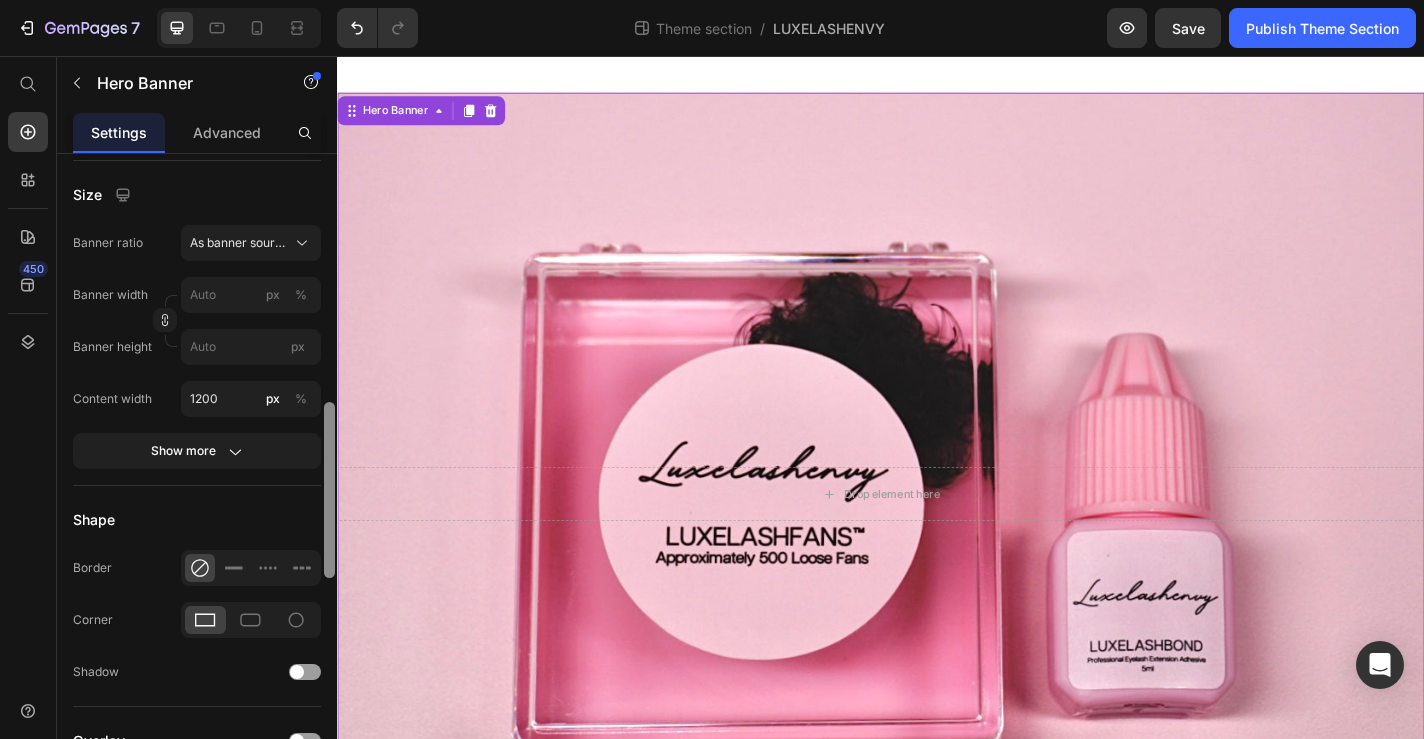 drag, startPoint x: 325, startPoint y: 403, endPoint x: 324, endPoint y: 477, distance: 74.00676 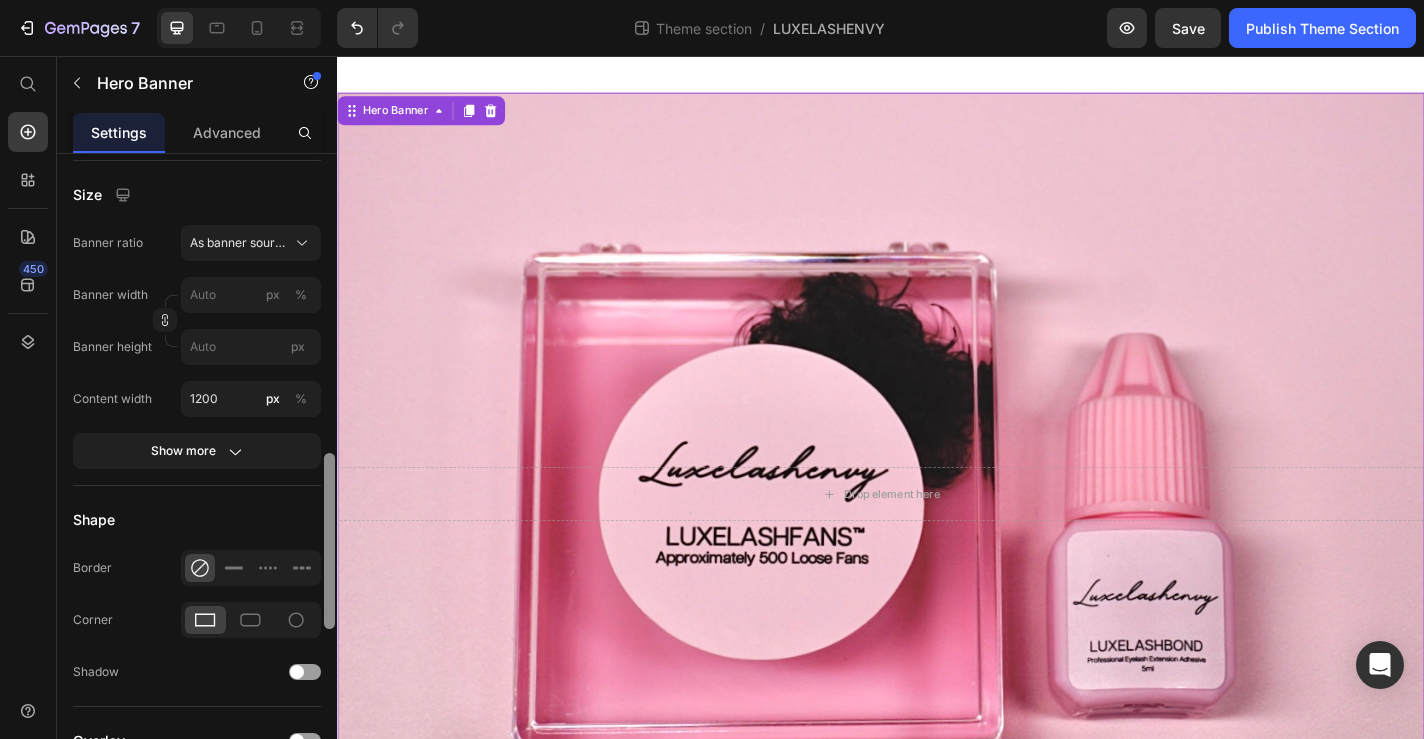 scroll, scrollTop: 1114, scrollLeft: 0, axis: vertical 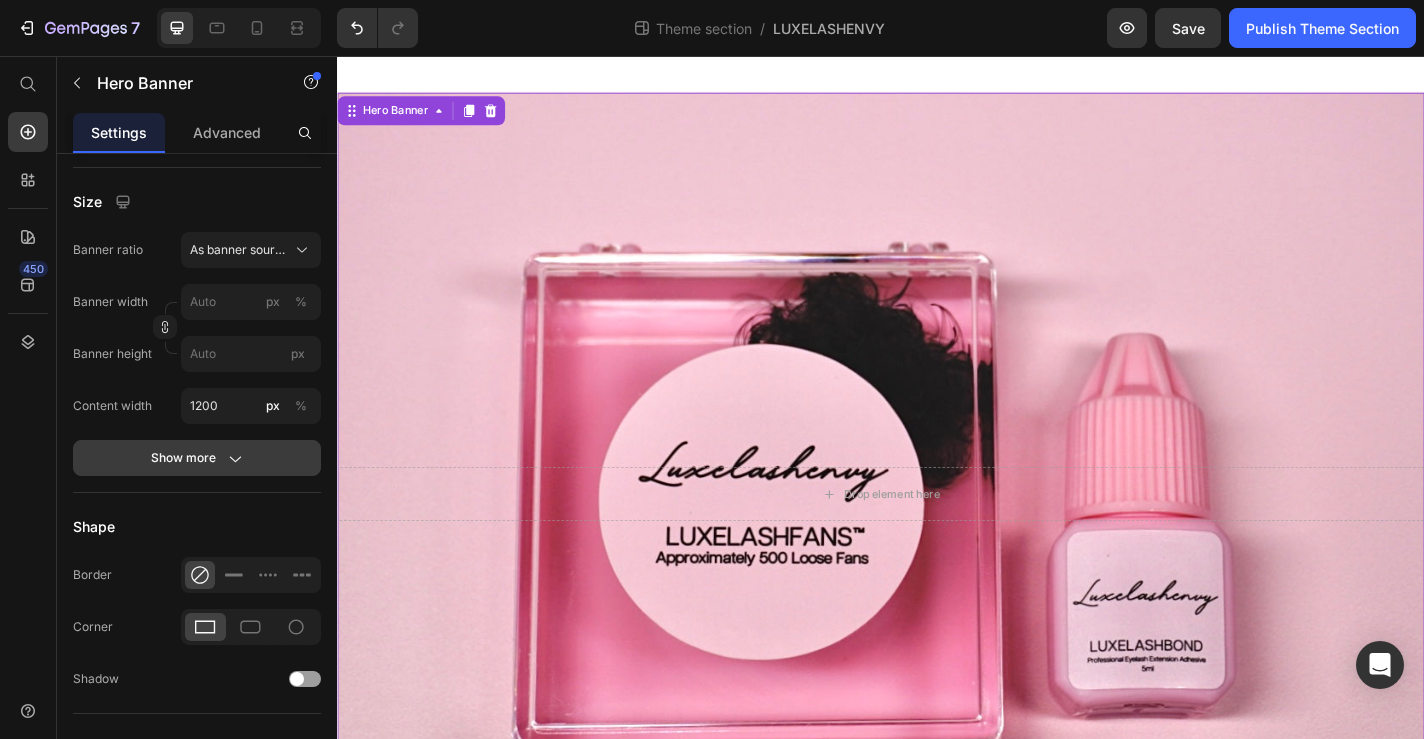 click on "Show more" 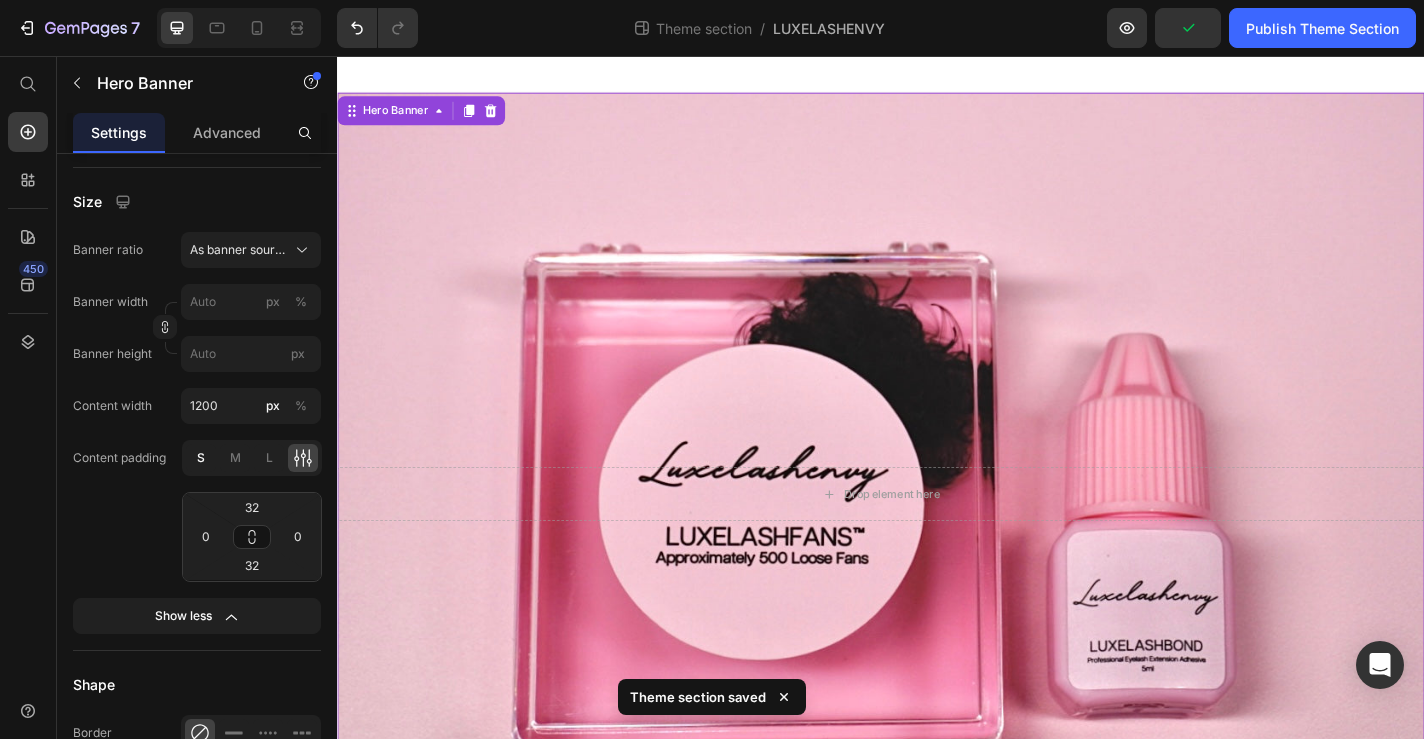 click on "S" 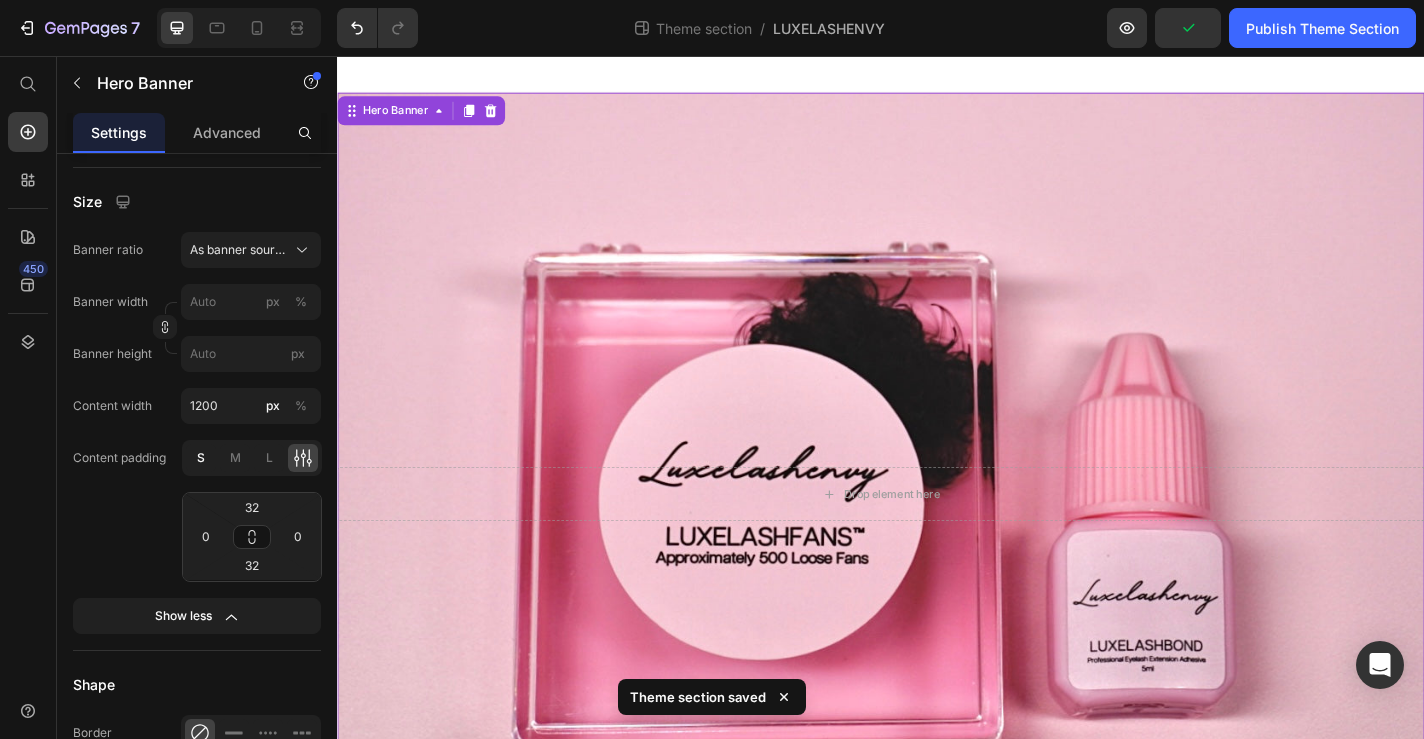 type on "16" 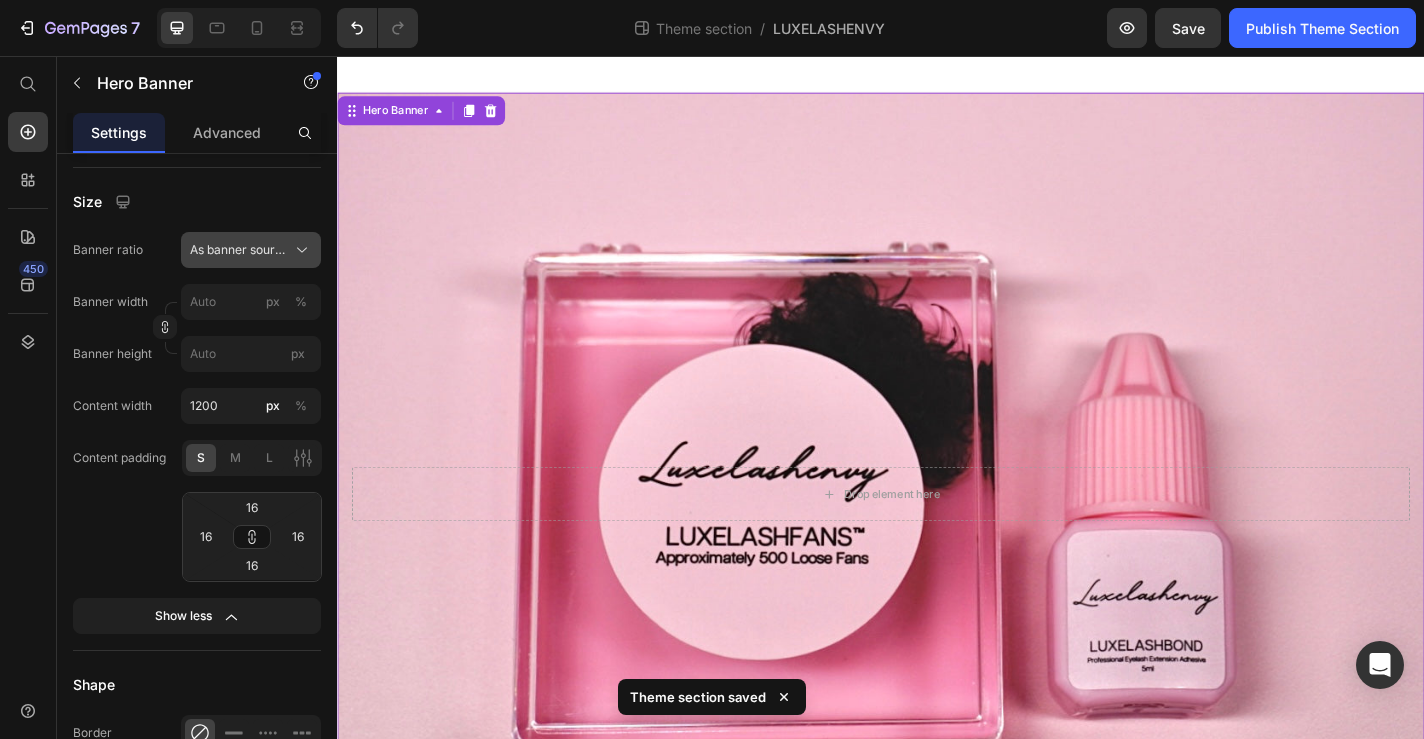 click on "As banner source" at bounding box center [239, 250] 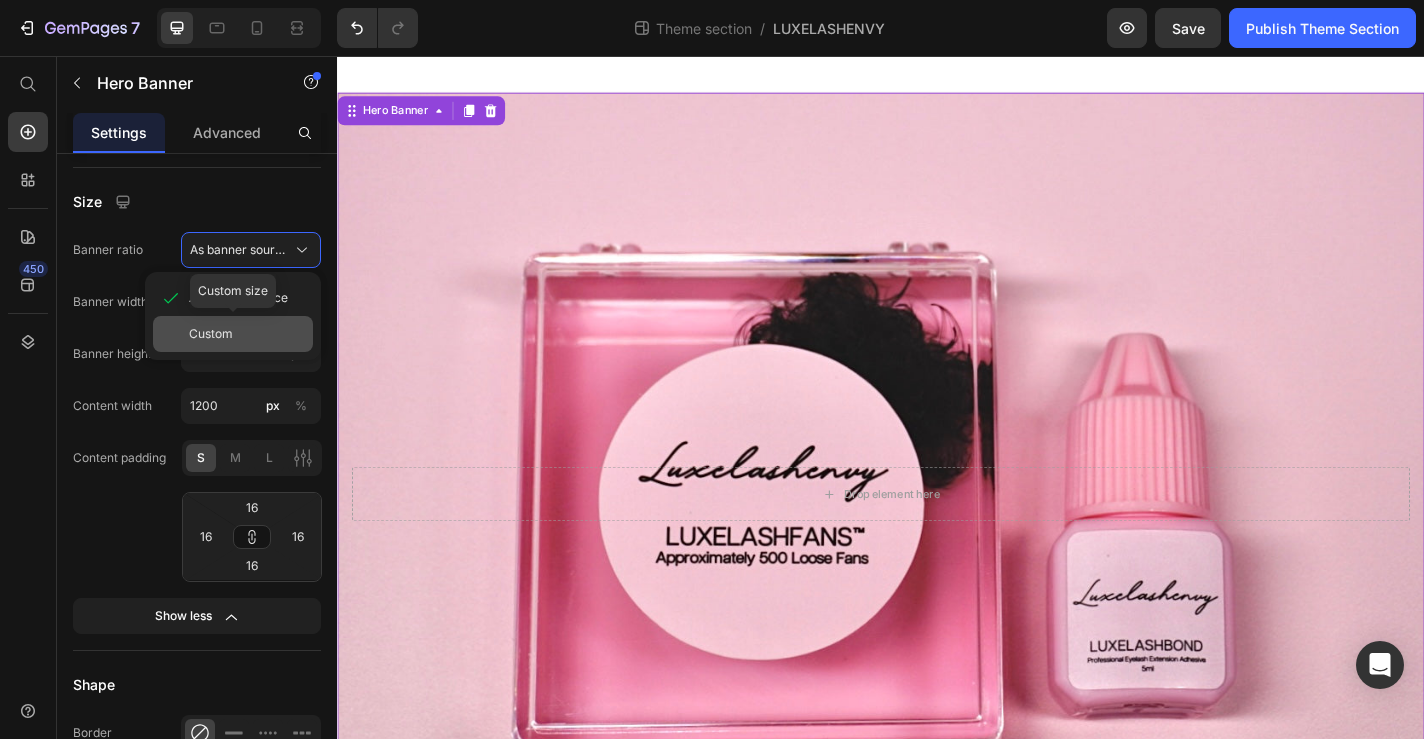 click on "Custom" at bounding box center [247, 334] 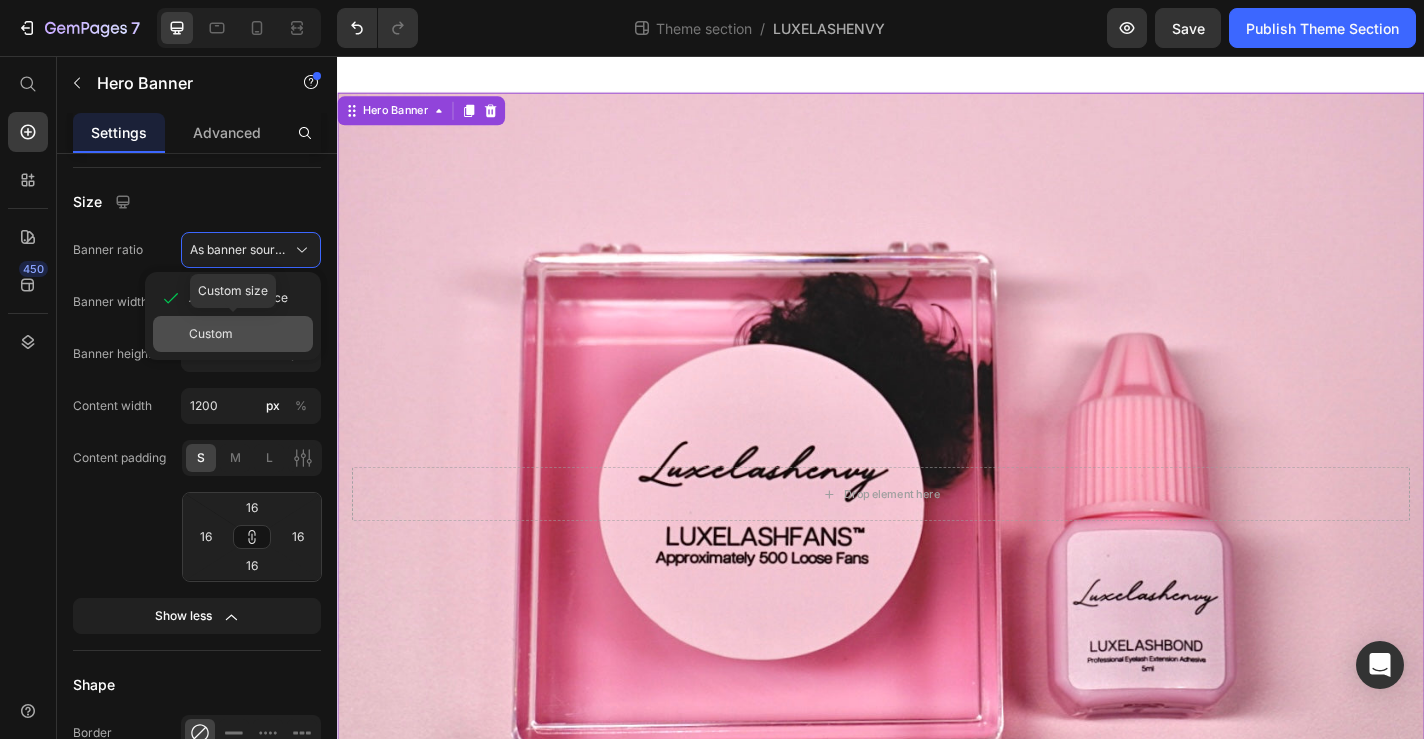 scroll, scrollTop: 0, scrollLeft: 0, axis: both 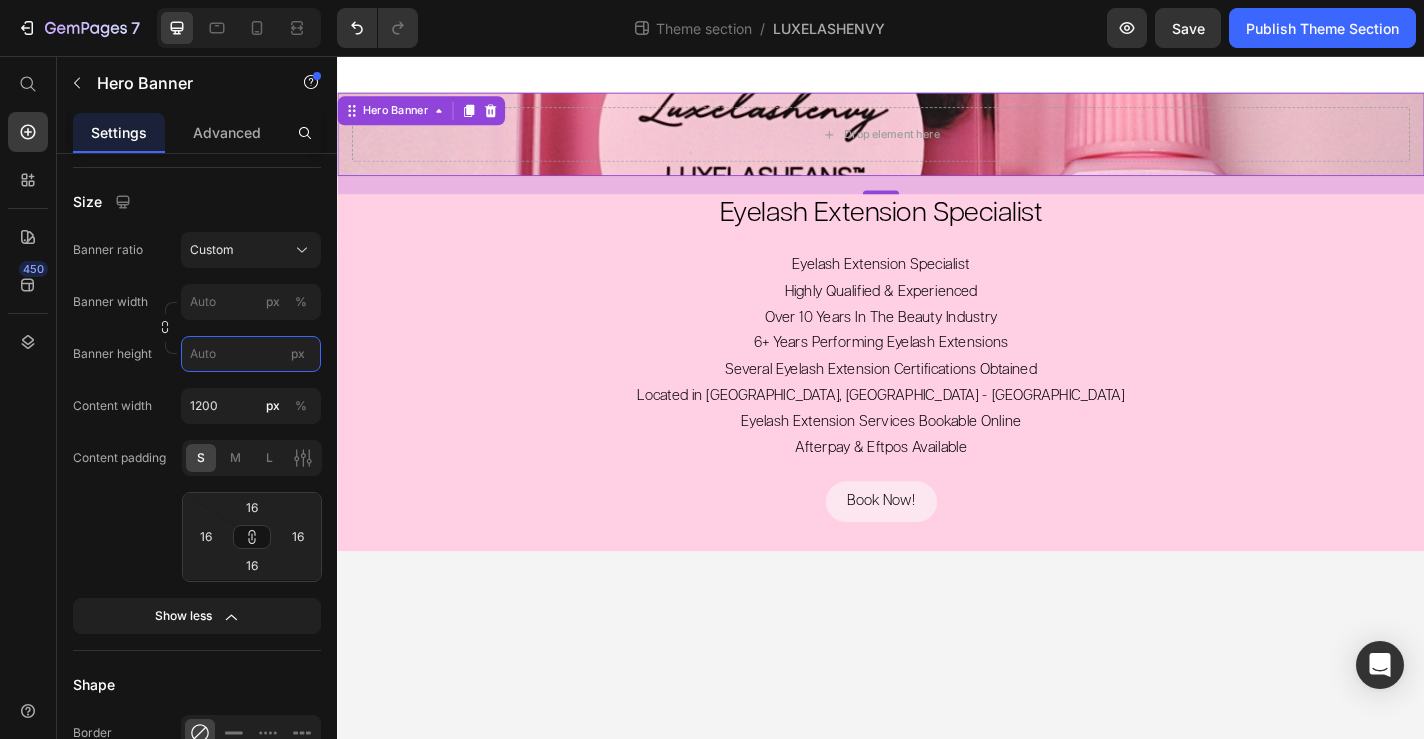 click on "px" at bounding box center (251, 354) 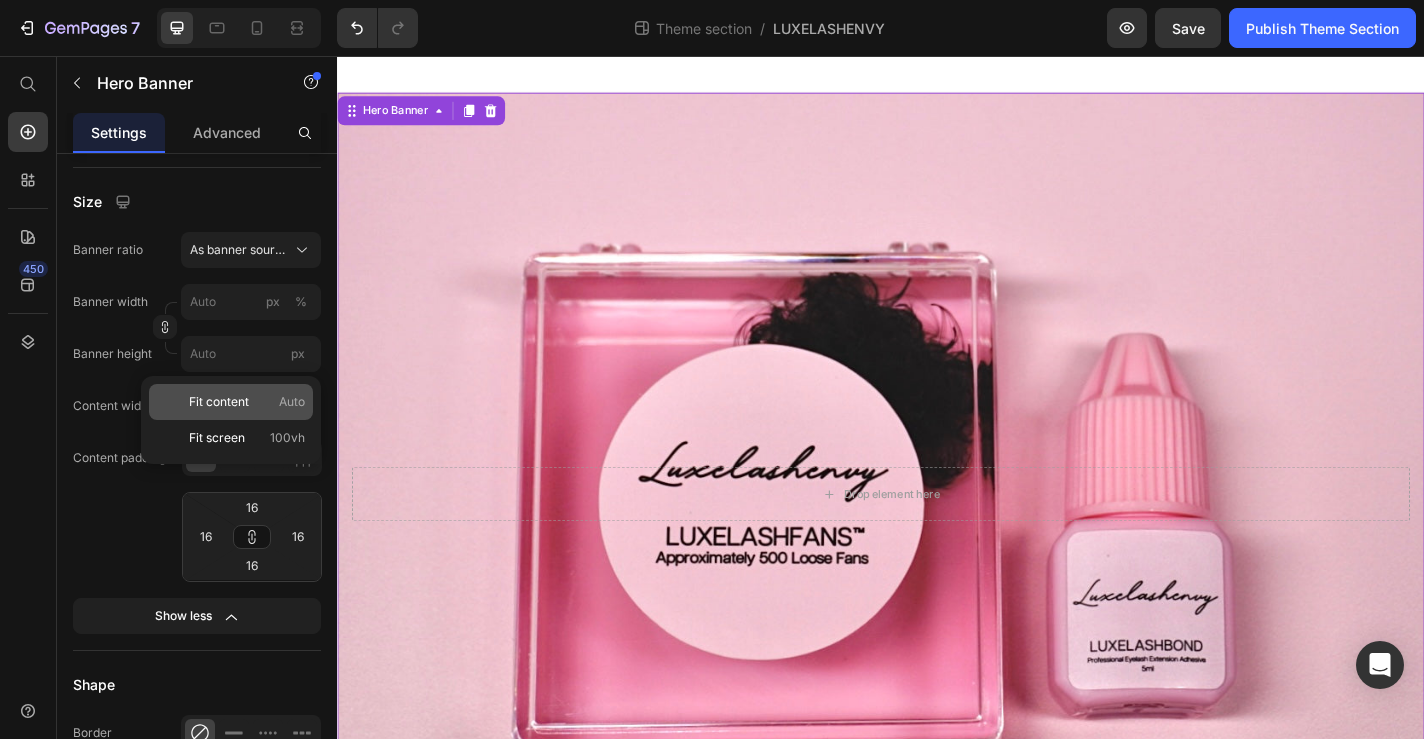 click on "Fit content" at bounding box center [219, 402] 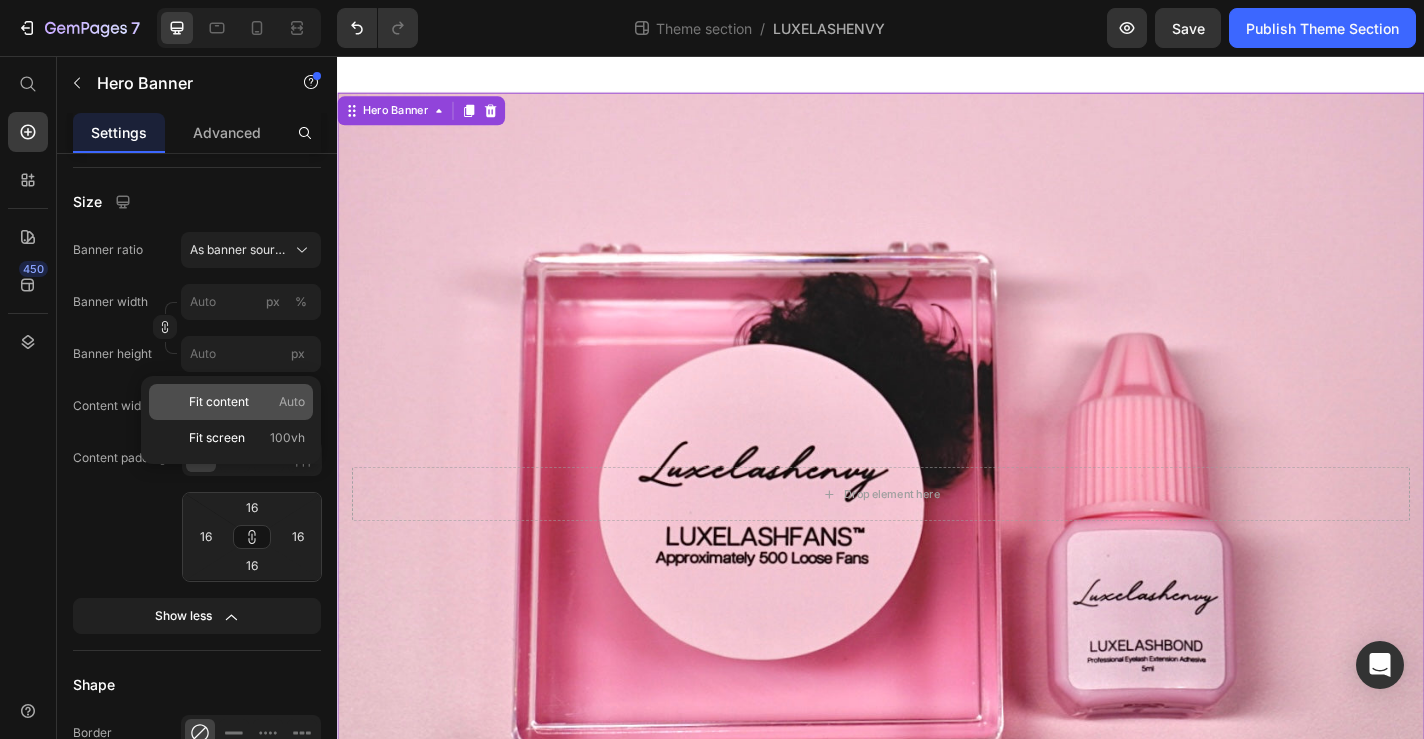 type on "100" 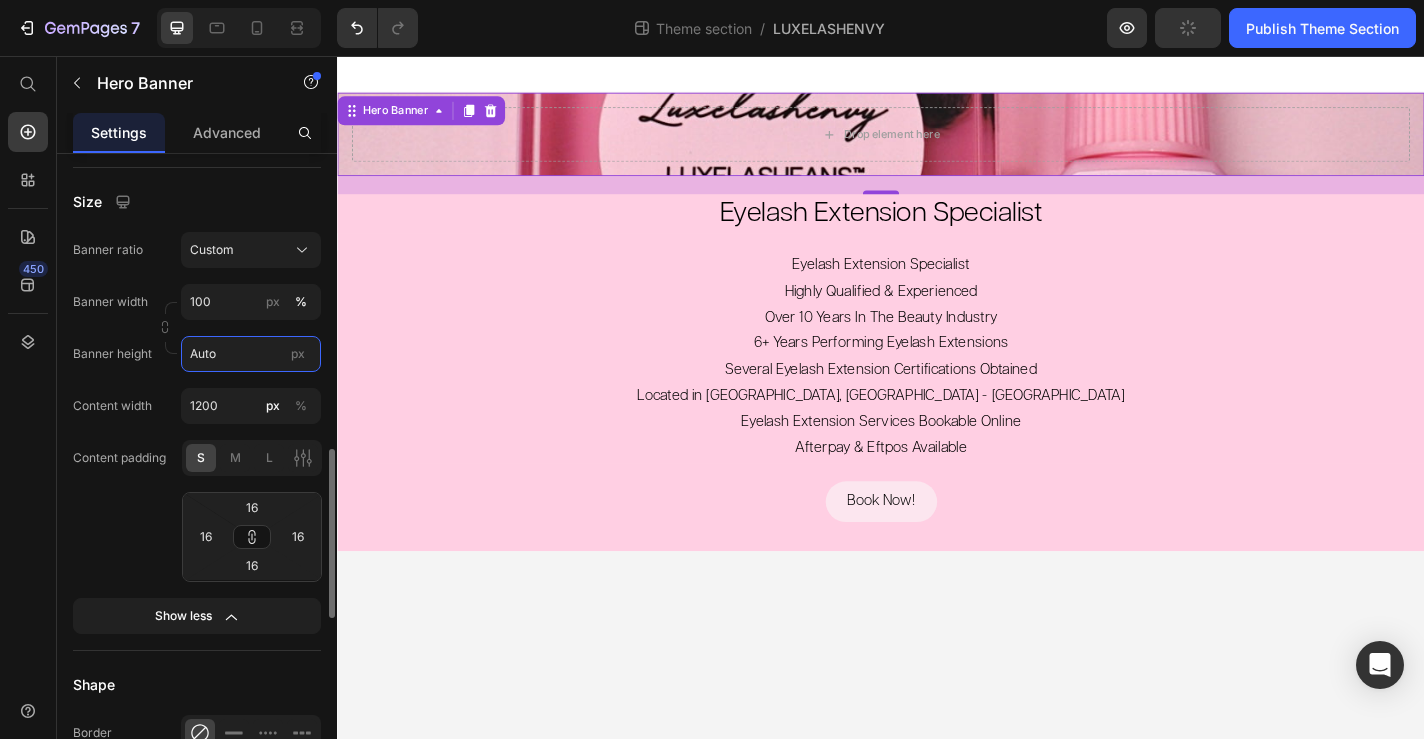 click on "Auto" at bounding box center (251, 354) 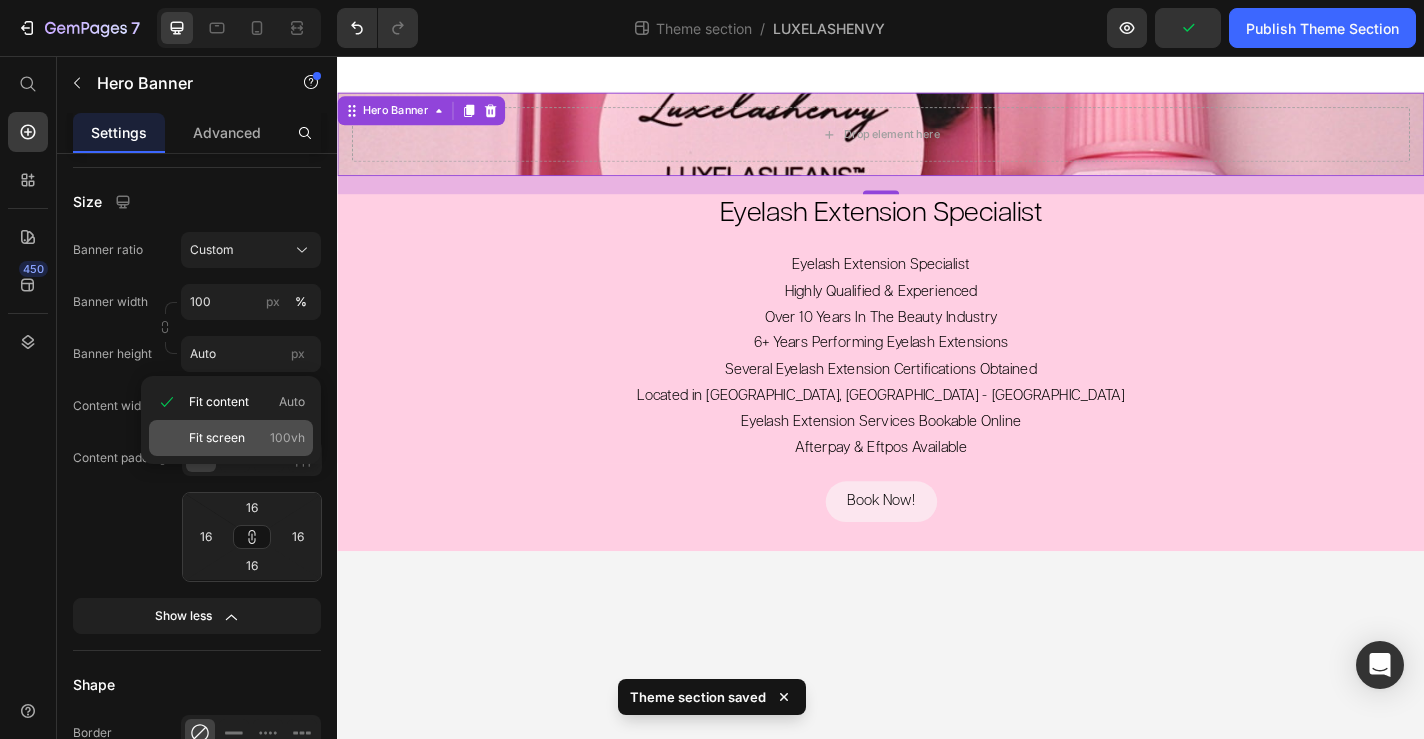 click on "Fit screen" at bounding box center (217, 438) 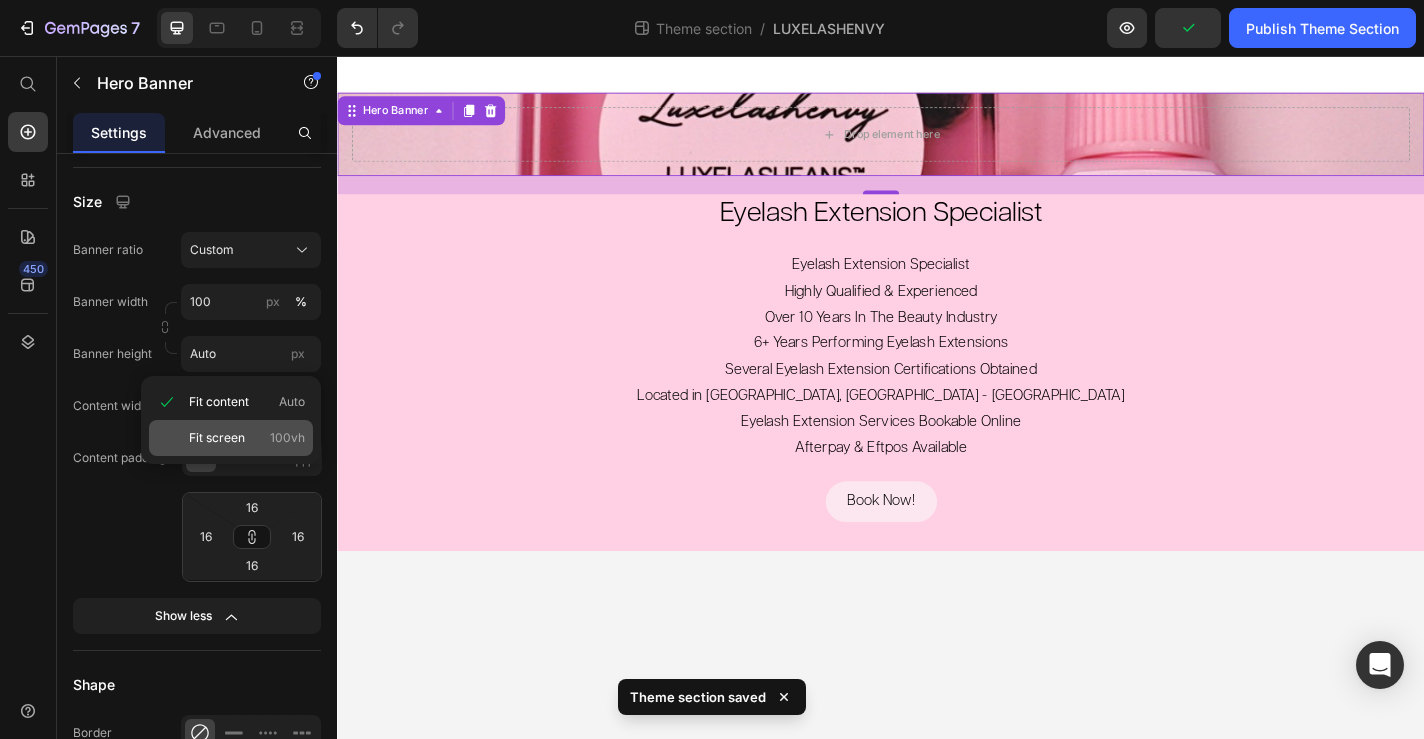 type on "100 vh" 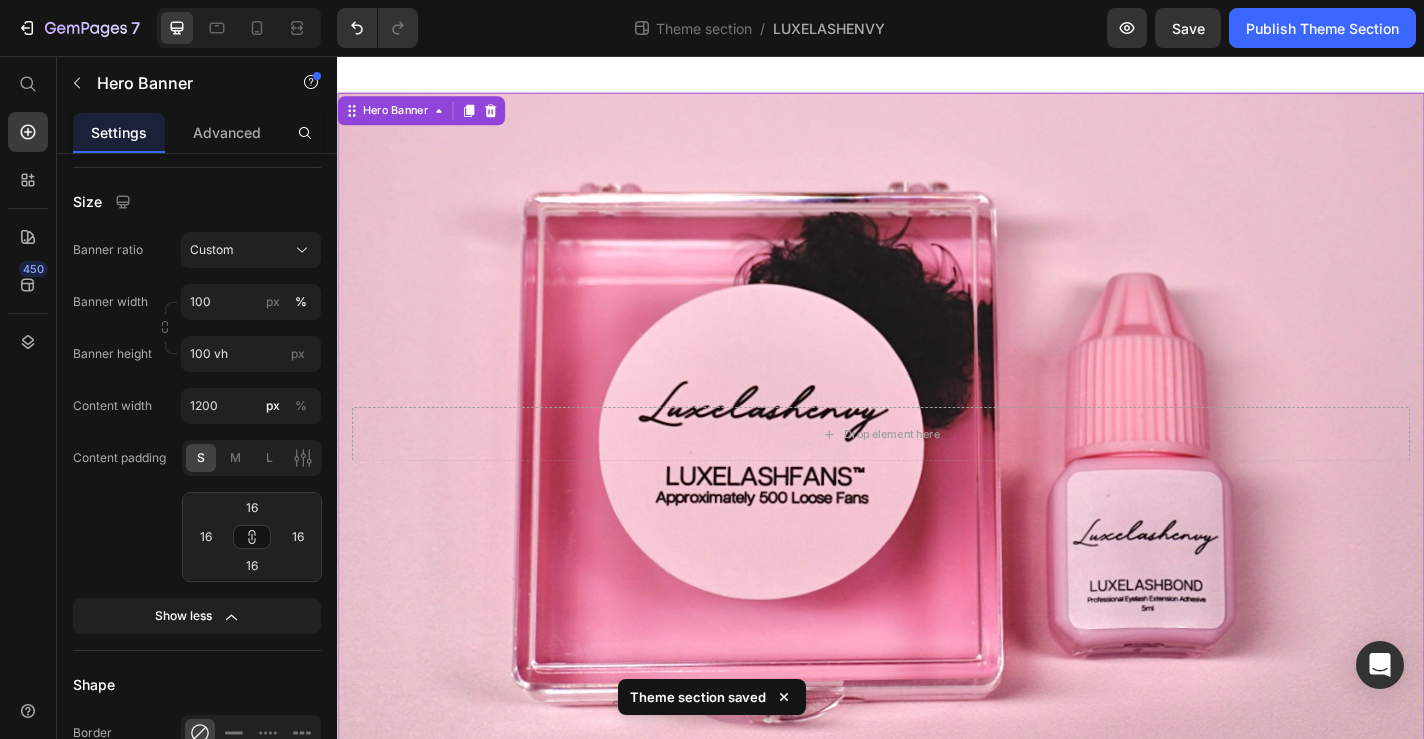 click at bounding box center (937, 473) 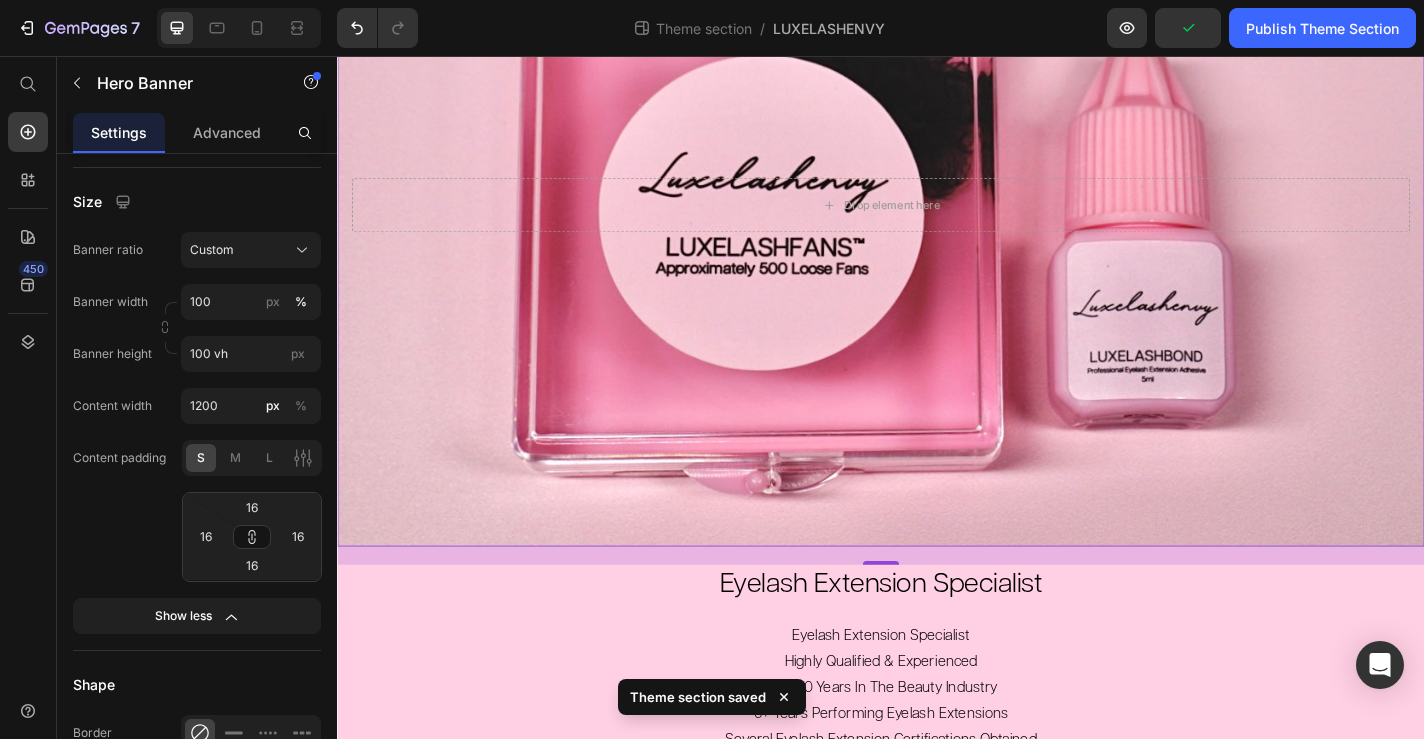 scroll, scrollTop: 255, scrollLeft: 0, axis: vertical 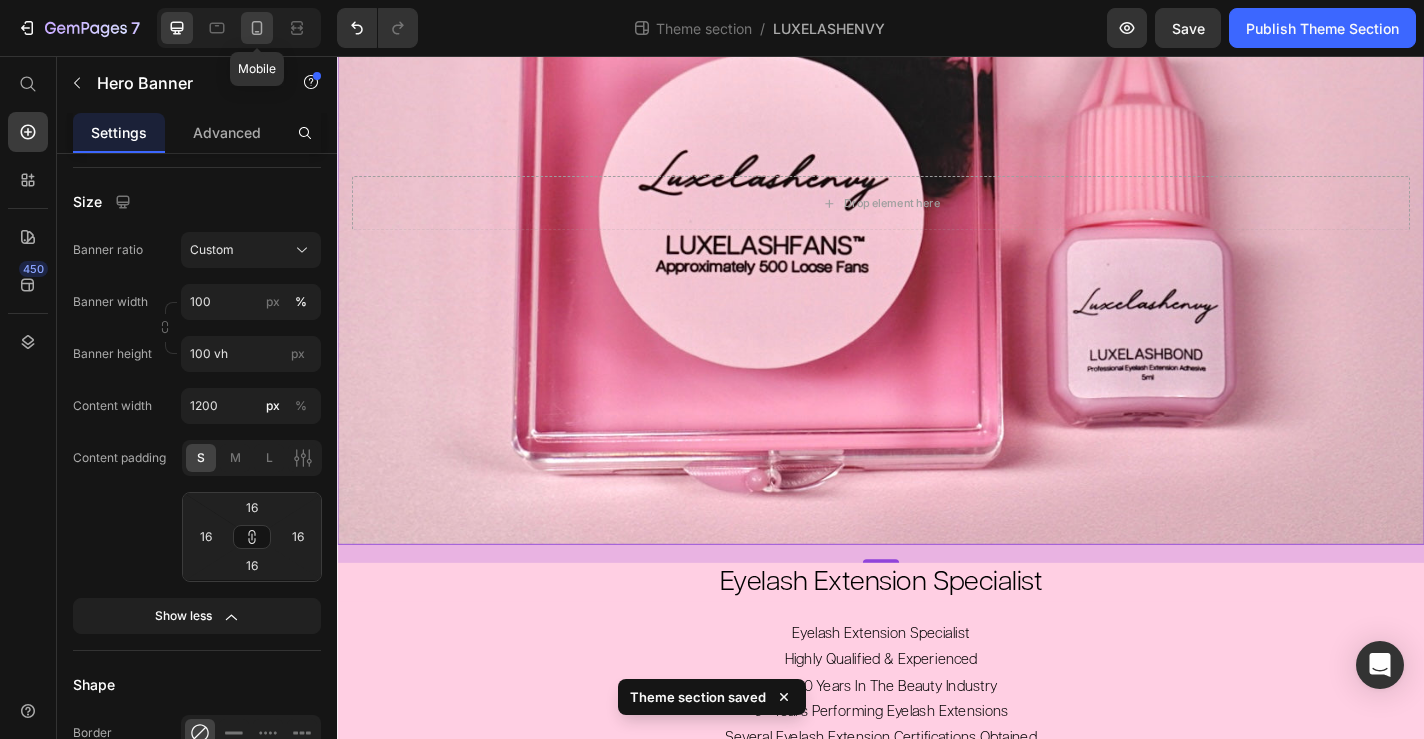 click 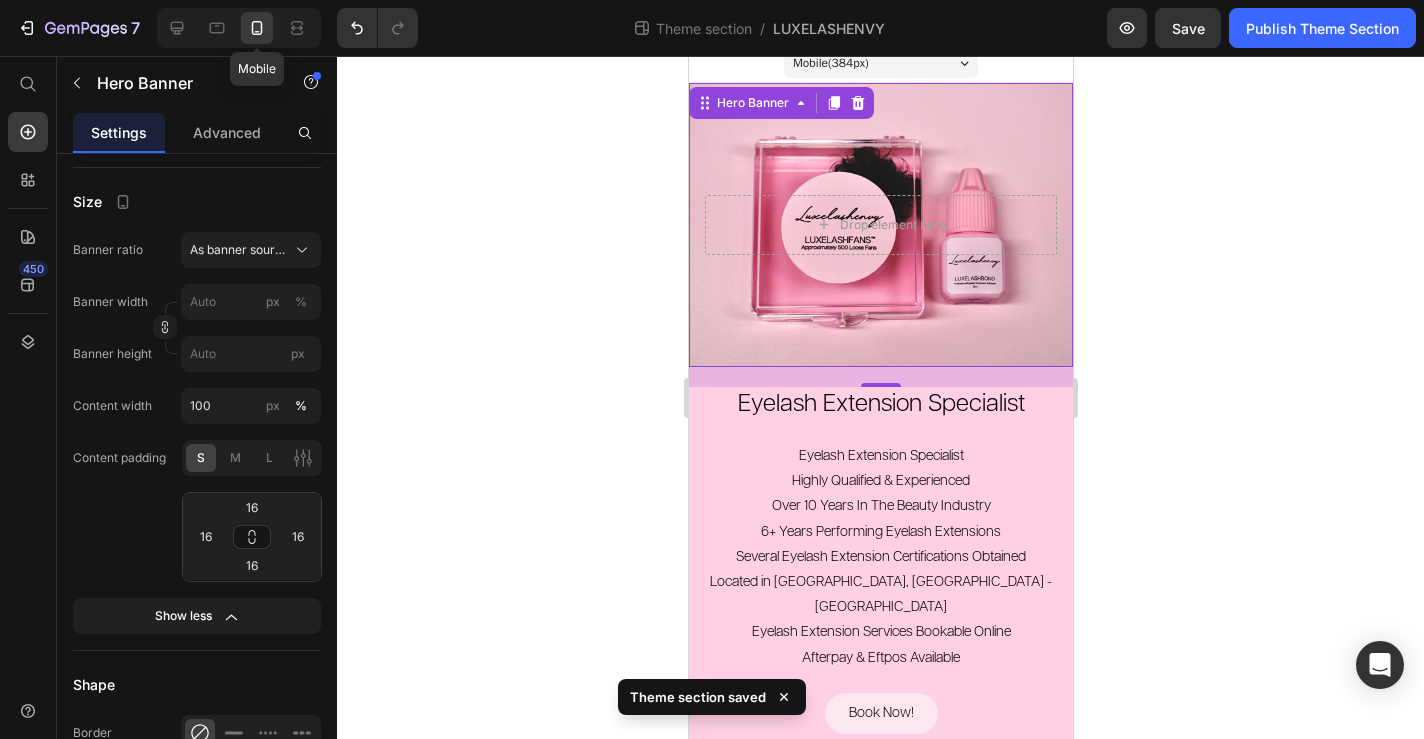 scroll, scrollTop: 0, scrollLeft: 0, axis: both 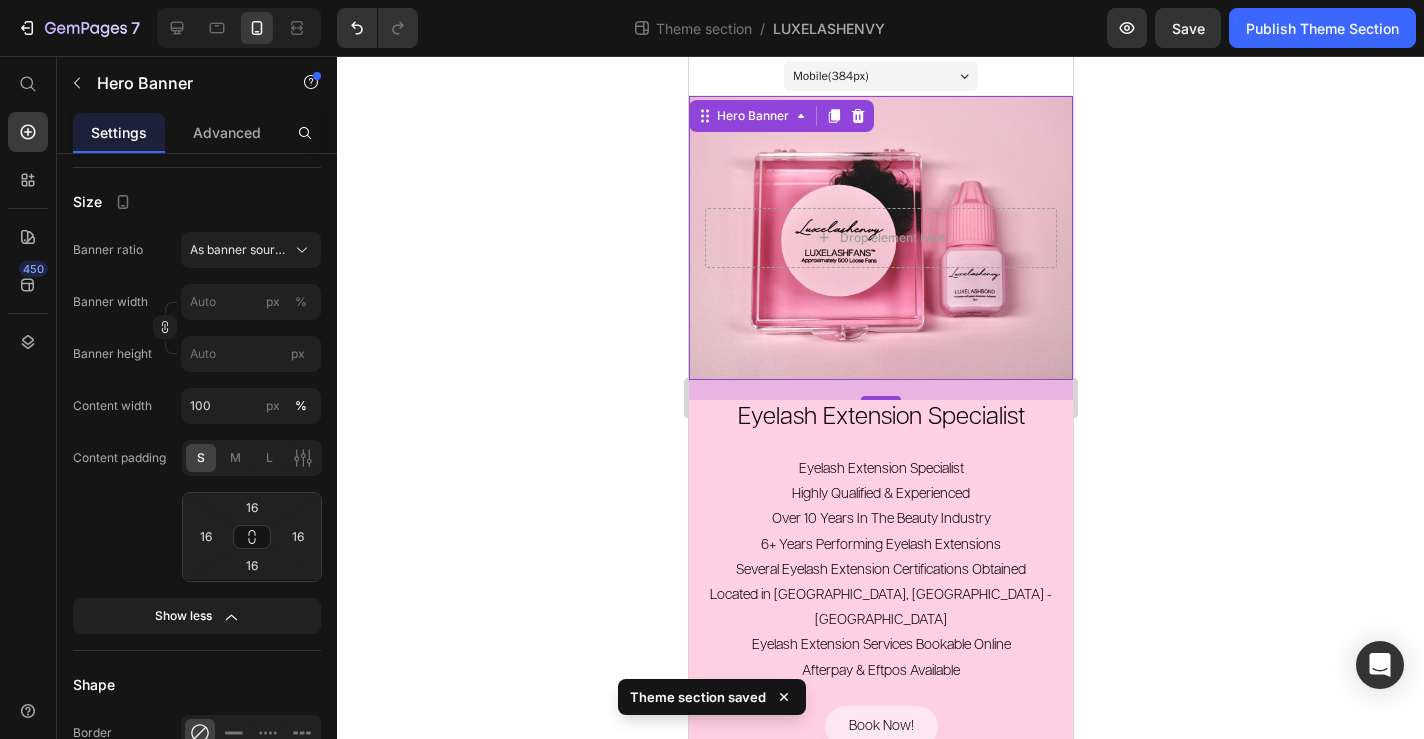 click 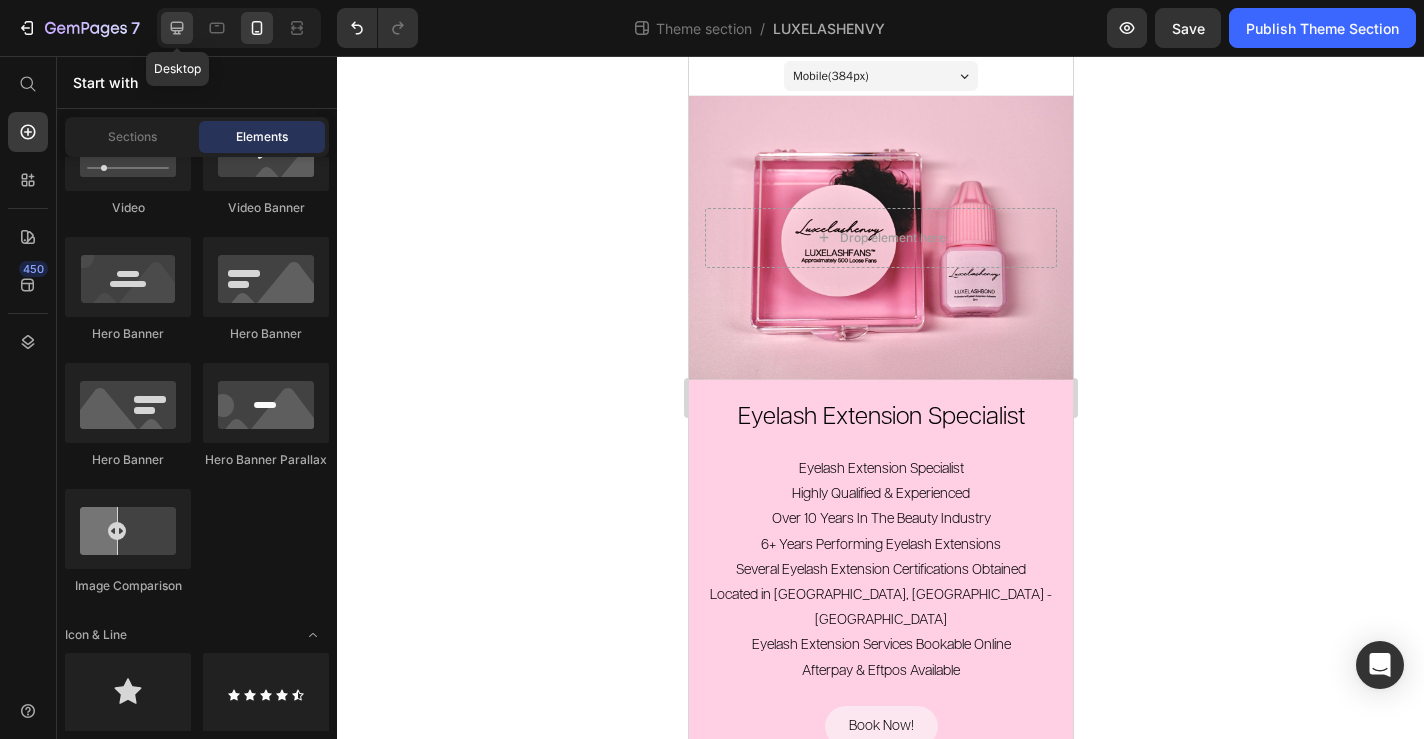 click 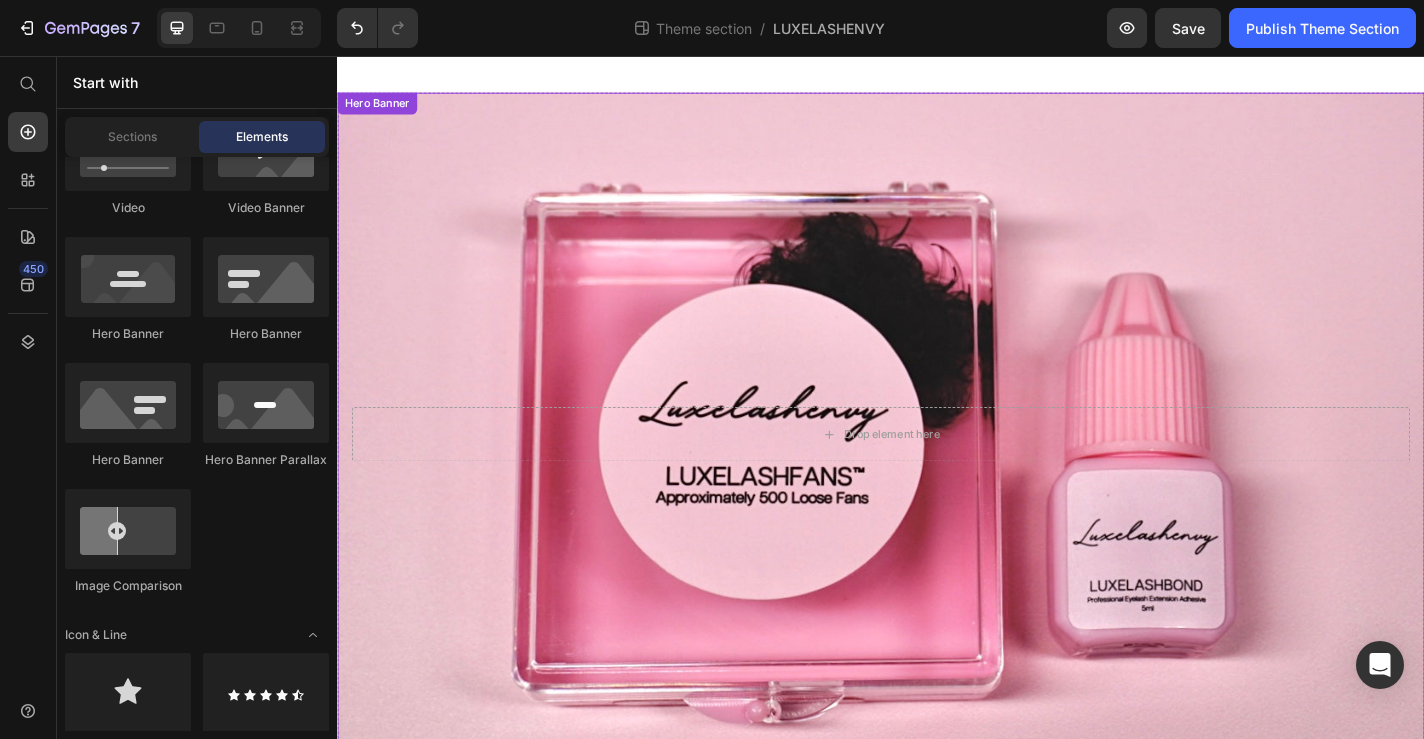 click at bounding box center [937, 473] 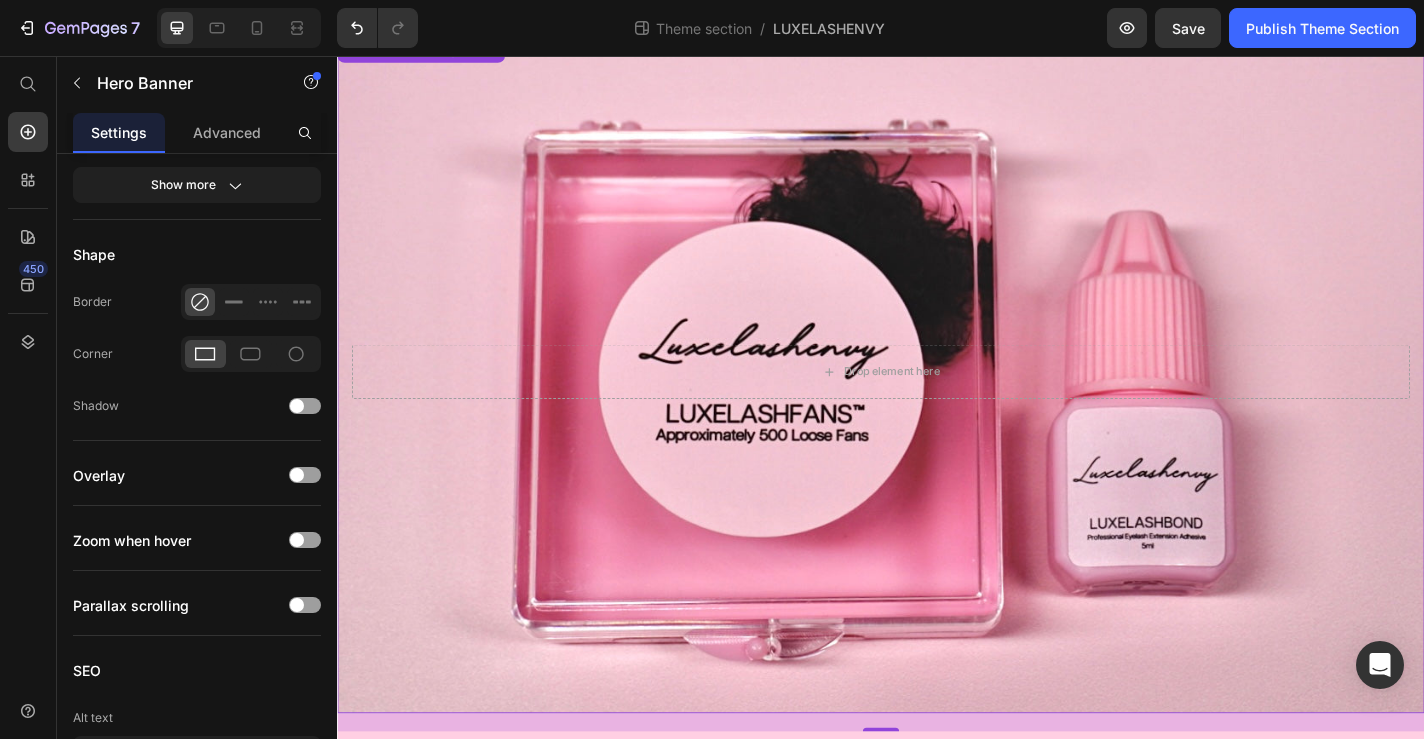 scroll, scrollTop: 66, scrollLeft: 0, axis: vertical 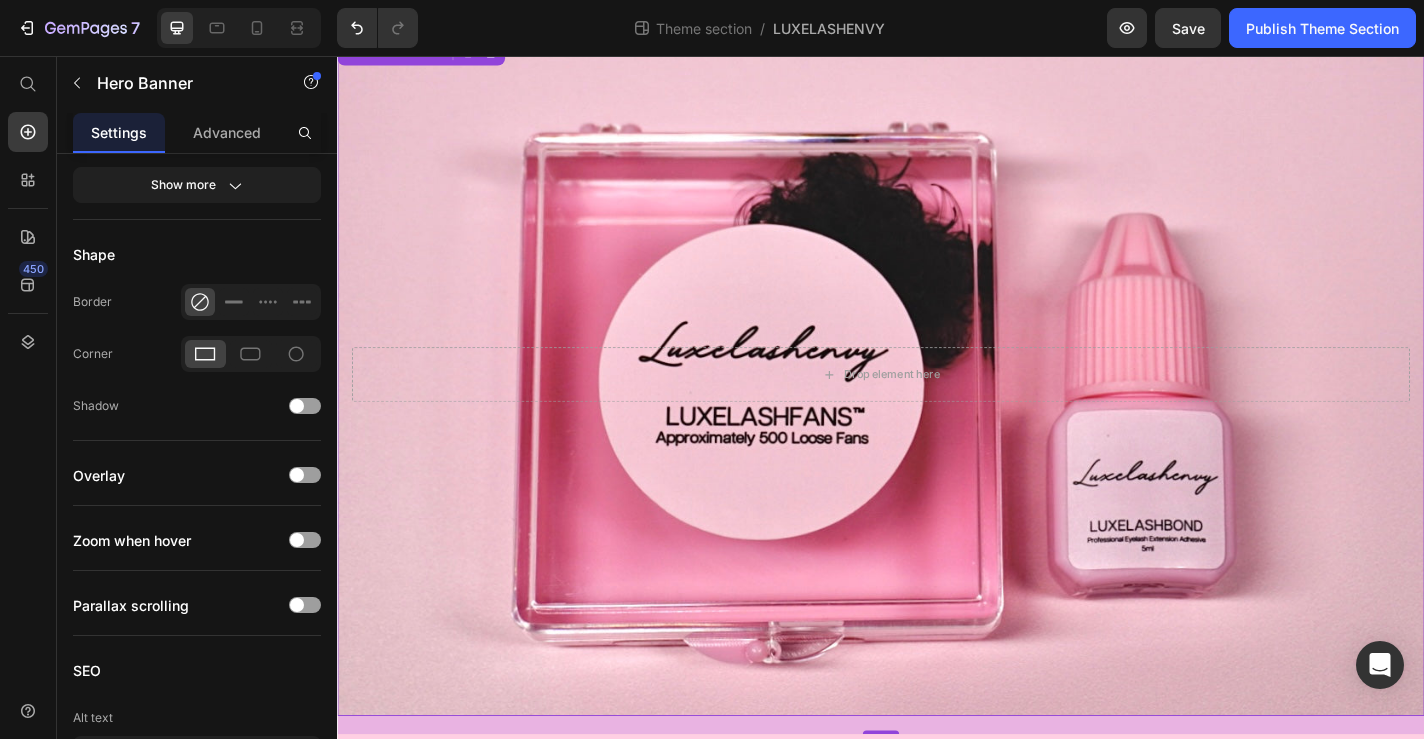 click at bounding box center (937, 407) 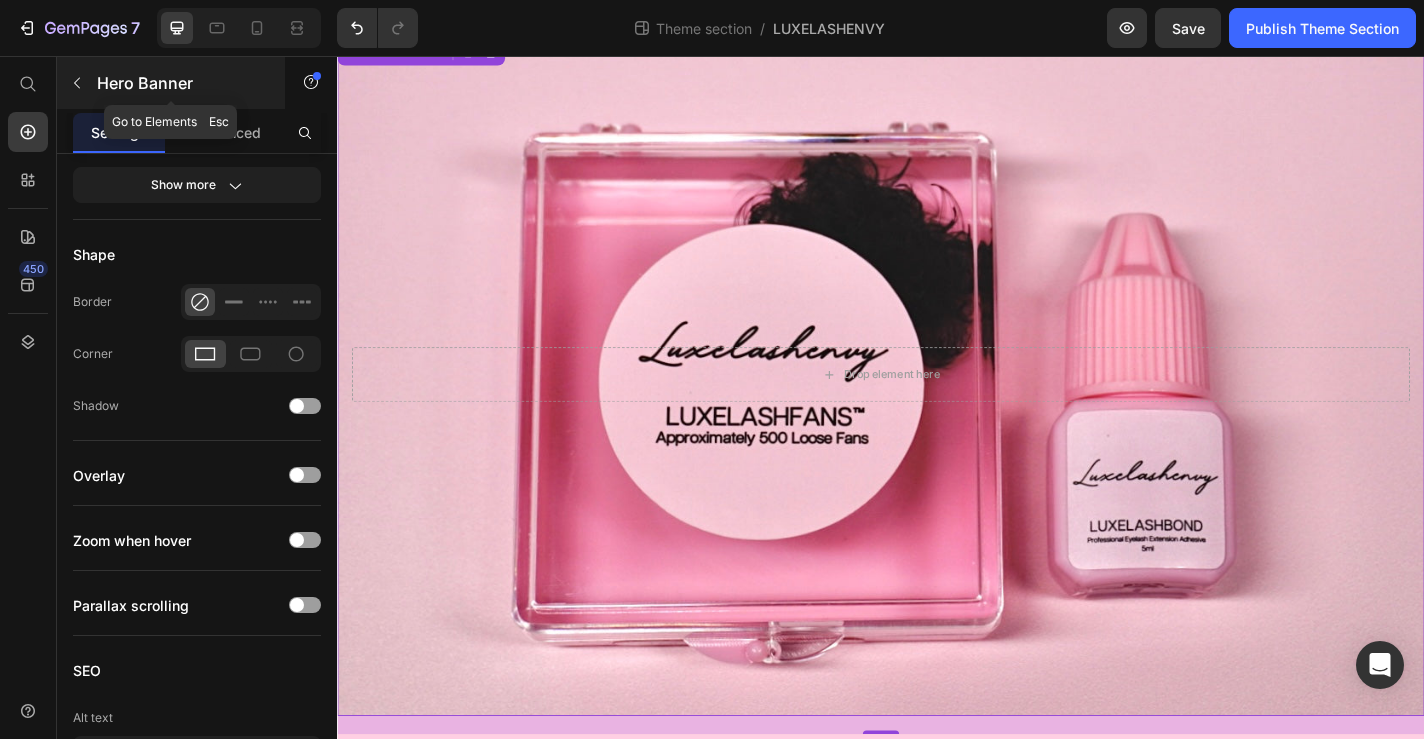 click at bounding box center (77, 83) 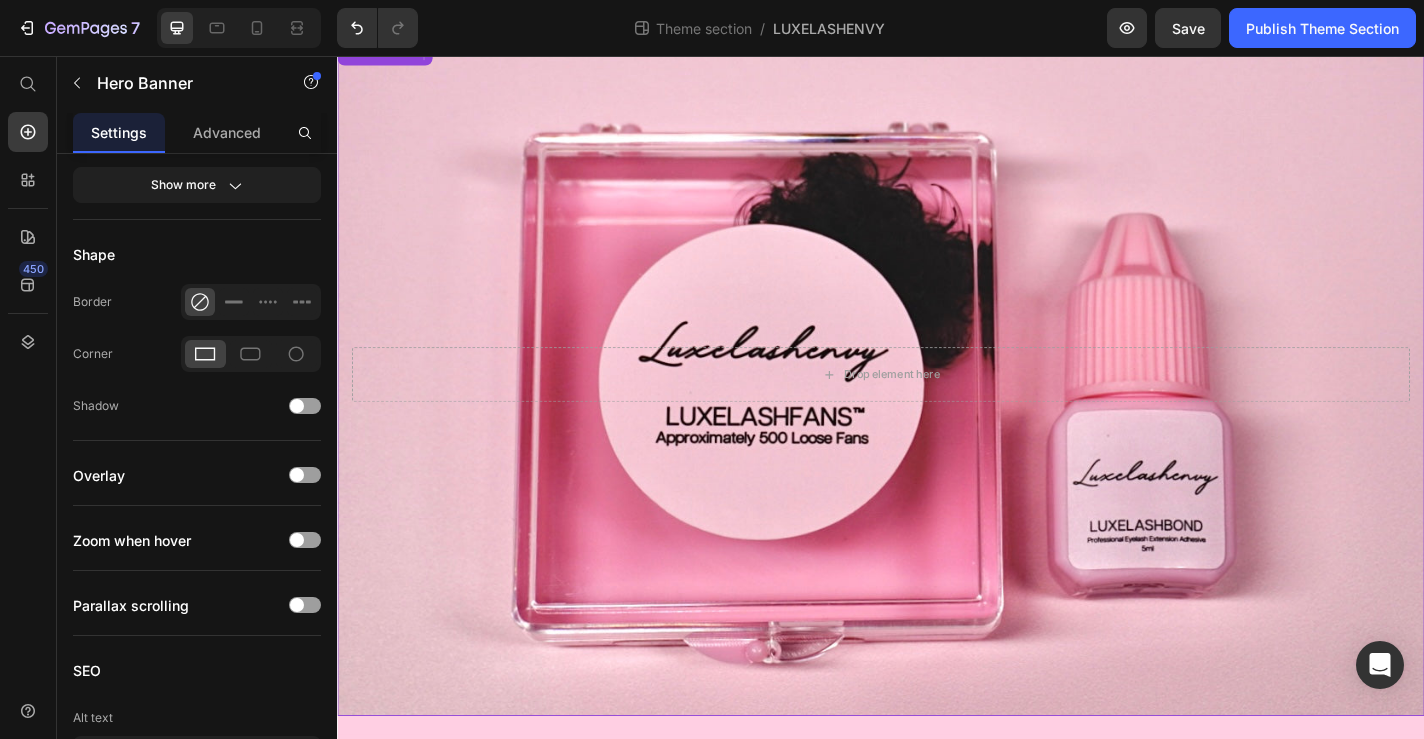 click at bounding box center (937, 407) 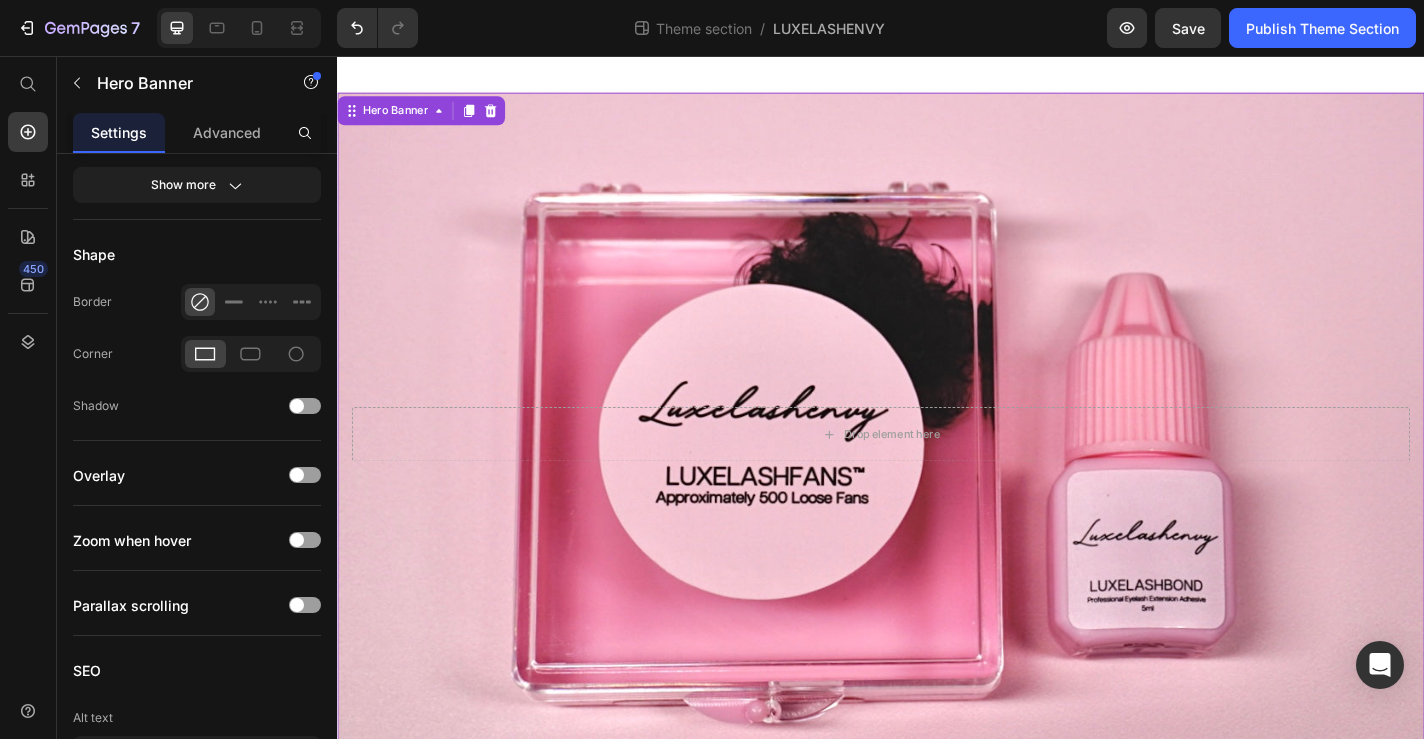 scroll, scrollTop: 0, scrollLeft: 0, axis: both 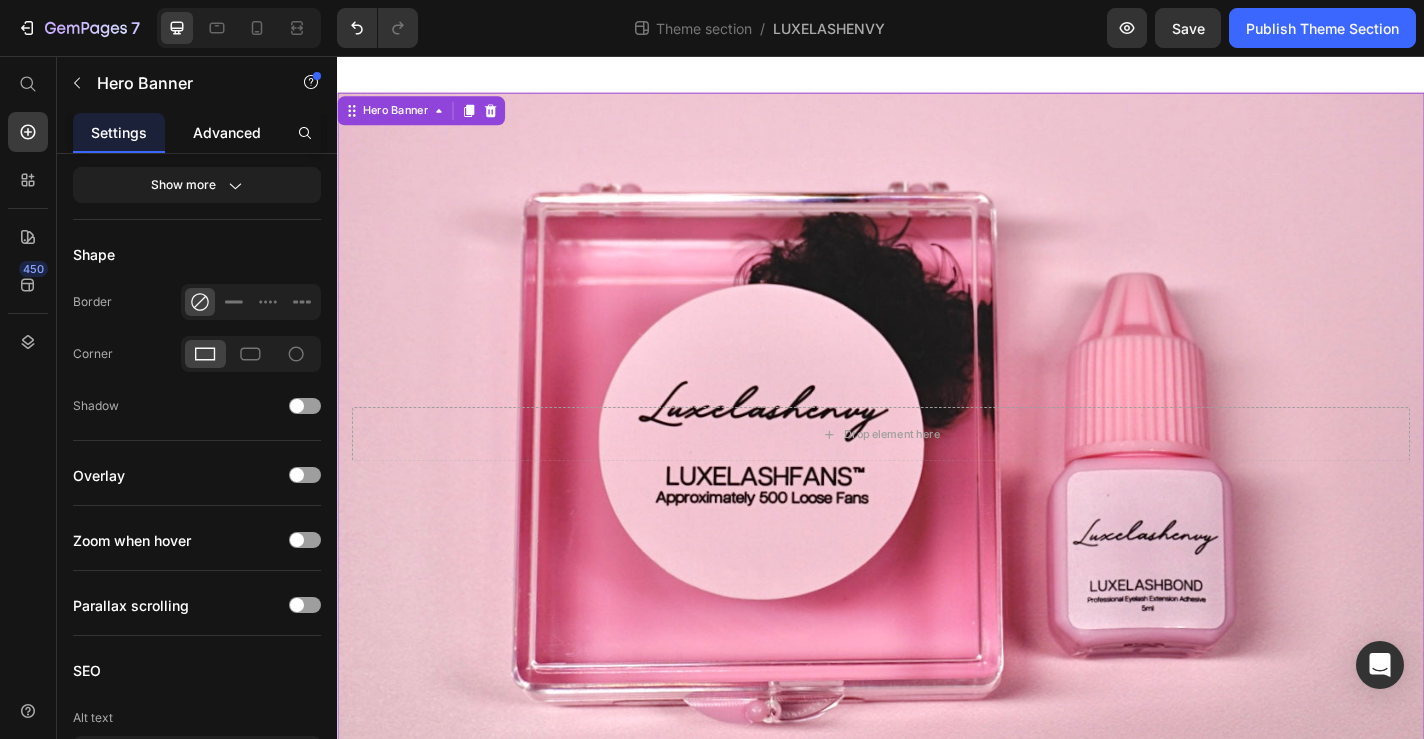 click on "Advanced" at bounding box center (227, 132) 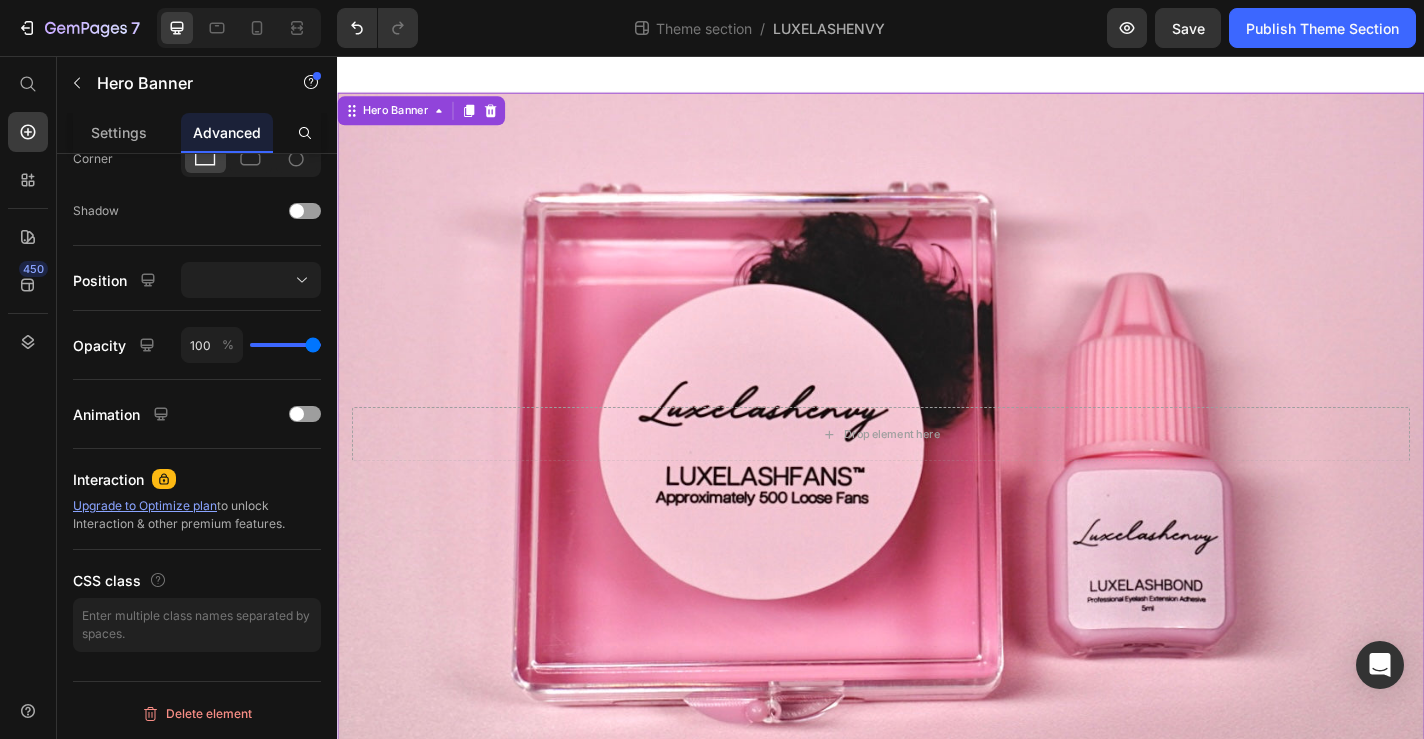 scroll, scrollTop: 0, scrollLeft: 0, axis: both 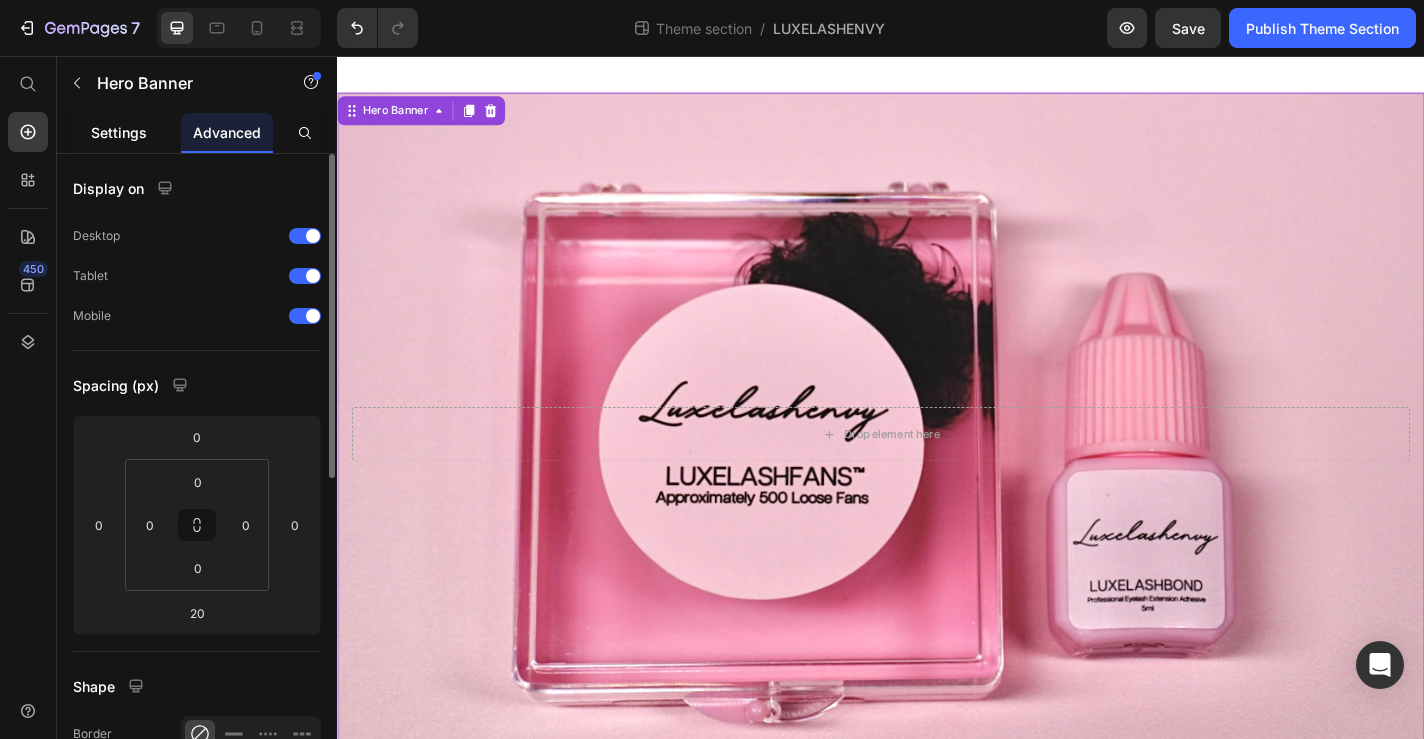 click on "Settings" at bounding box center (119, 132) 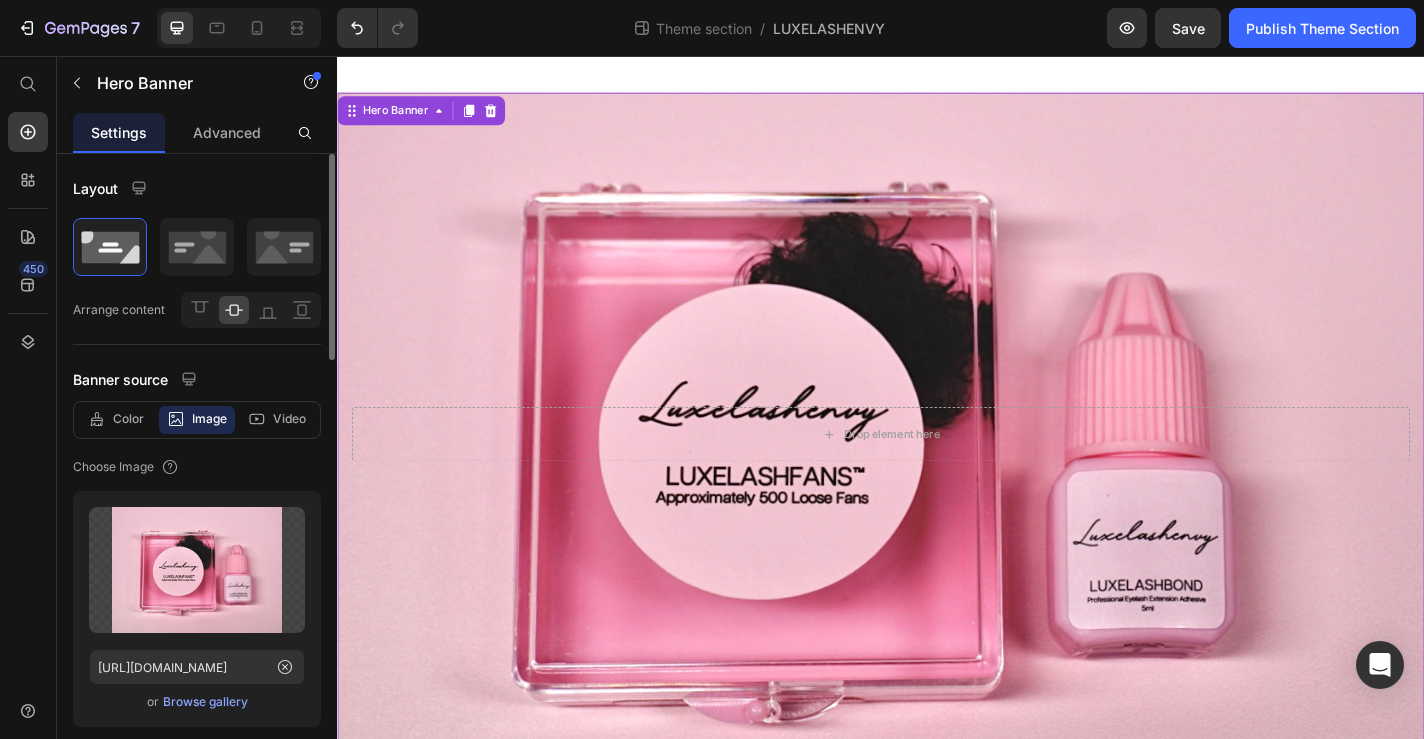 click on "Browse gallery" at bounding box center [205, 702] 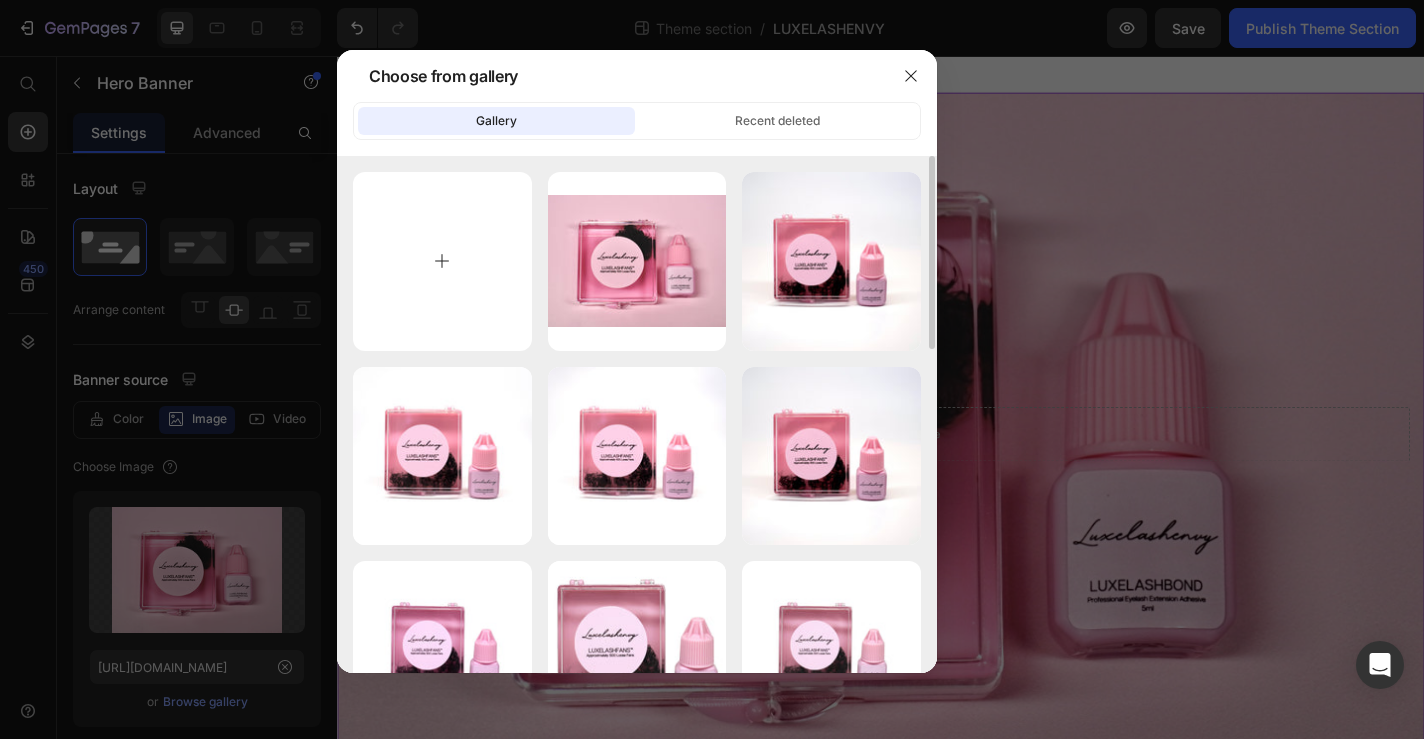 click at bounding box center (442, 261) 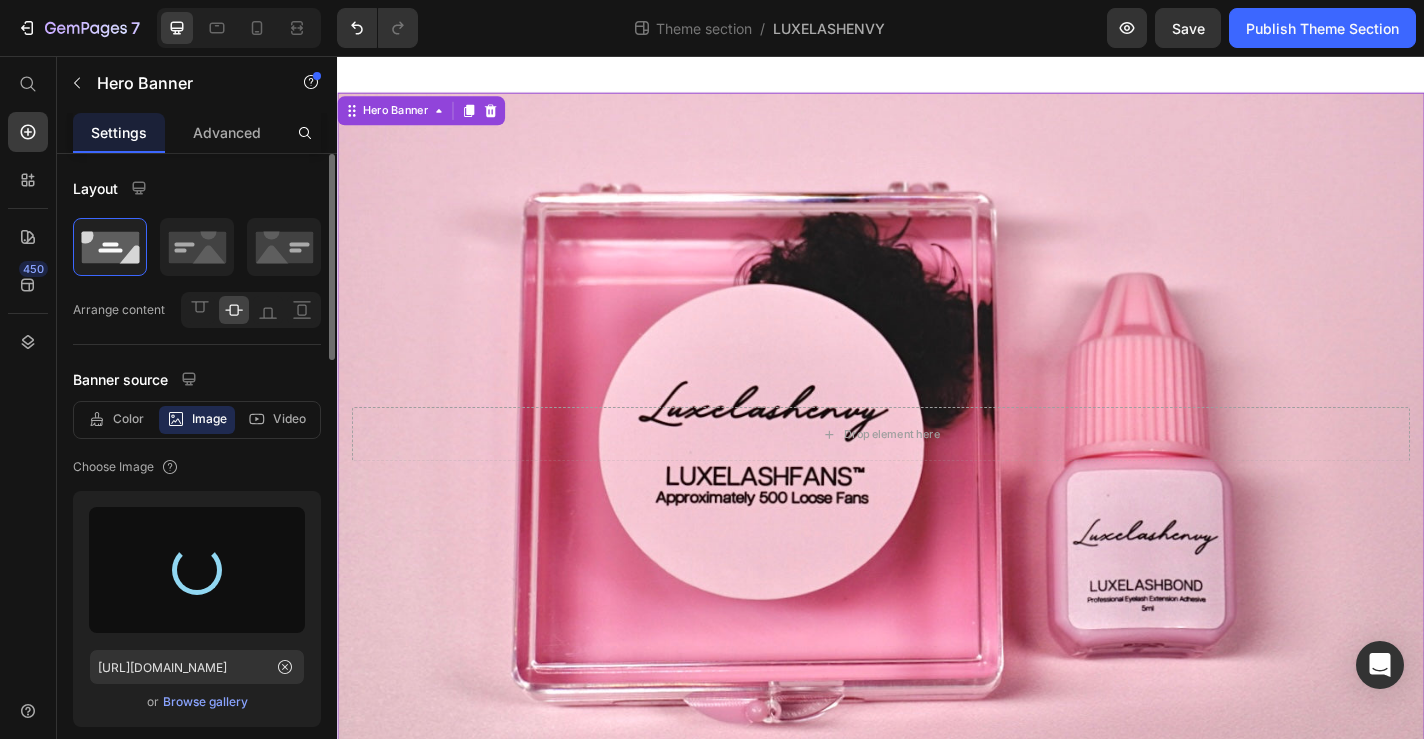 type on "[URL][DOMAIN_NAME]" 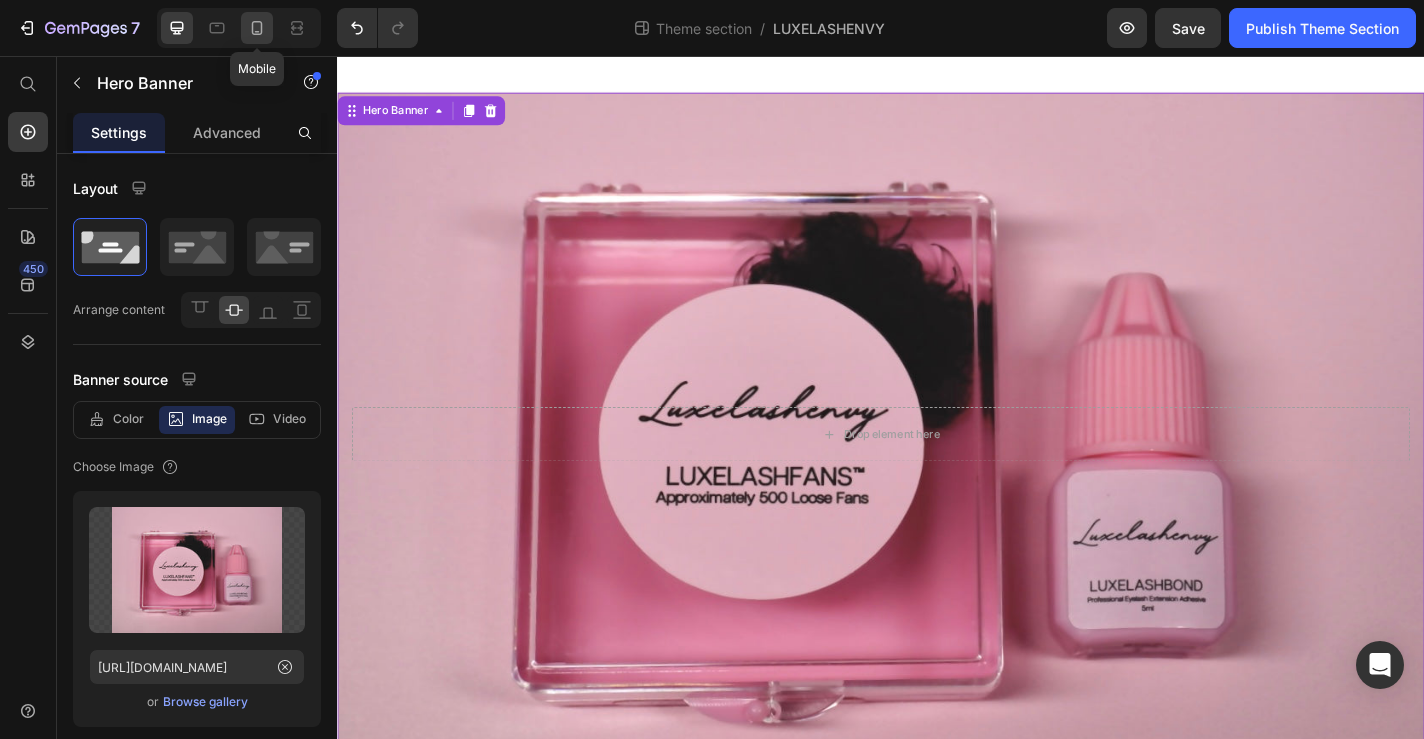 click 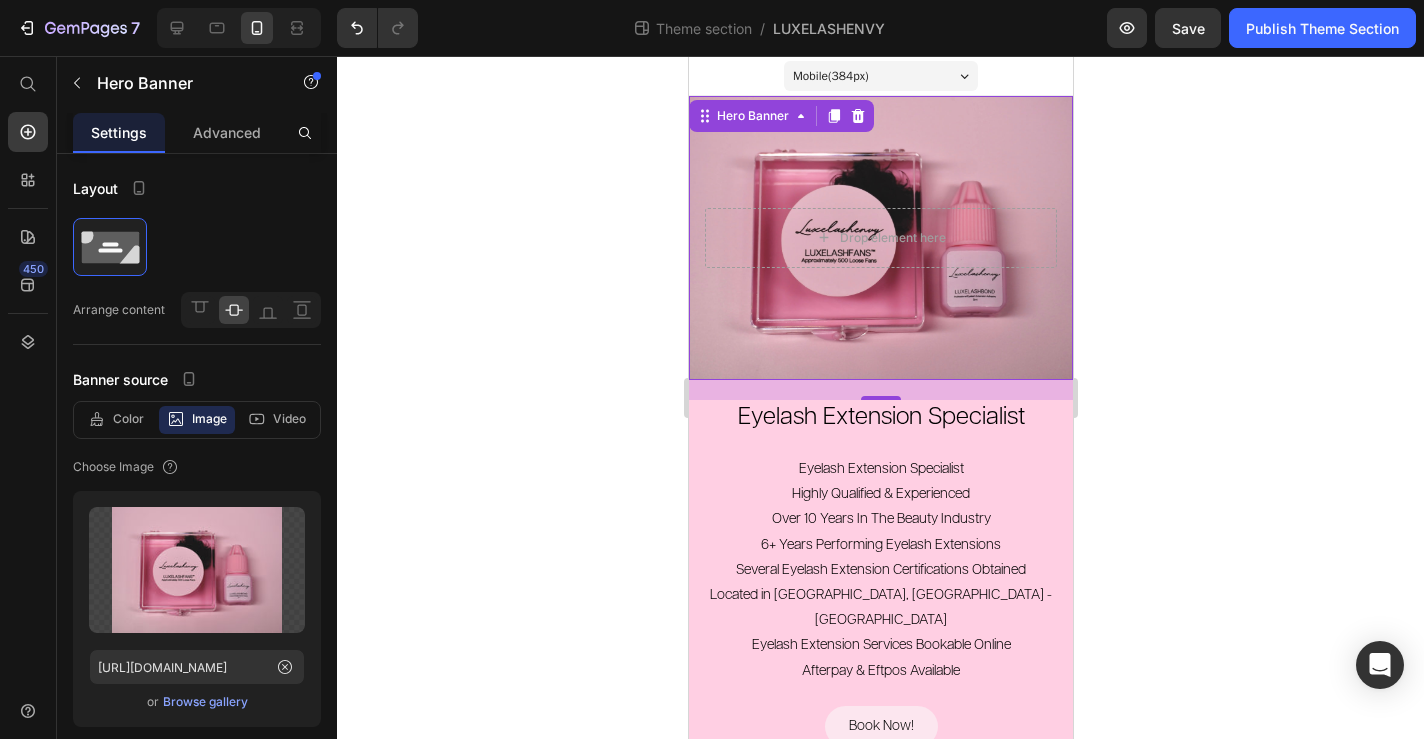 click at bounding box center [880, 238] 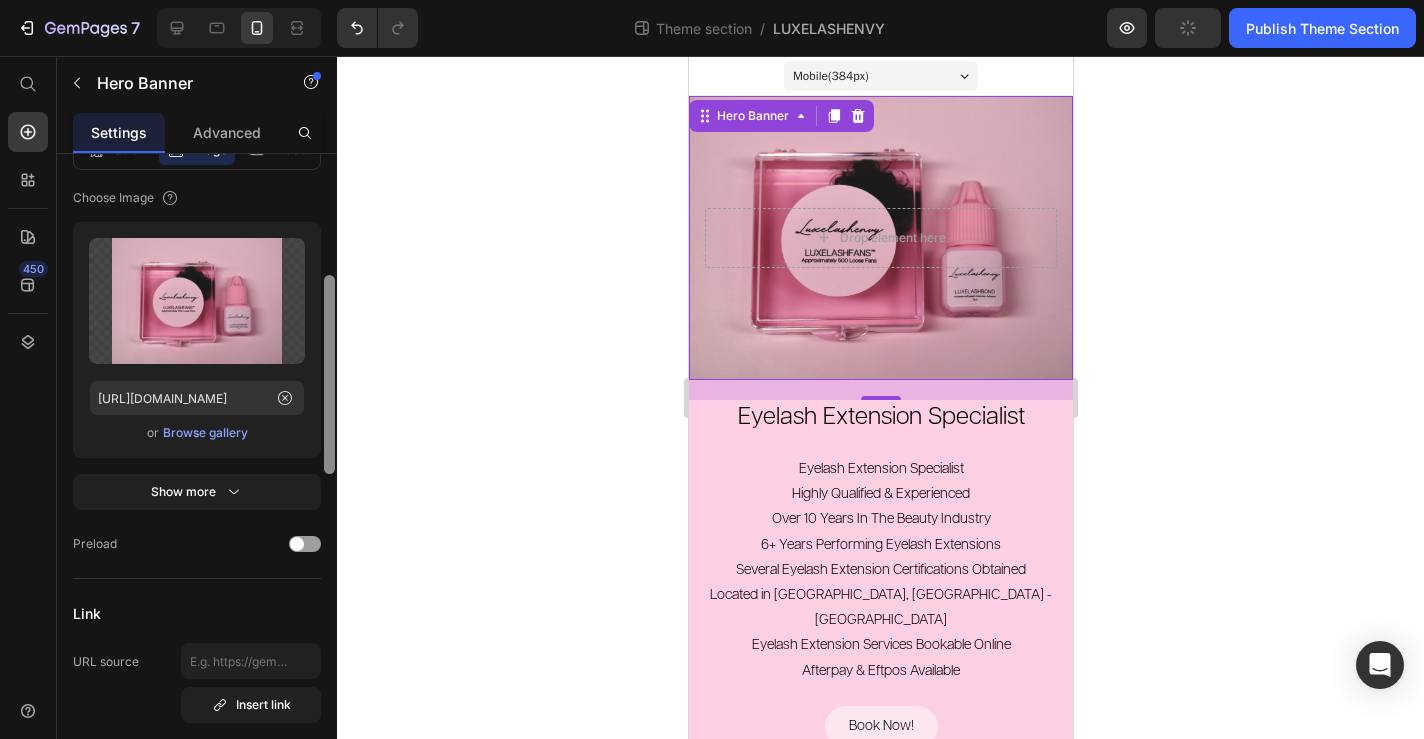scroll, scrollTop: 301, scrollLeft: 0, axis: vertical 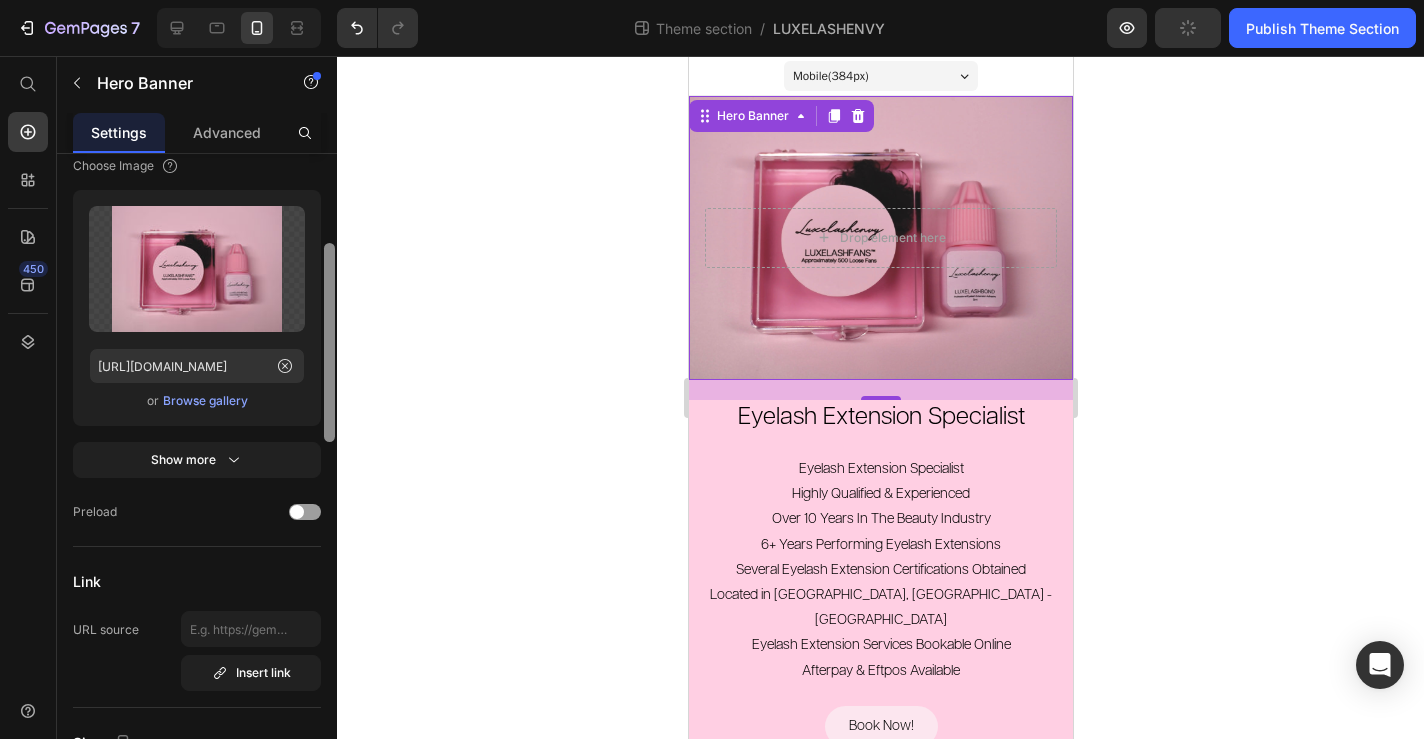drag, startPoint x: 328, startPoint y: 319, endPoint x: 338, endPoint y: 413, distance: 94.53042 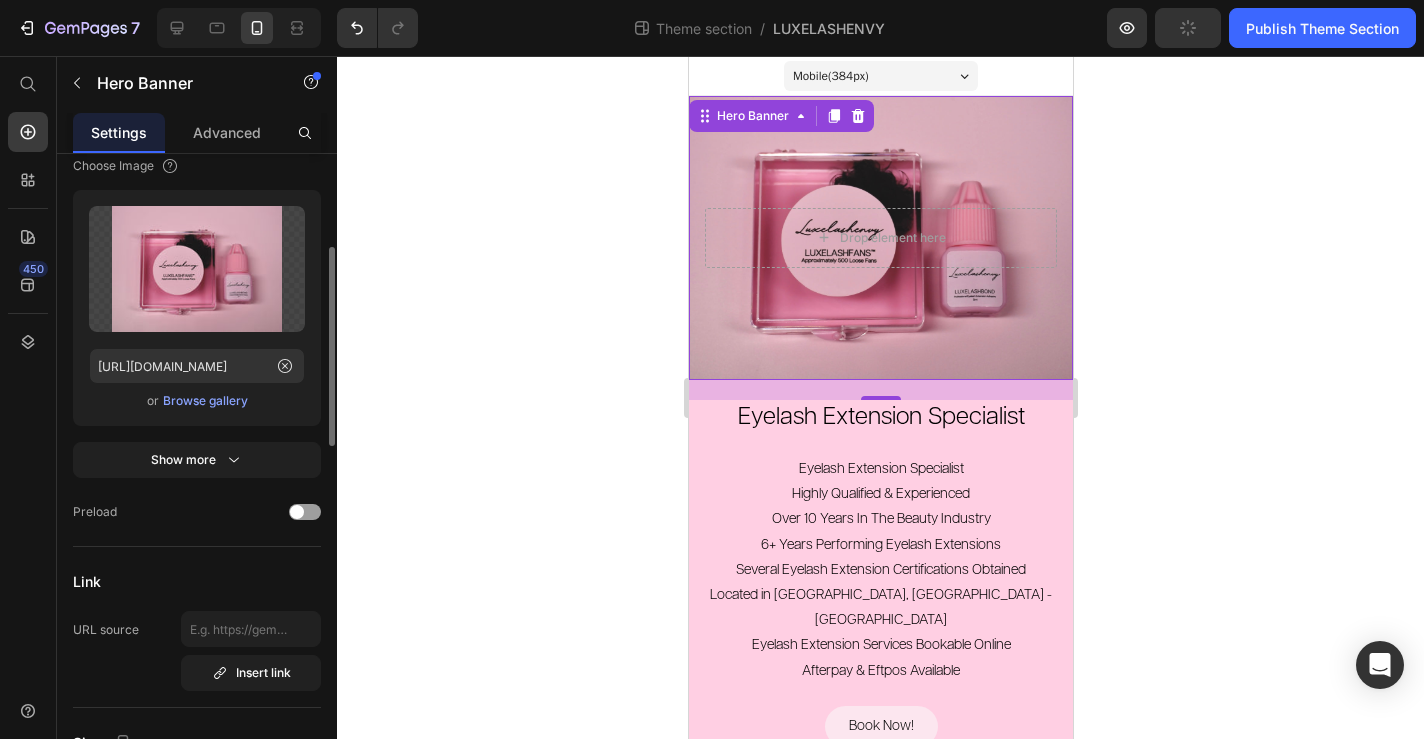click on "Browse gallery" at bounding box center [205, 401] 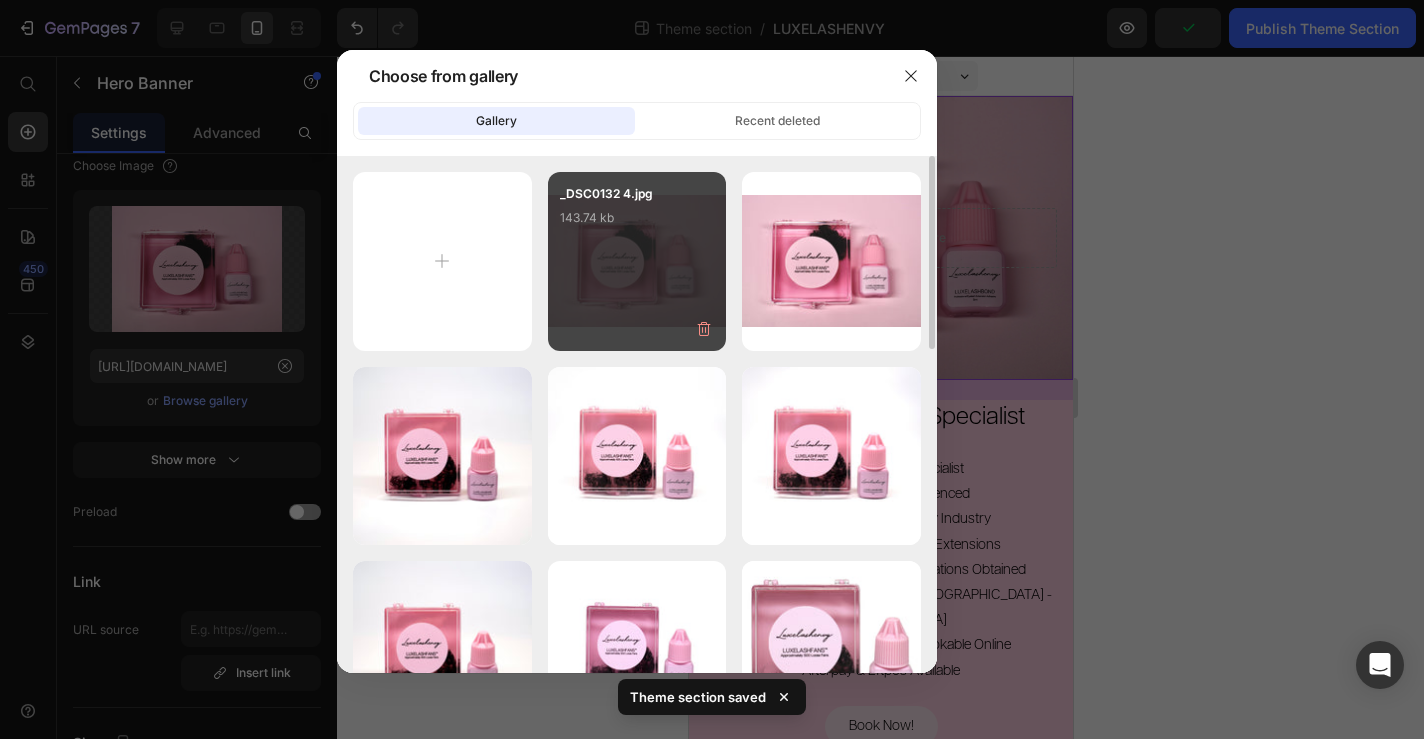 click on "_DSC0132 4.jpg 143.74 kb" at bounding box center (637, 261) 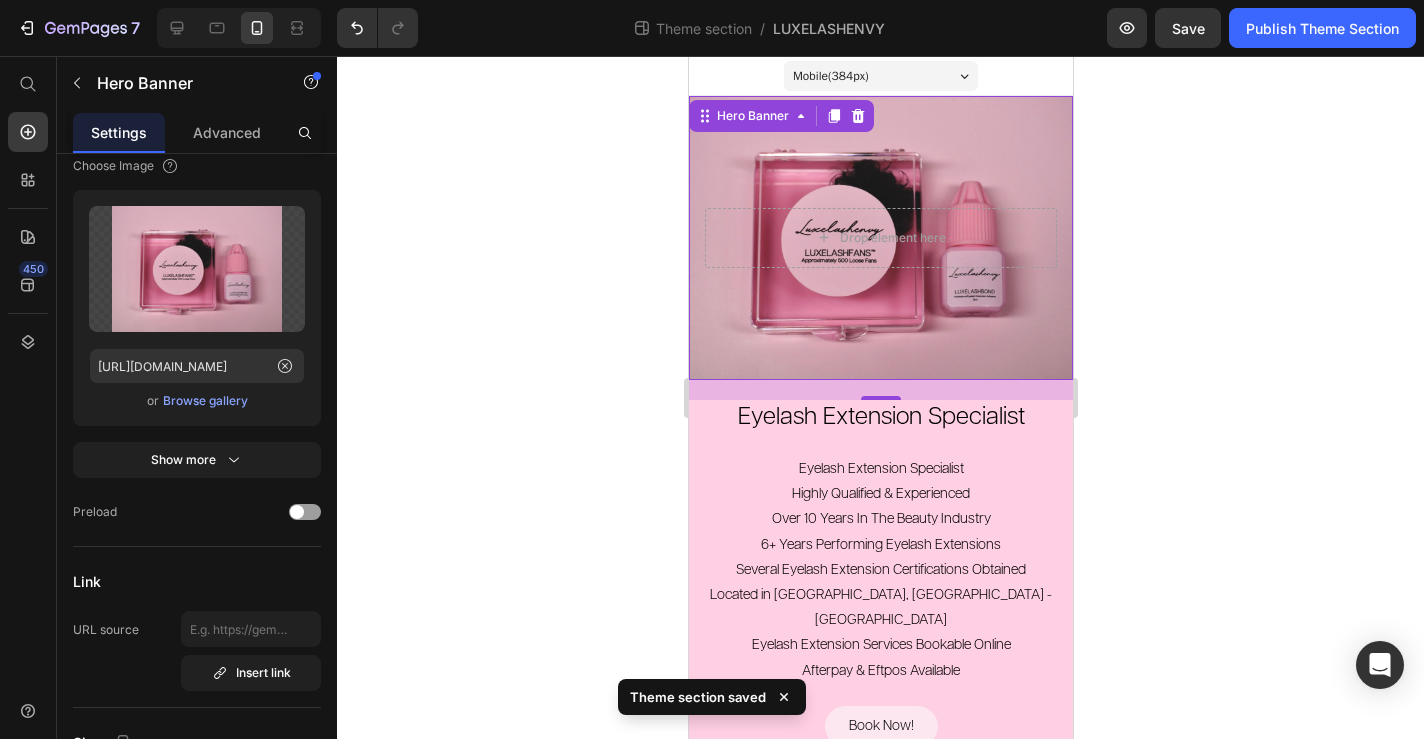 click 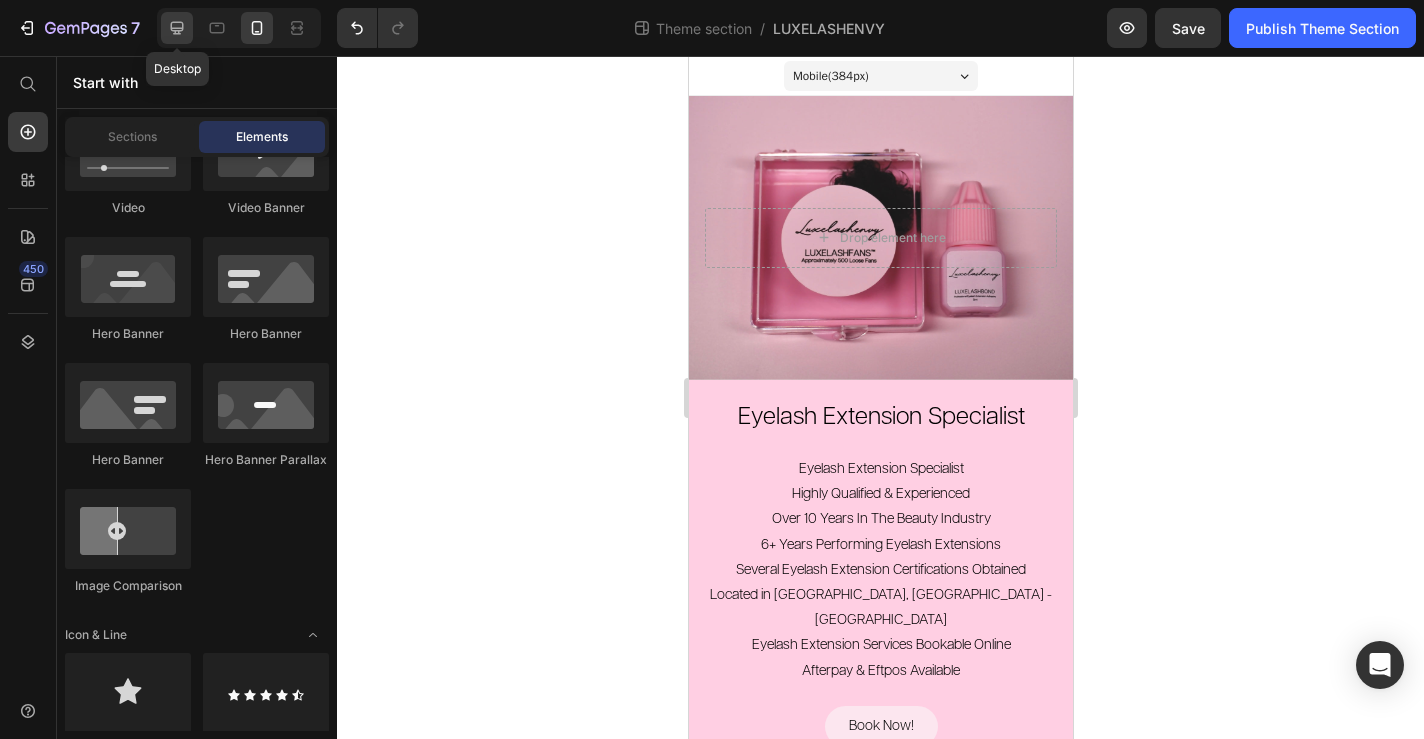 click 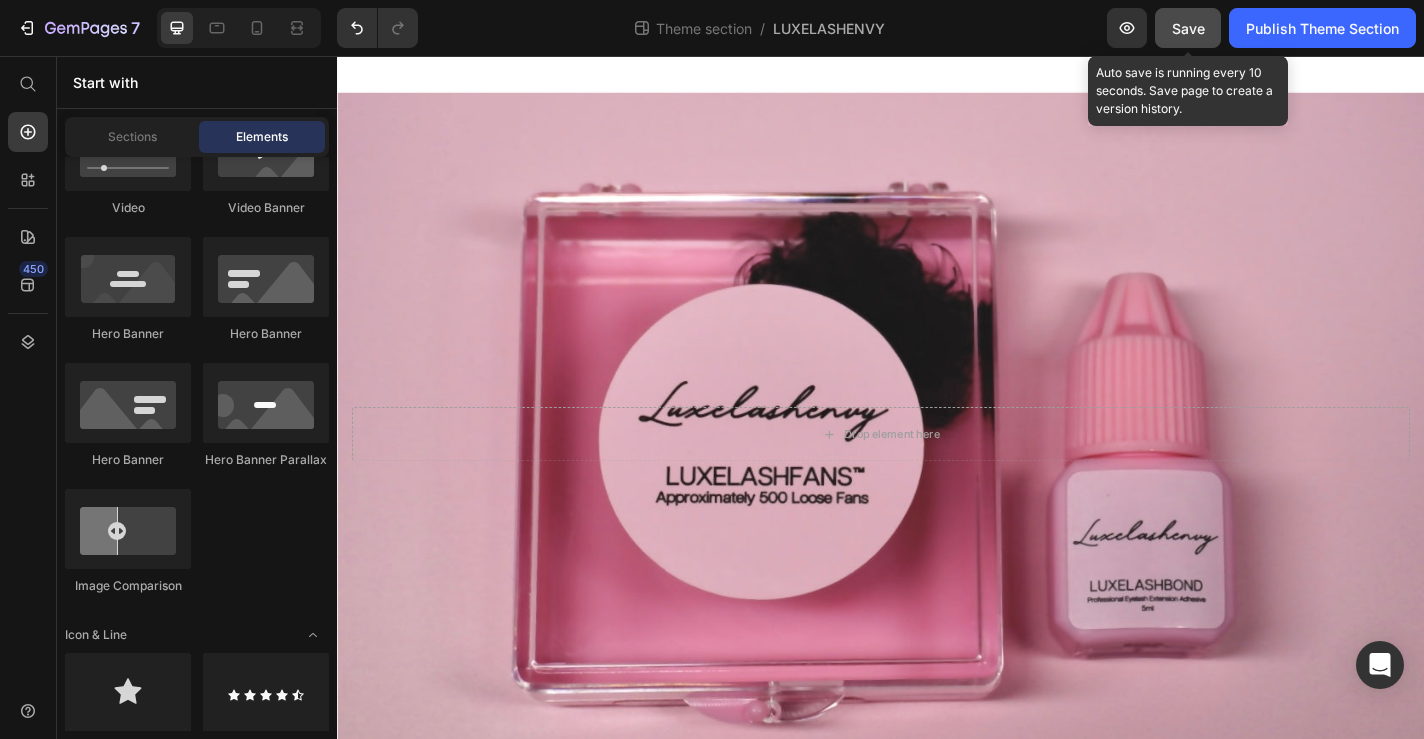 click on "Save" at bounding box center [1188, 28] 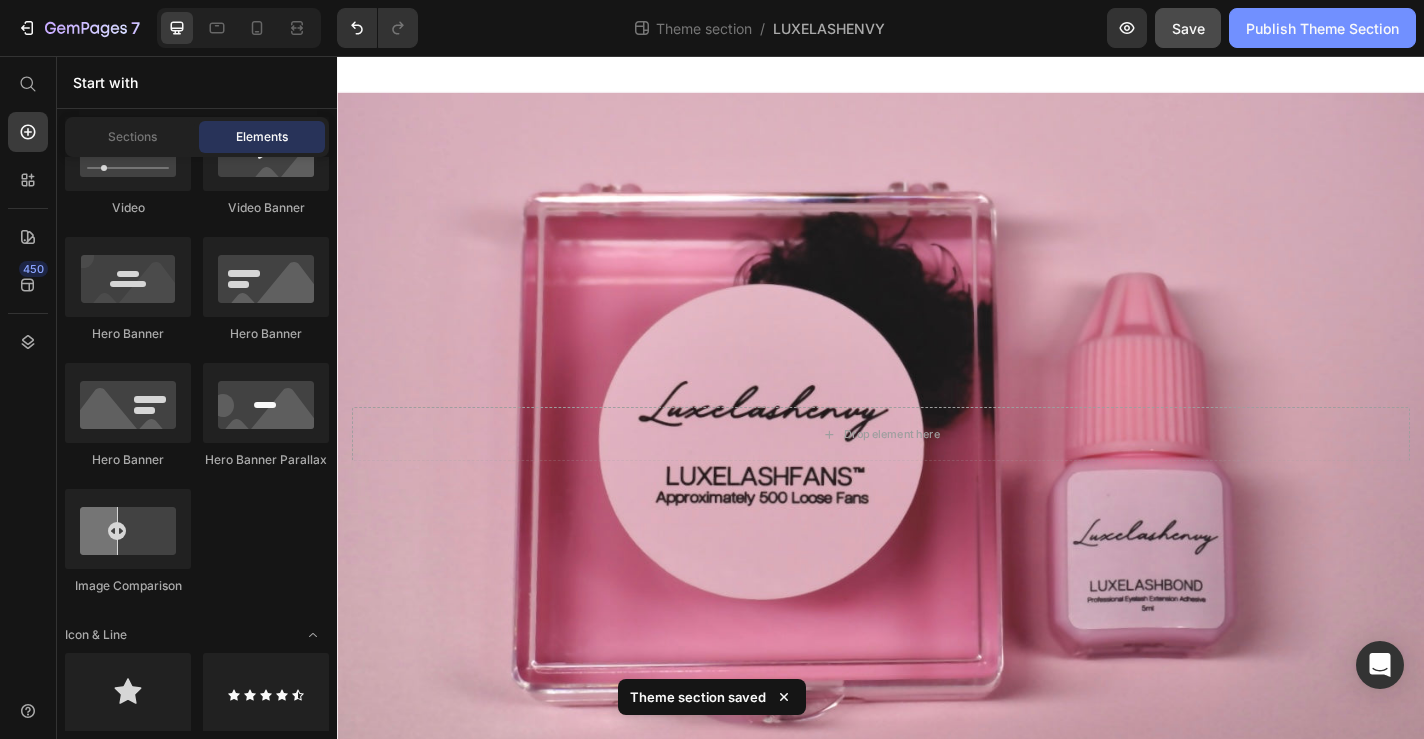 click on "Publish Theme Section" at bounding box center [1322, 28] 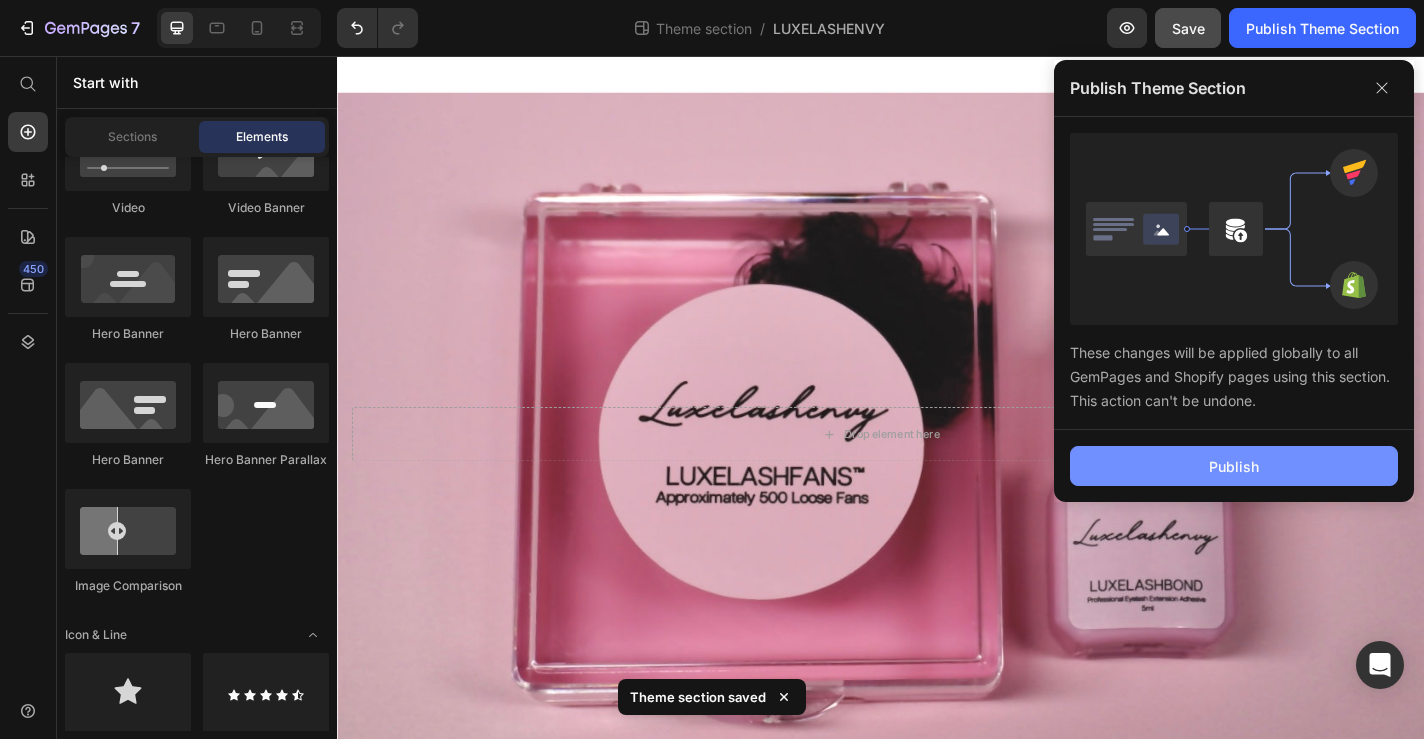 click on "Publish" 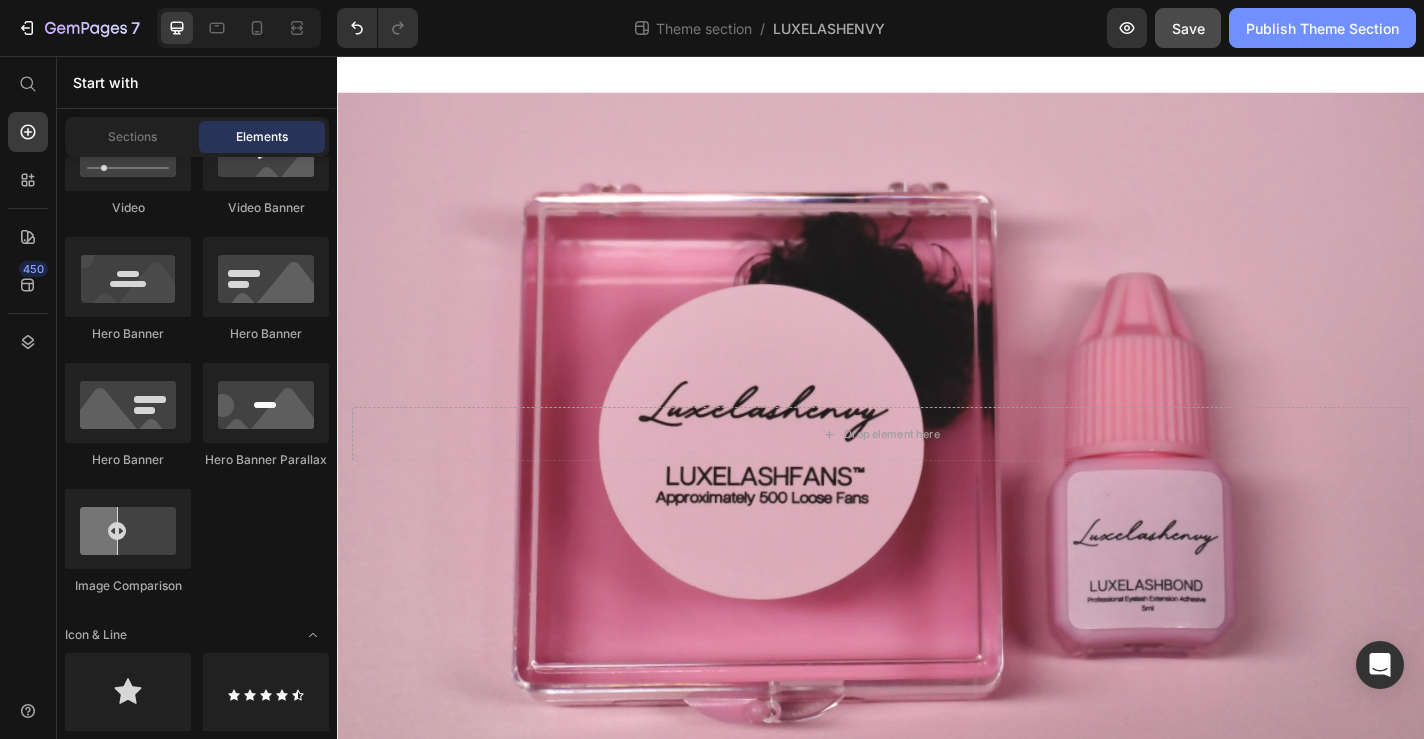 click on "Publish Theme Section" at bounding box center [1322, 28] 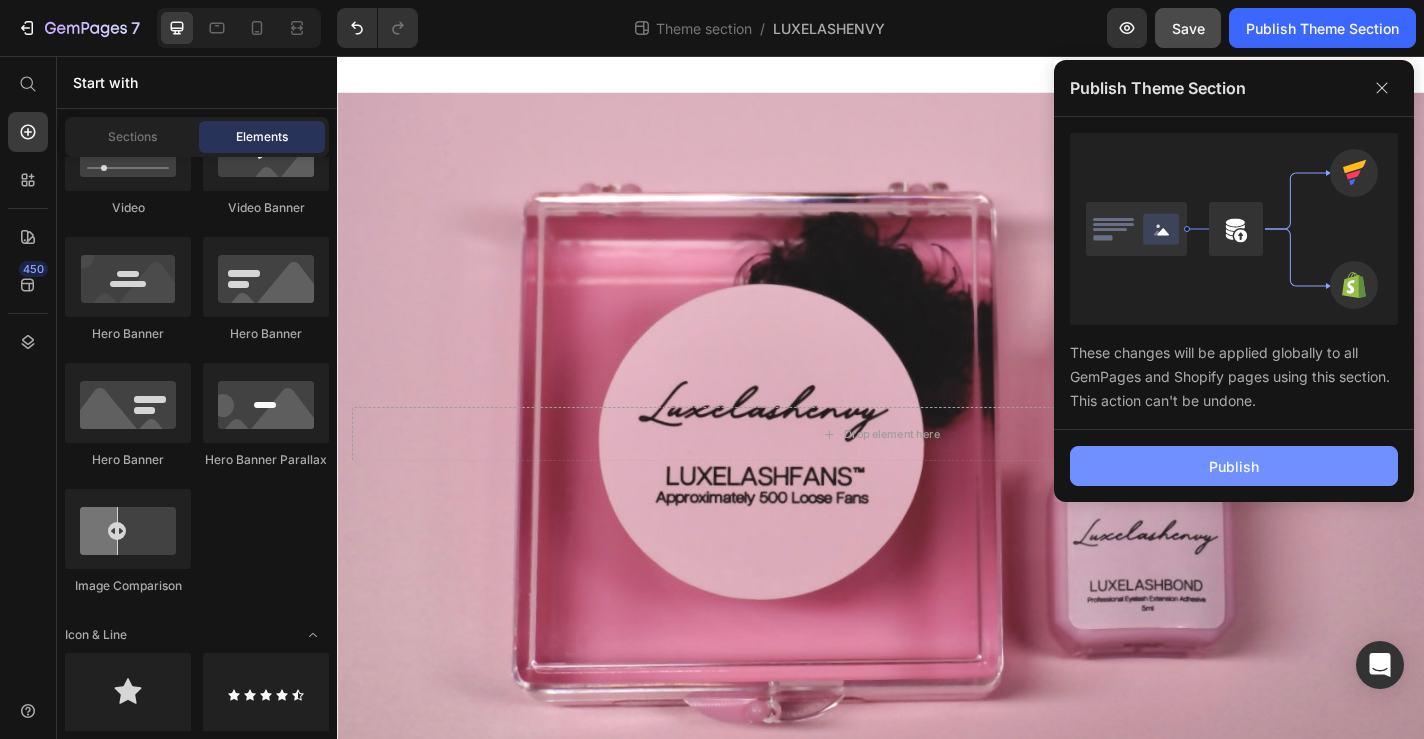 click on "Publish" 